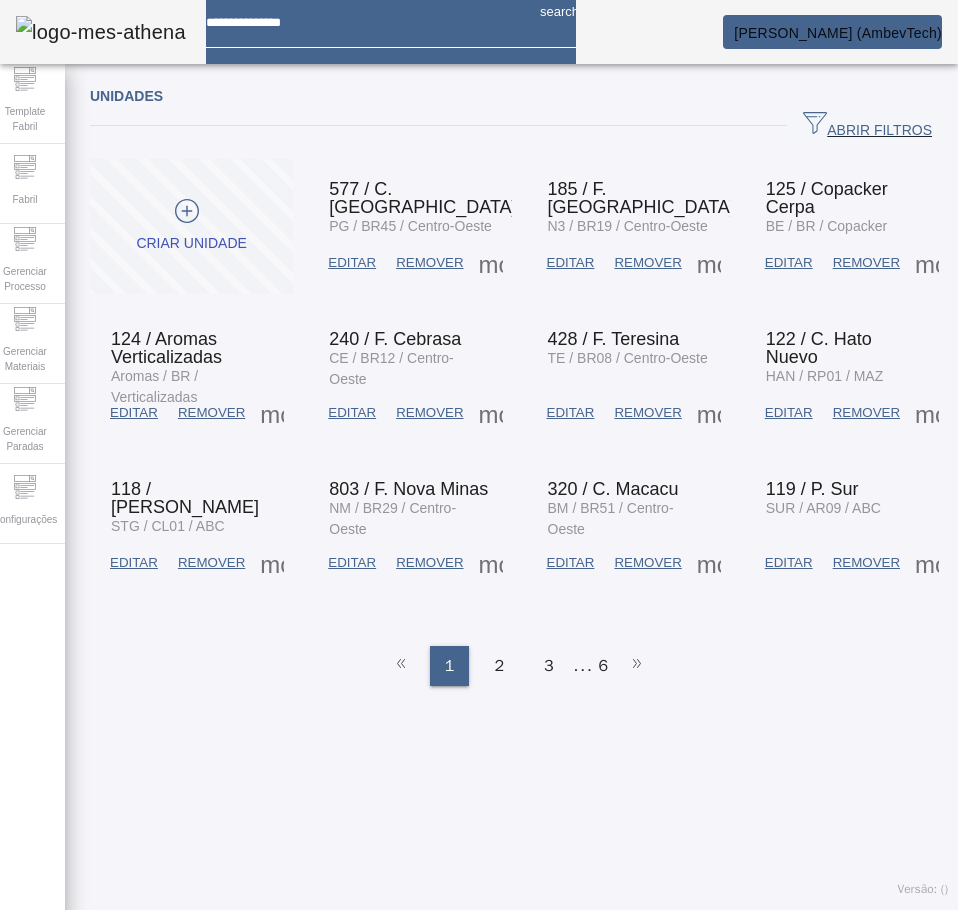 scroll, scrollTop: 0, scrollLeft: 0, axis: both 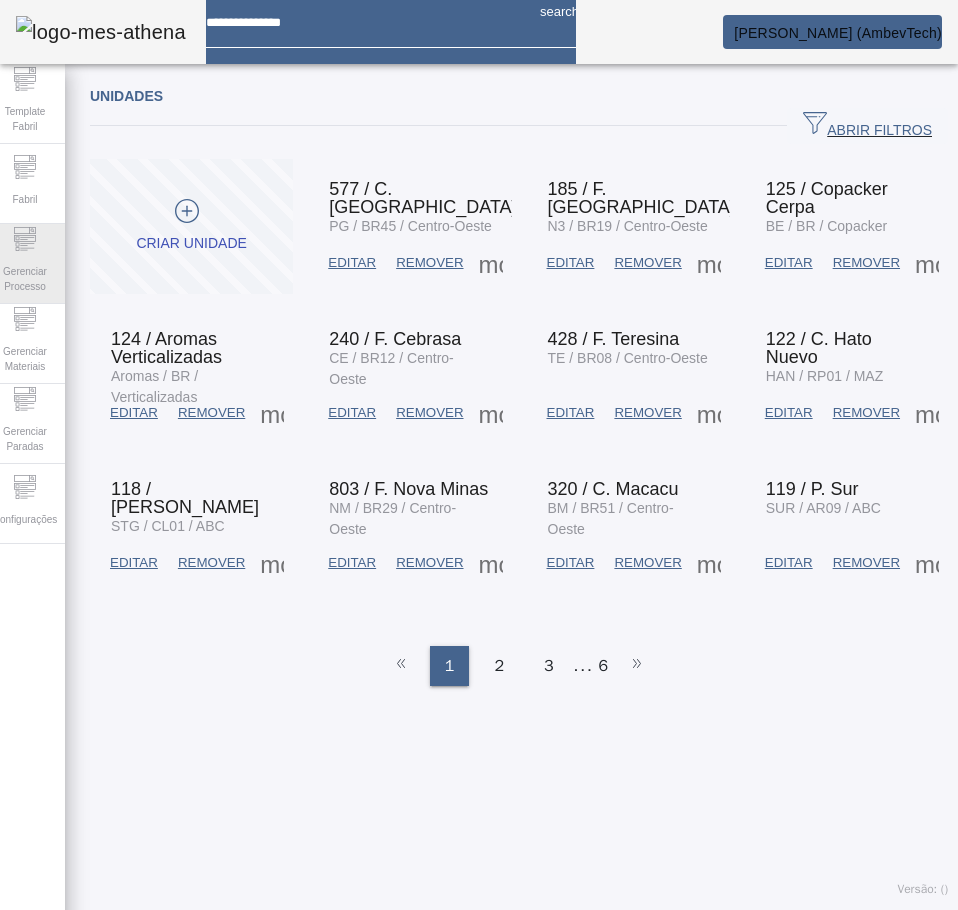 click on "Gerenciar Processo" 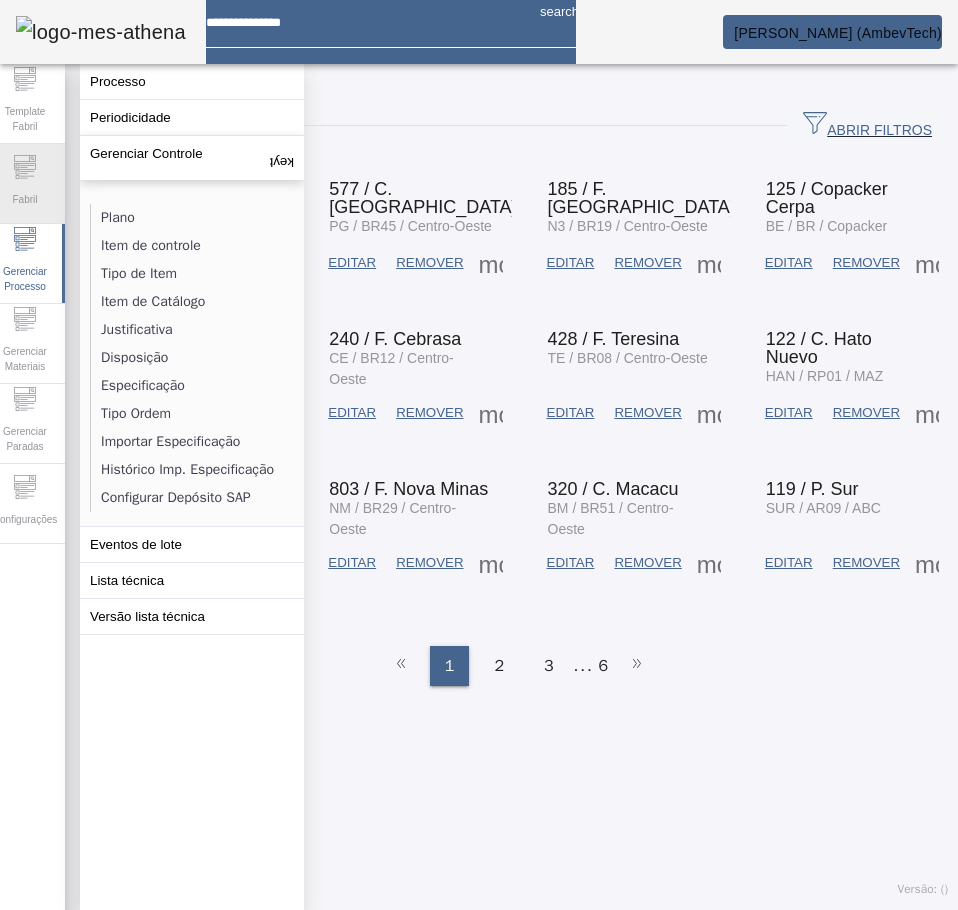 click 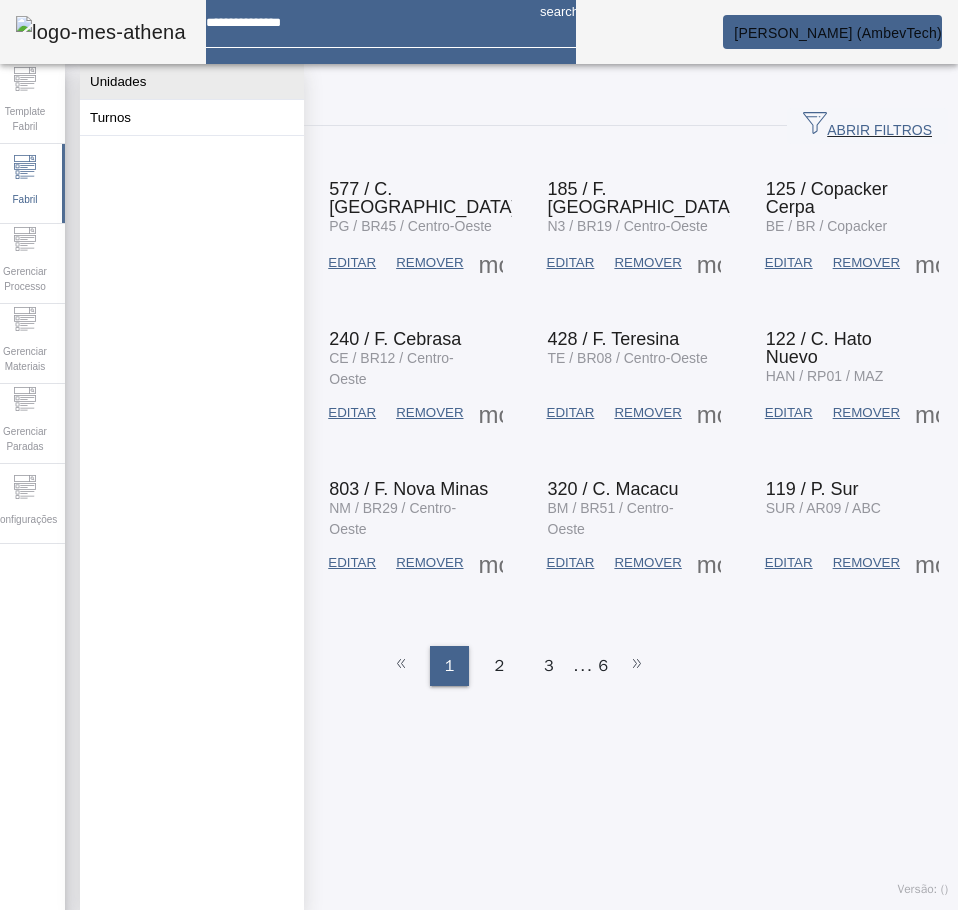 click on "Unidades" 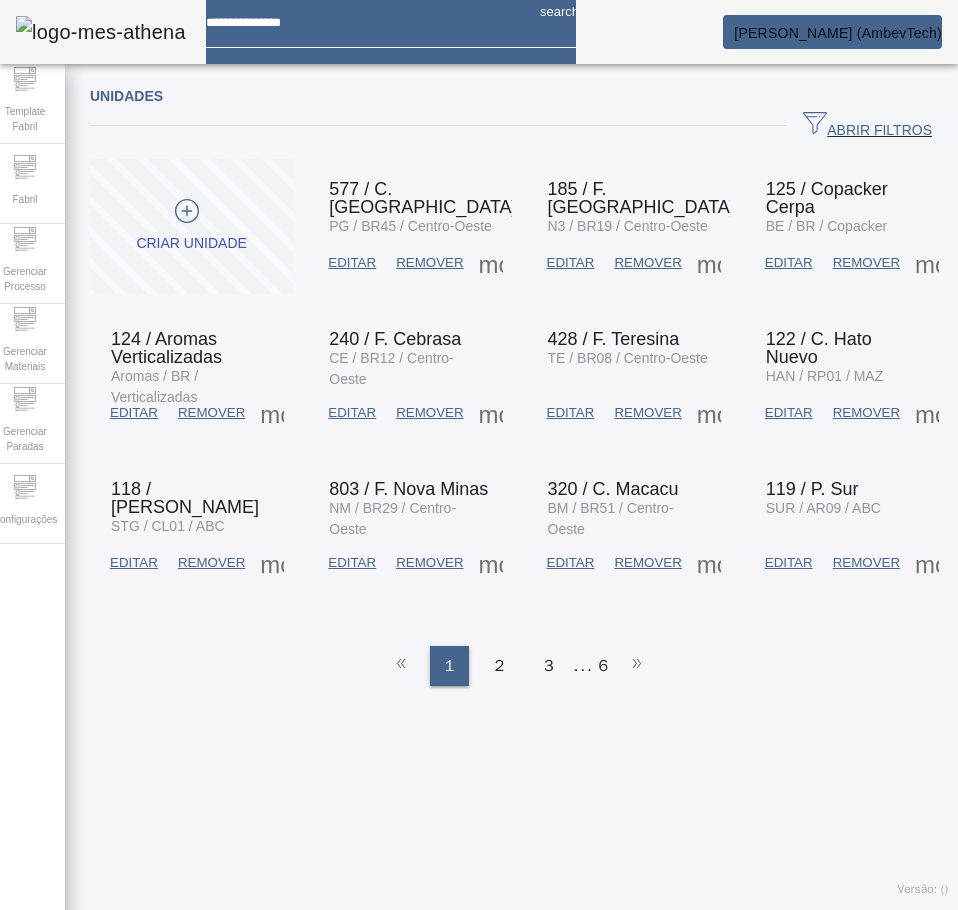 click on "ABRIR FILTROS" 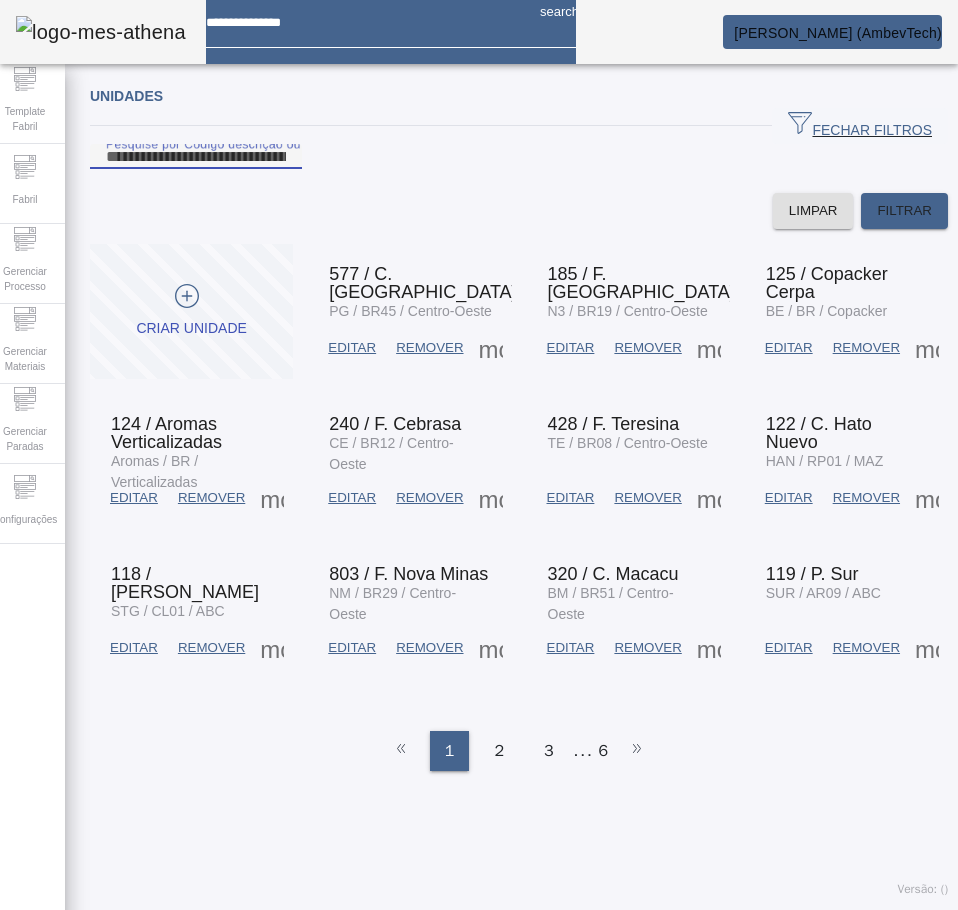 click on "Pesquise por Código descrição ou sigla" at bounding box center [196, 157] 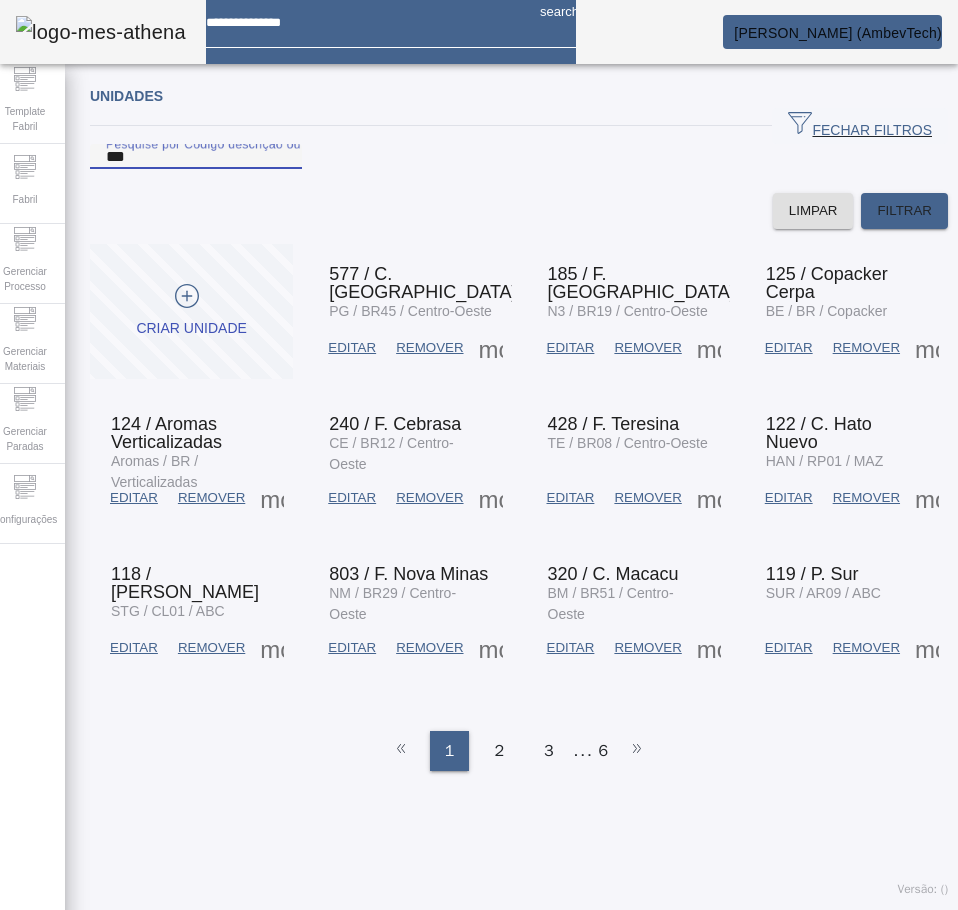 type on "***" 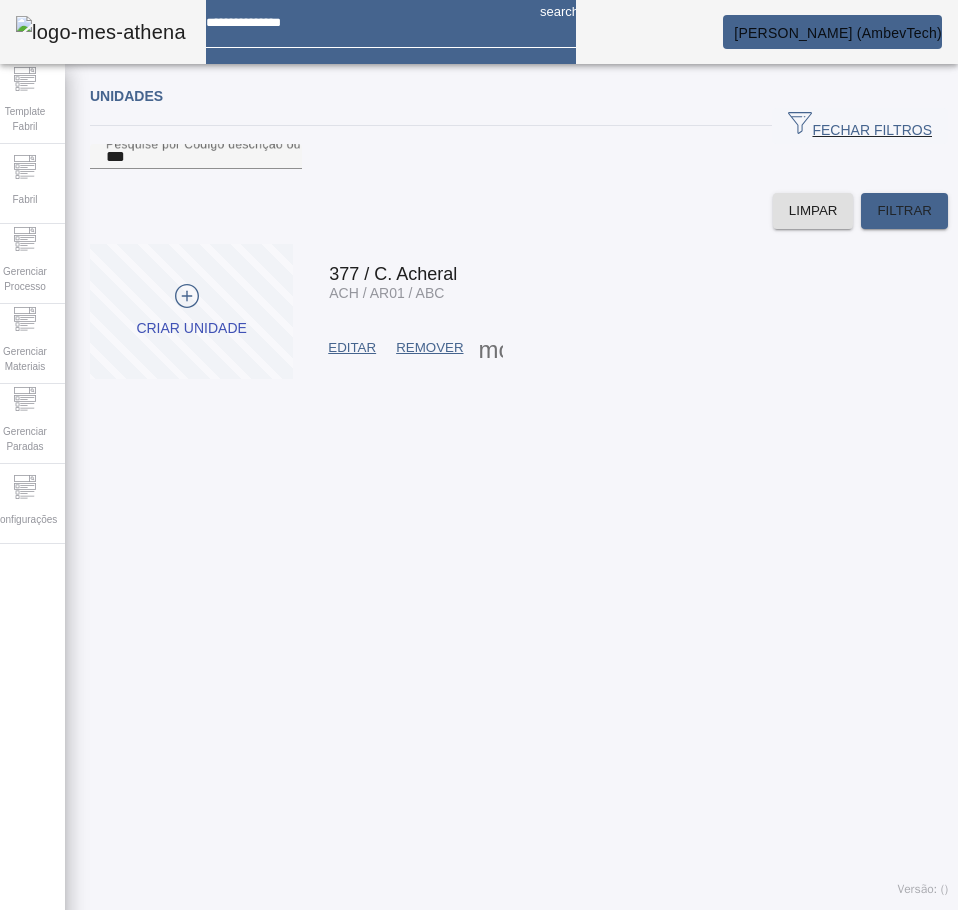 click at bounding box center [491, 348] 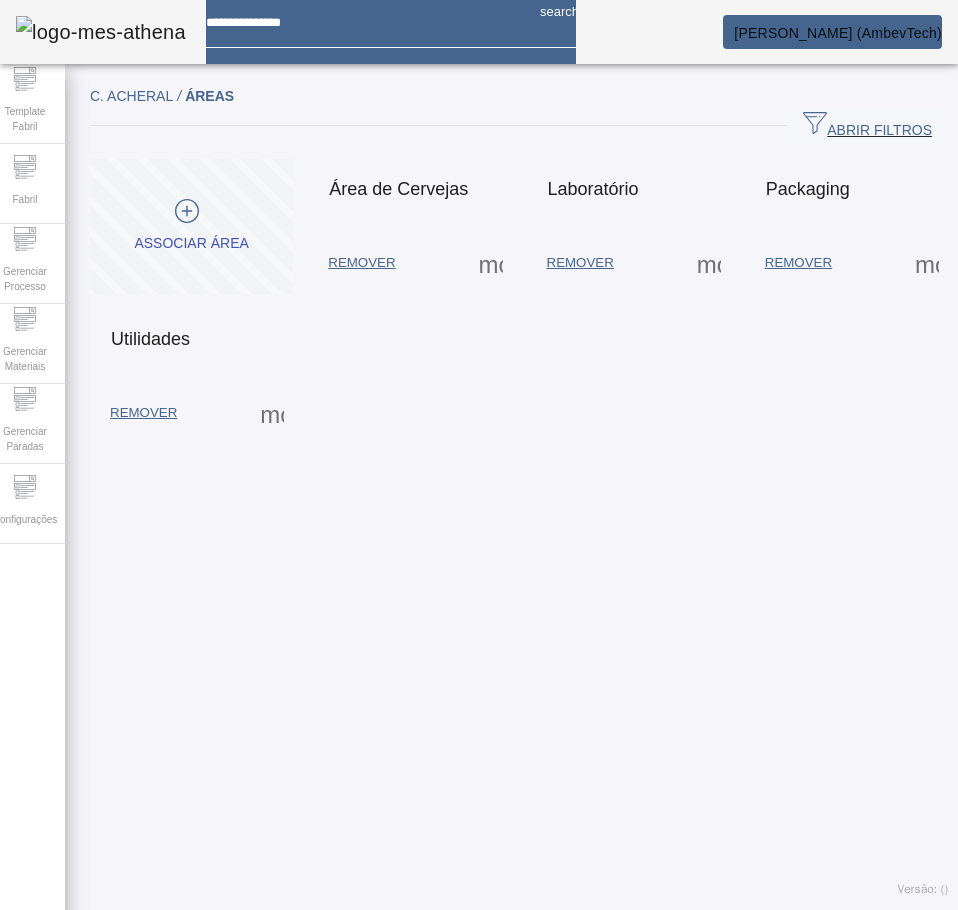 click at bounding box center [491, 263] 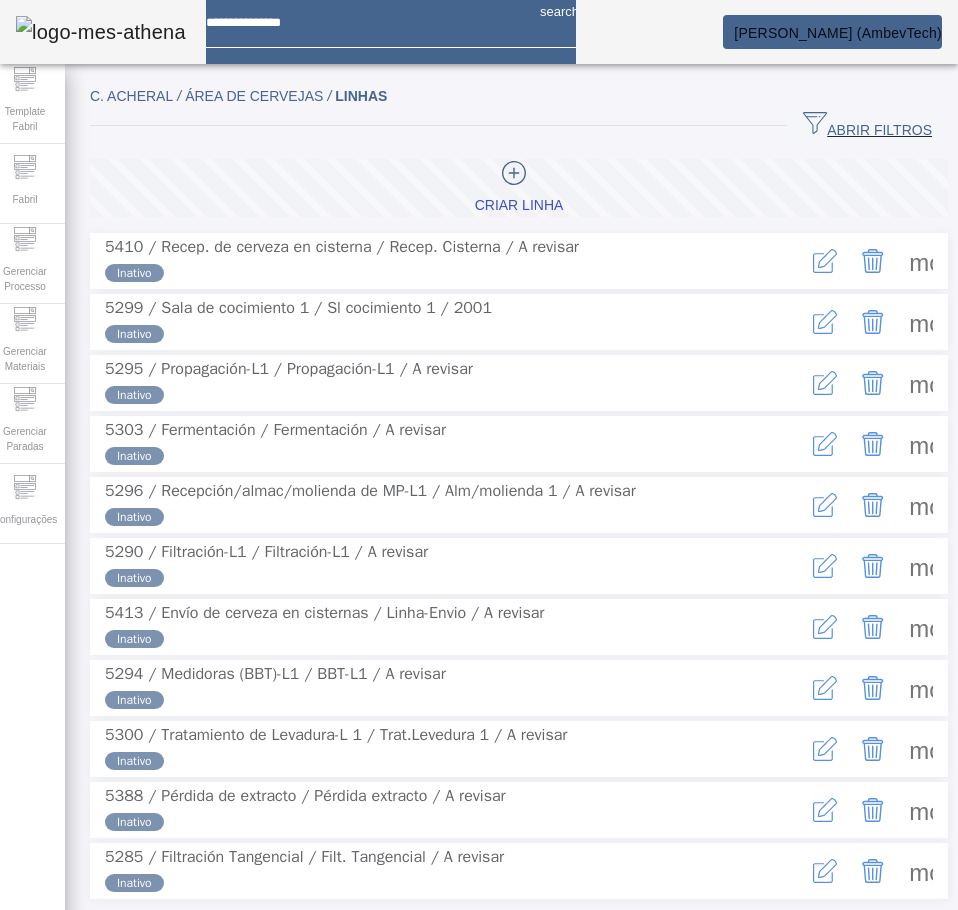 click on "ABRIR FILTROS" 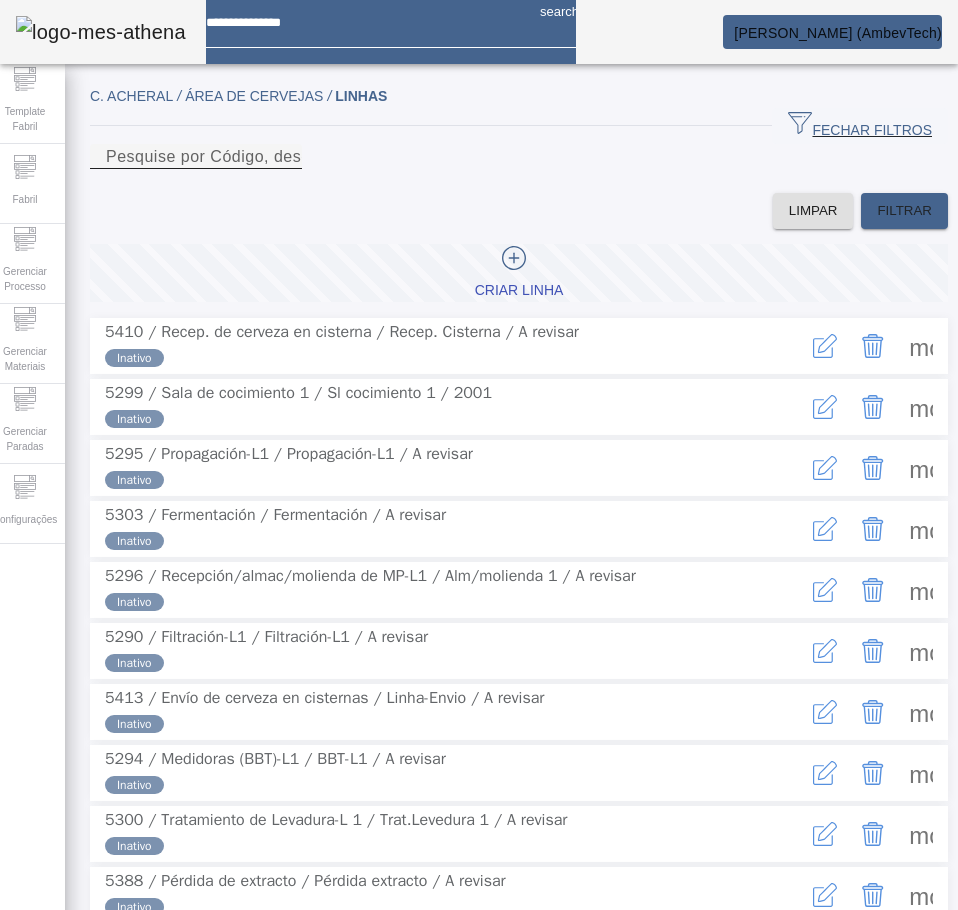 click on "Pesquise por
Código,
descrição,
descrição abreviada
ou
descrição SAP" 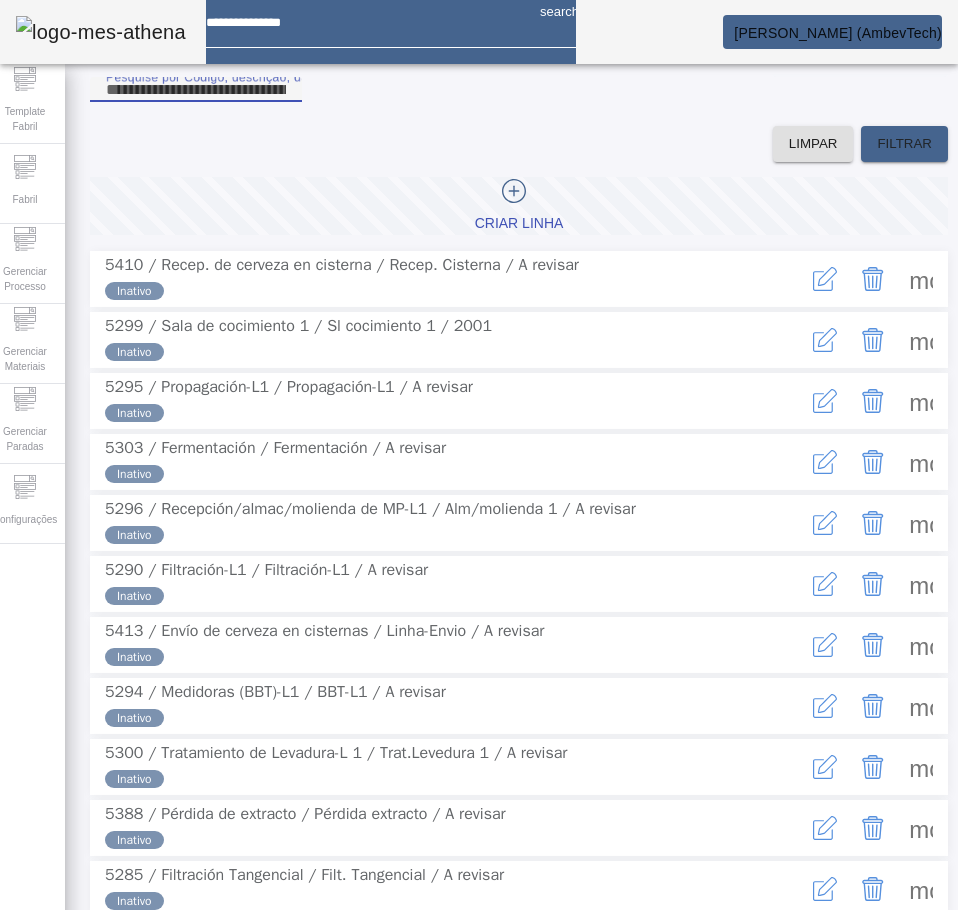 scroll, scrollTop: 100, scrollLeft: 0, axis: vertical 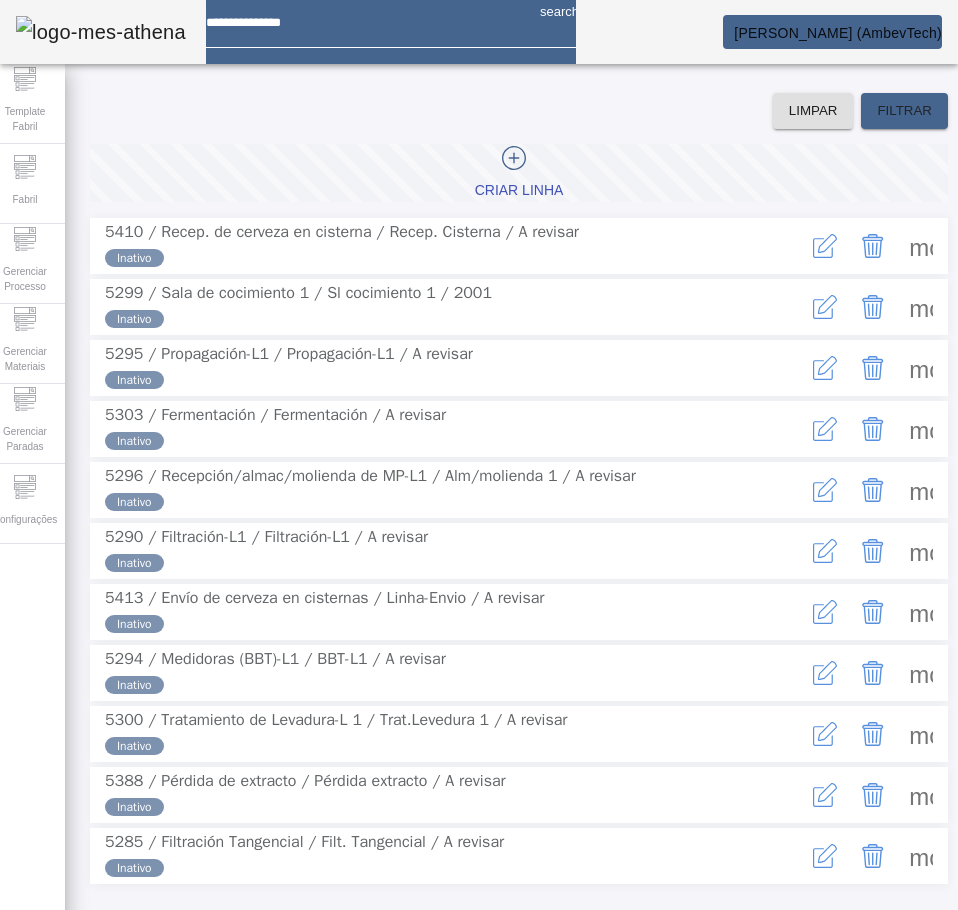 click at bounding box center (921, 429) 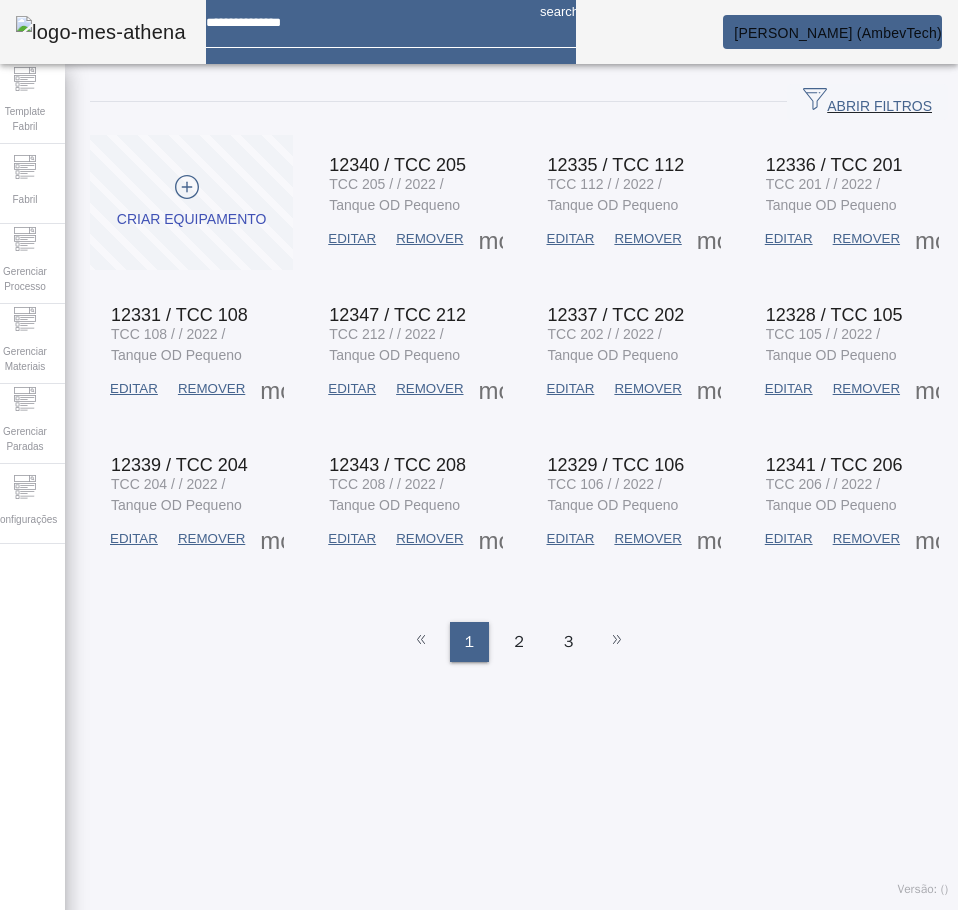 click on "EDITAR" at bounding box center [352, 239] 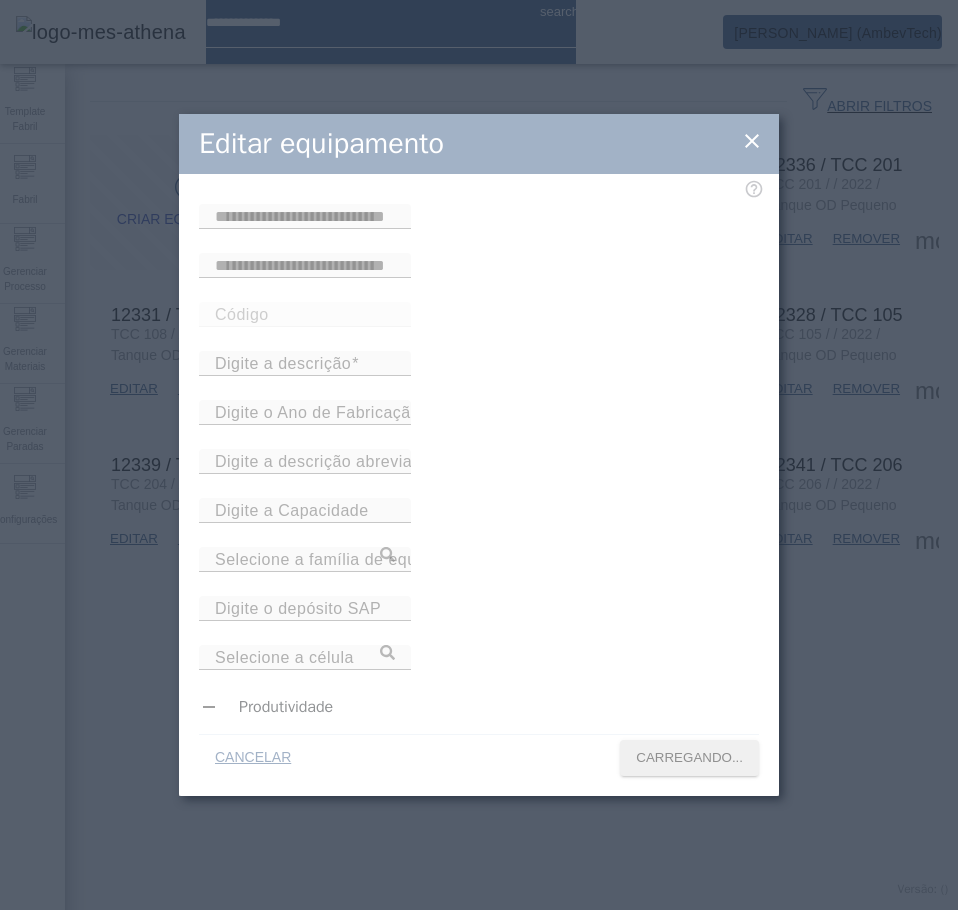 type on "*****" 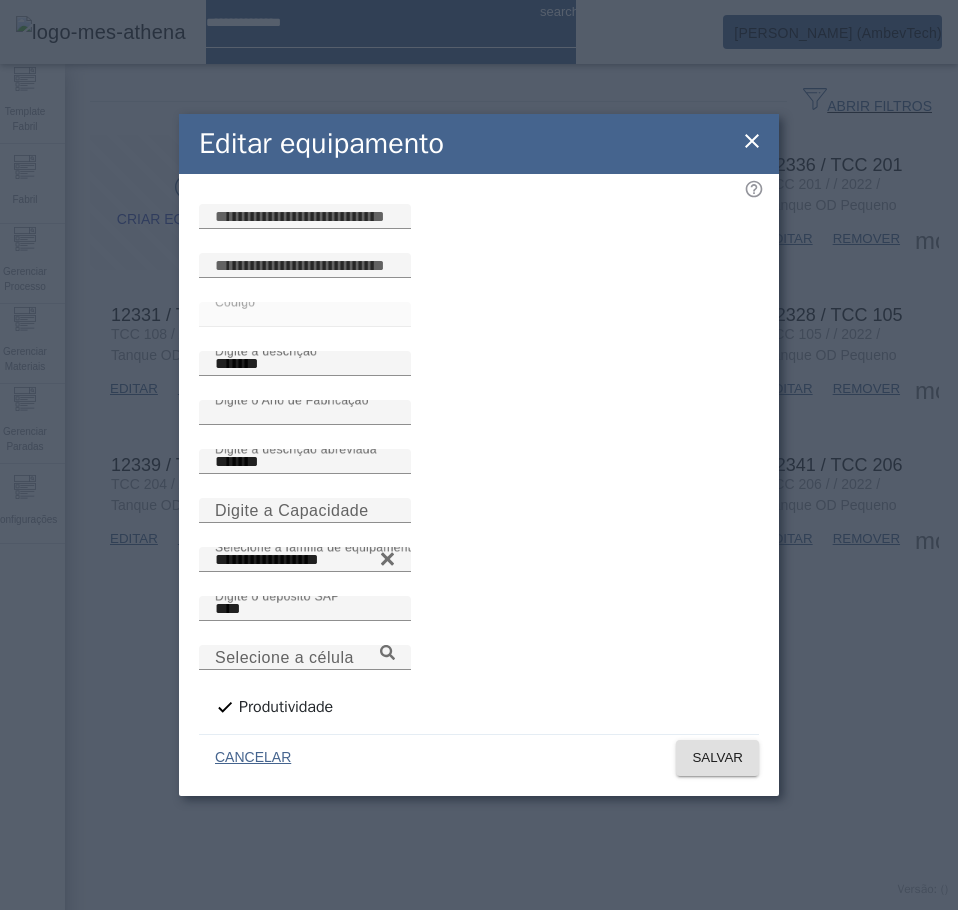click 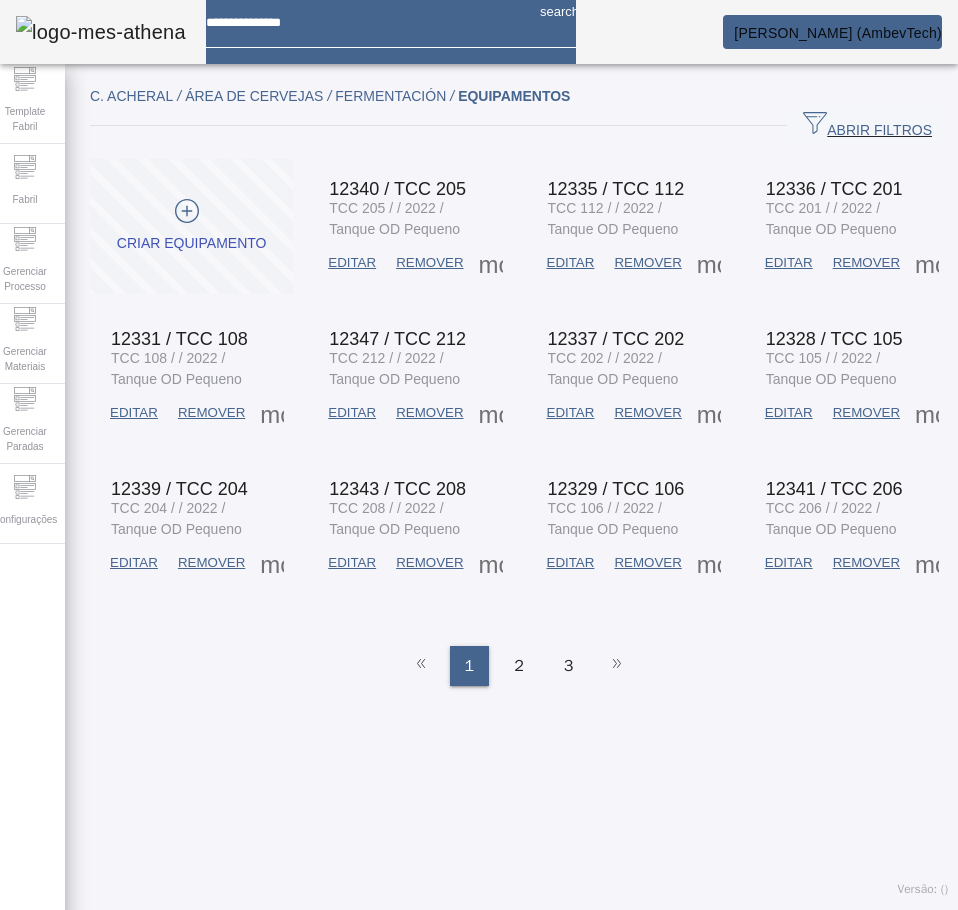 drag, startPoint x: 831, startPoint y: 122, endPoint x: 577, endPoint y: 148, distance: 255.32724 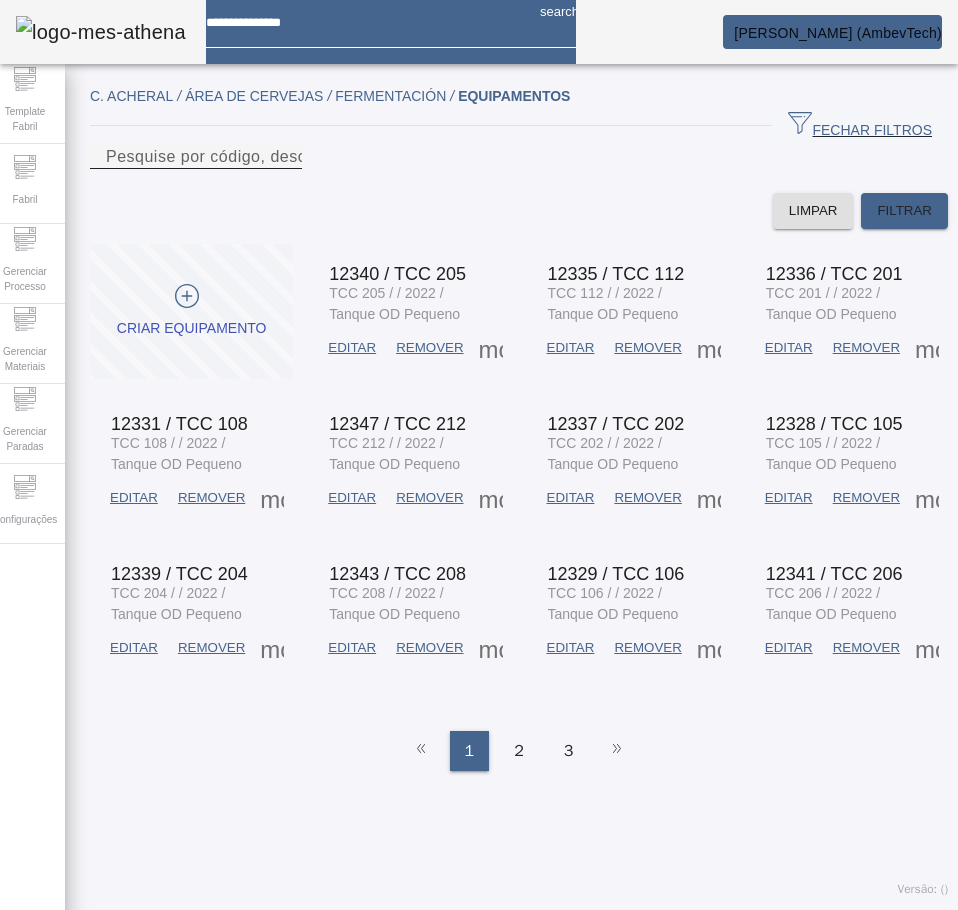 click on "Pesquise por
código,
descrição,
descrição abreviada,
capacidade
ou
ano de fabricação" at bounding box center [436, 156] 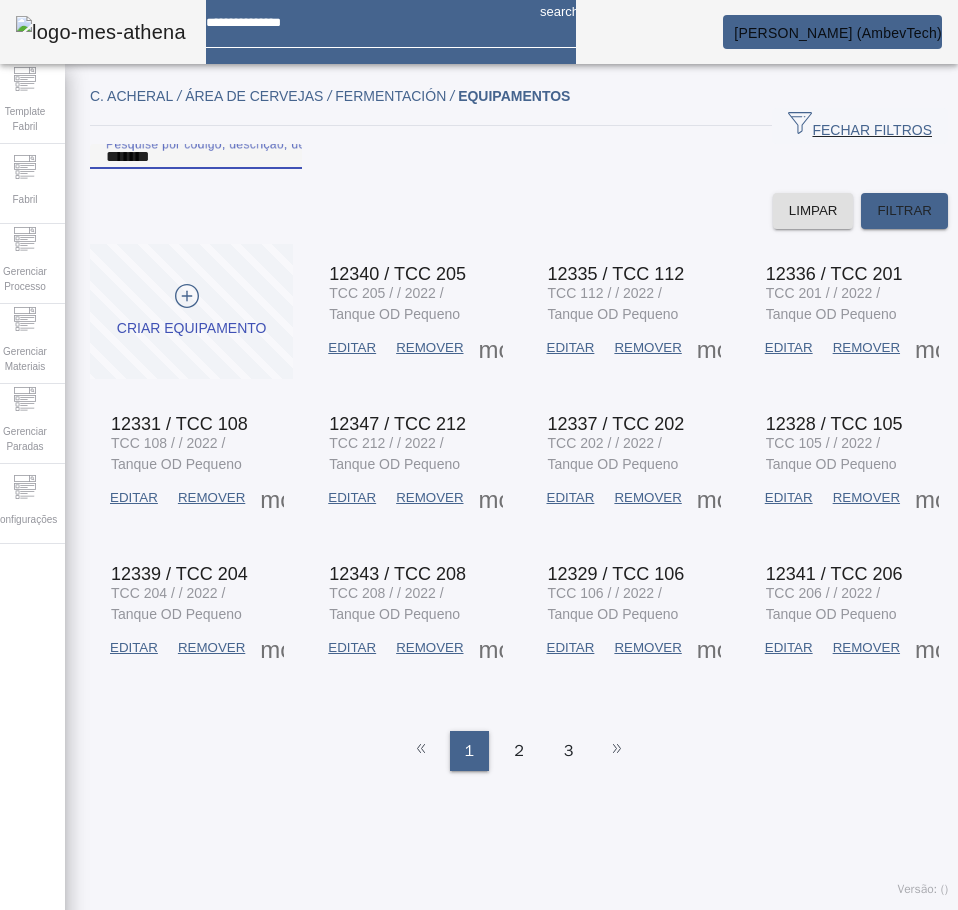 type on "*******" 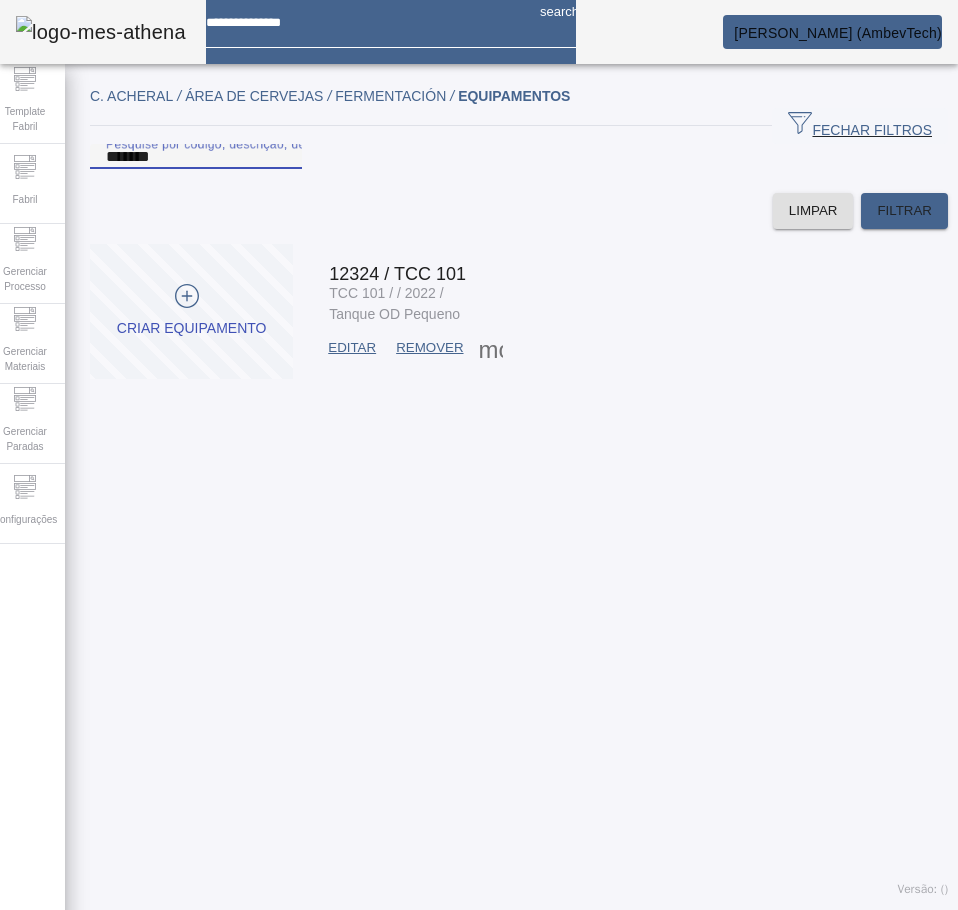 click on "EDITAR" at bounding box center [352, 348] 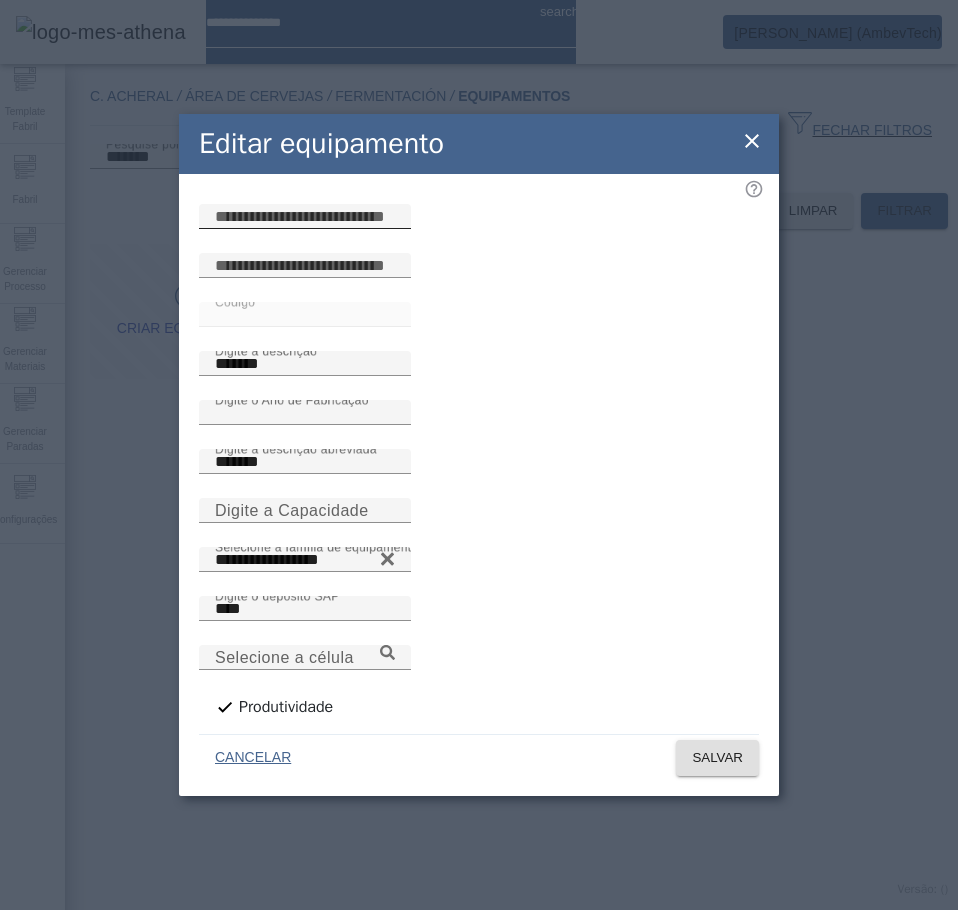 click at bounding box center (305, 217) 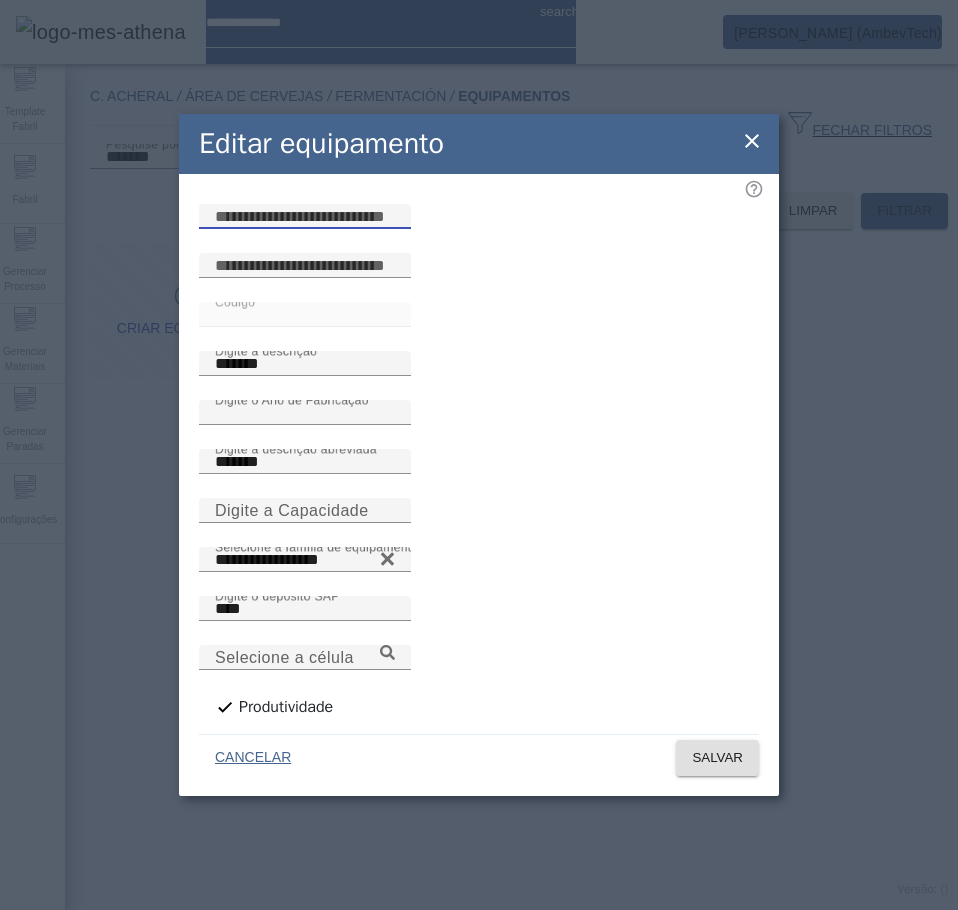 paste on "**********" 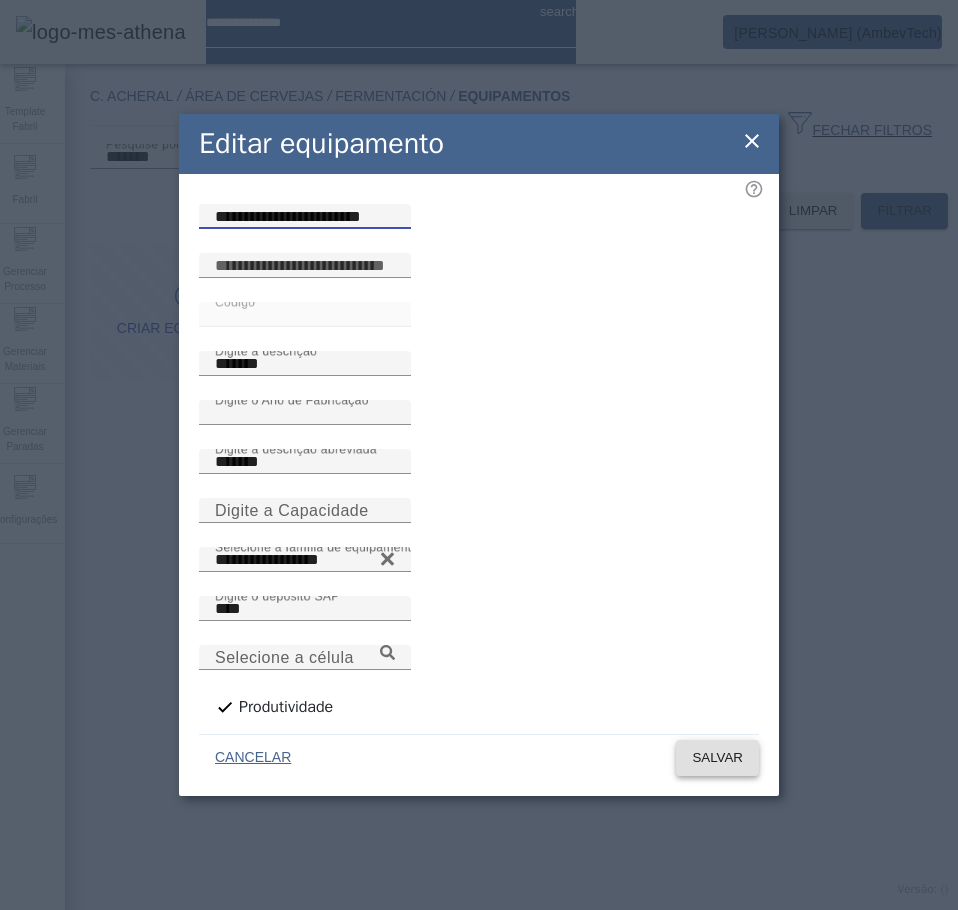 type on "**********" 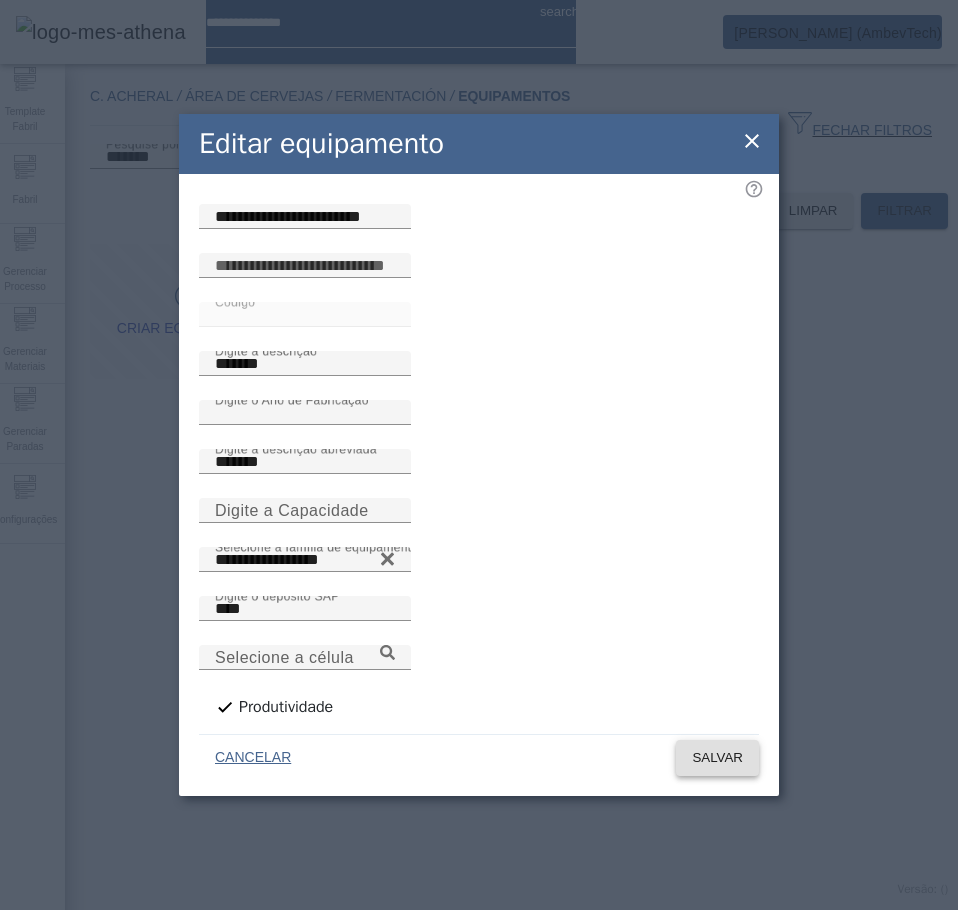 click on "SALVAR" 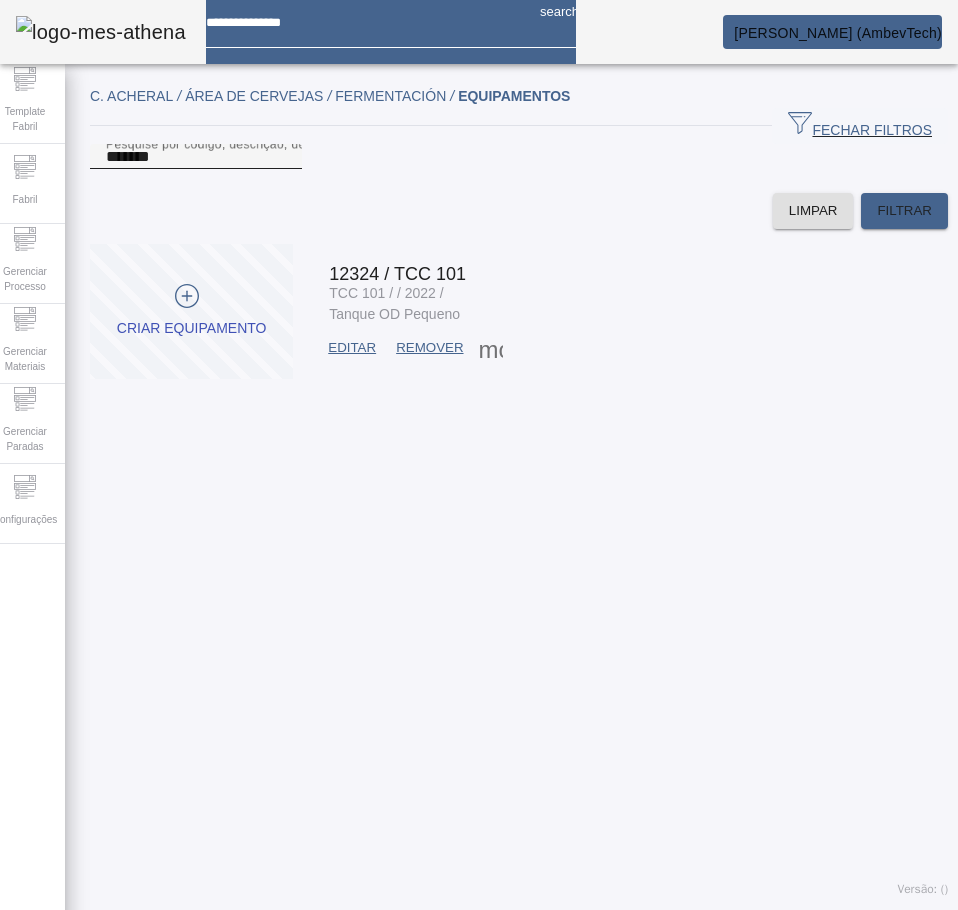click on "*******" at bounding box center (196, 157) 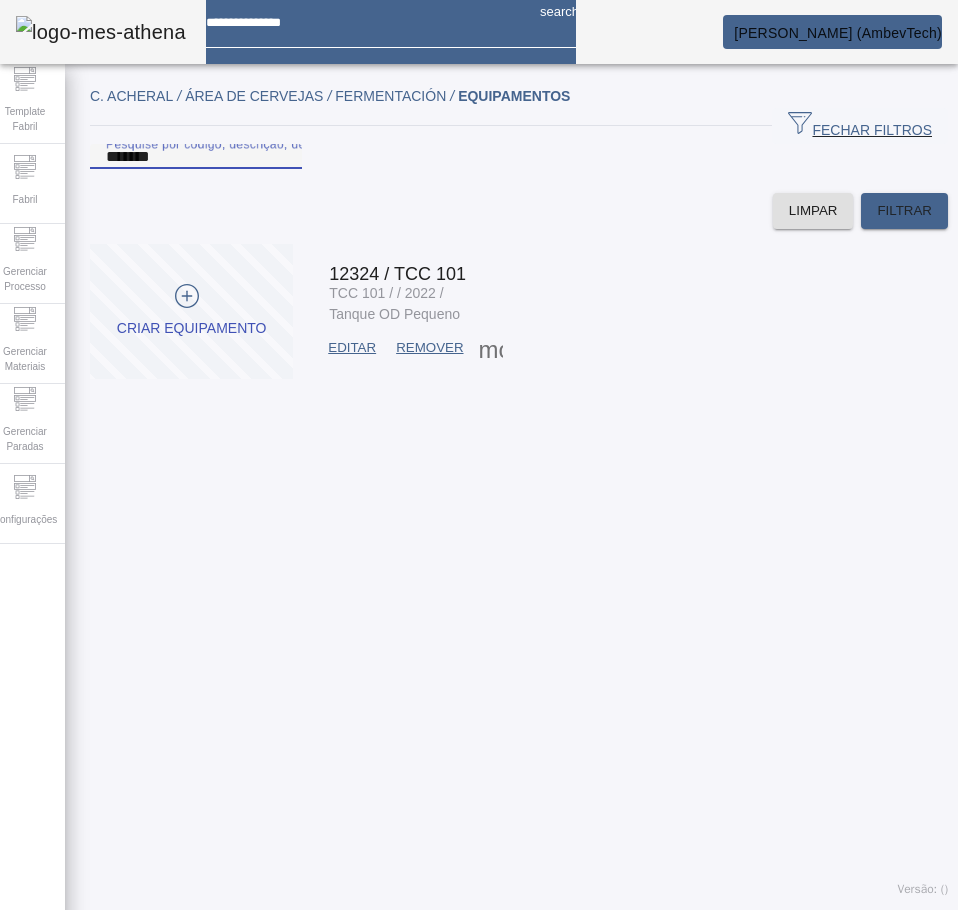 paste 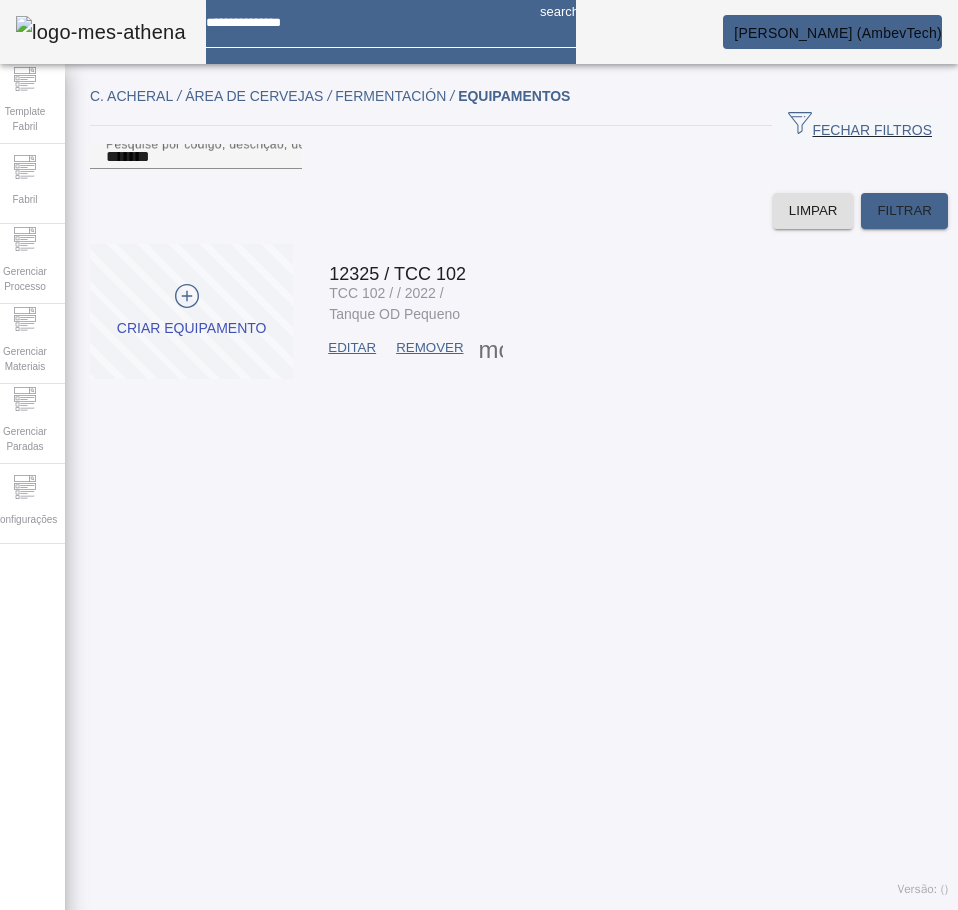 click on "EDITAR" at bounding box center [352, 348] 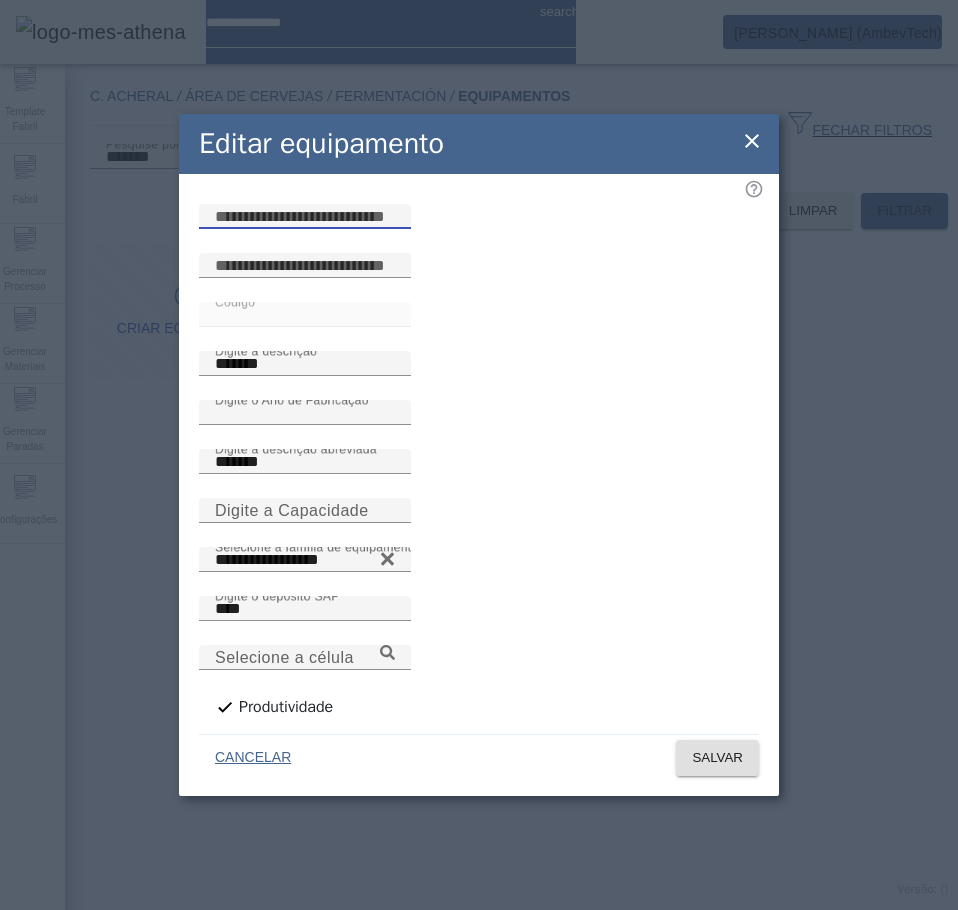 click at bounding box center (305, 217) 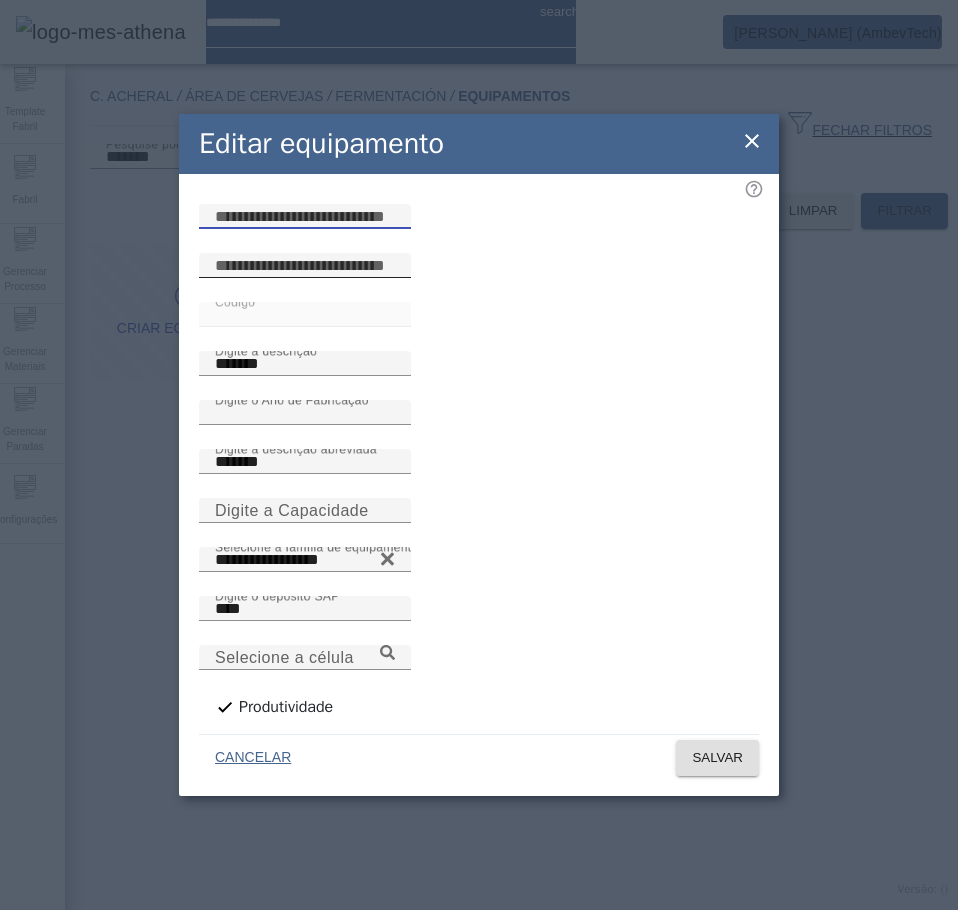 paste on "**********" 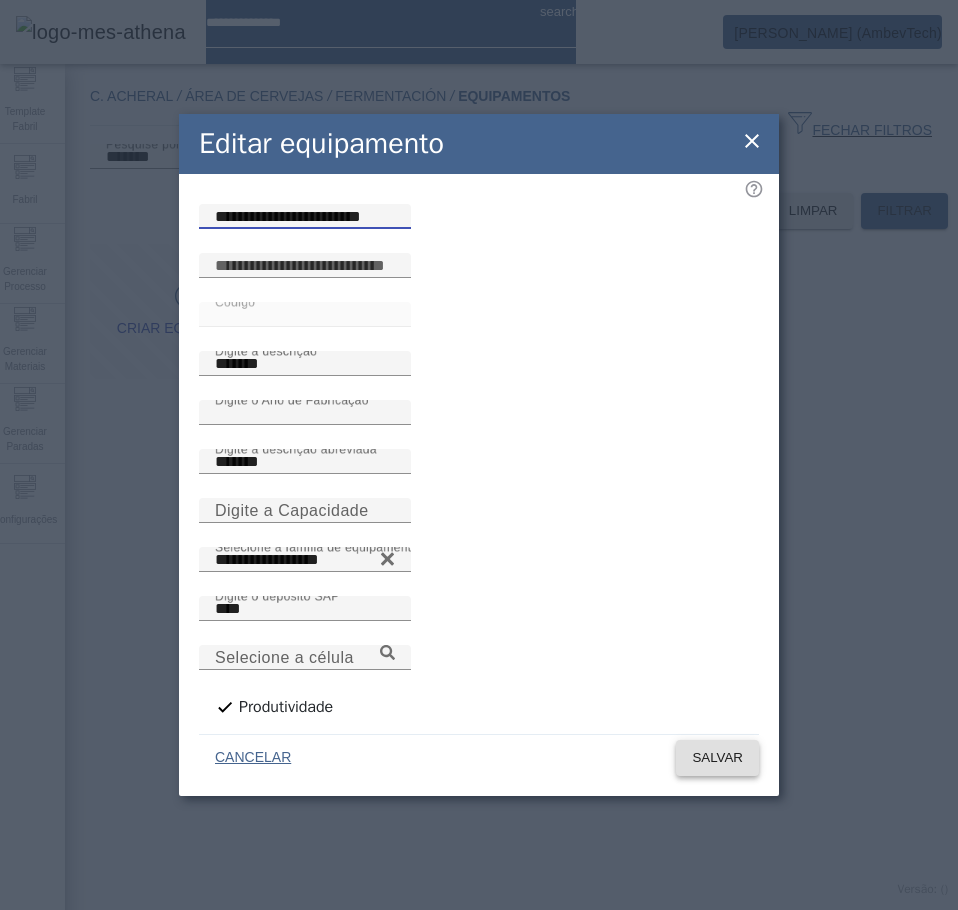 type on "**********" 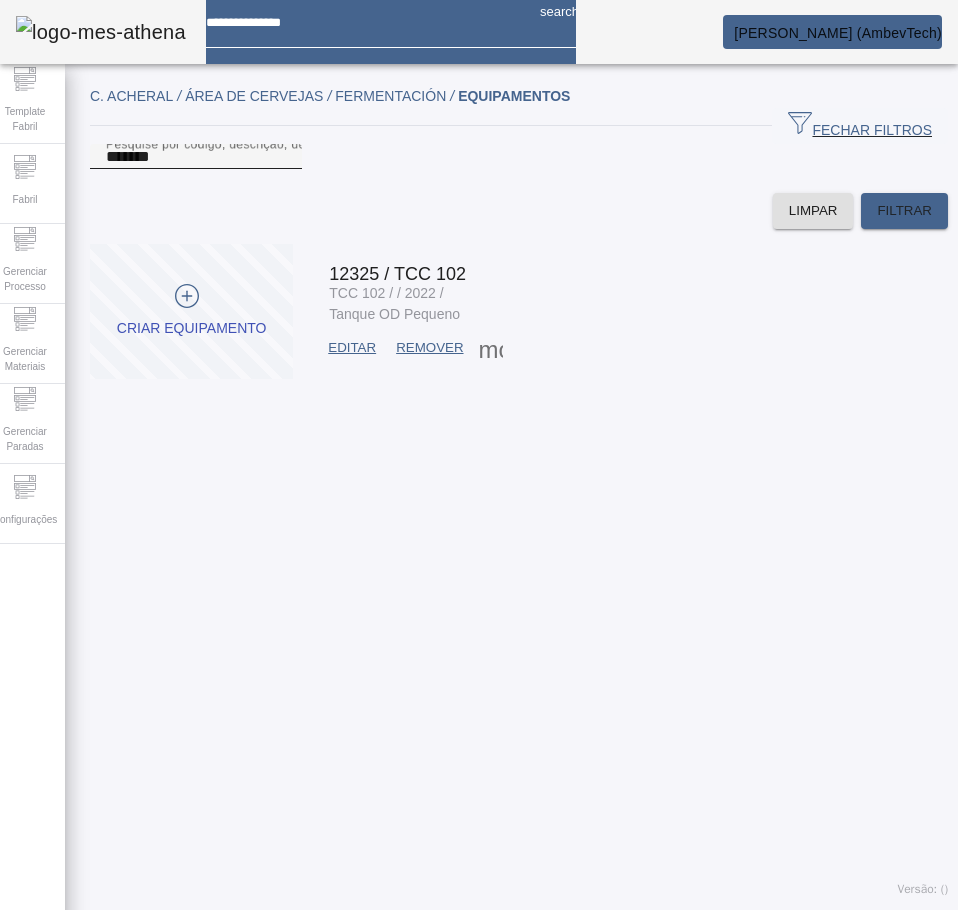 click on "*******" at bounding box center (196, 157) 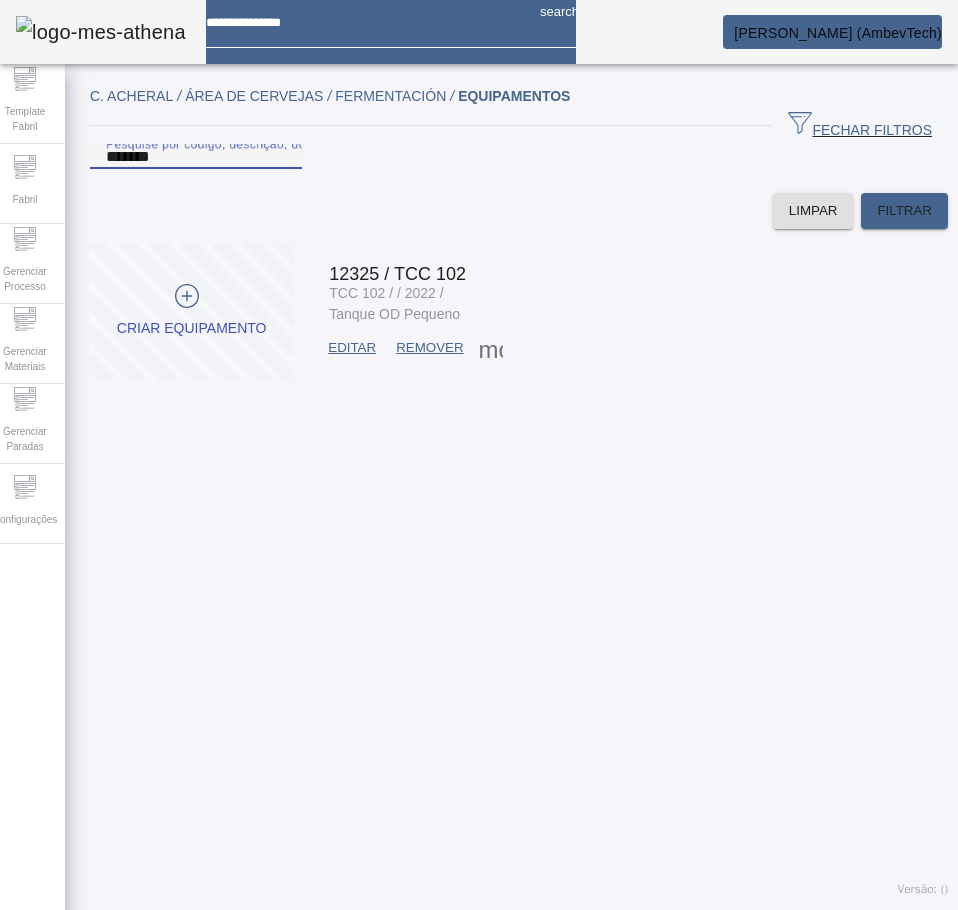 paste 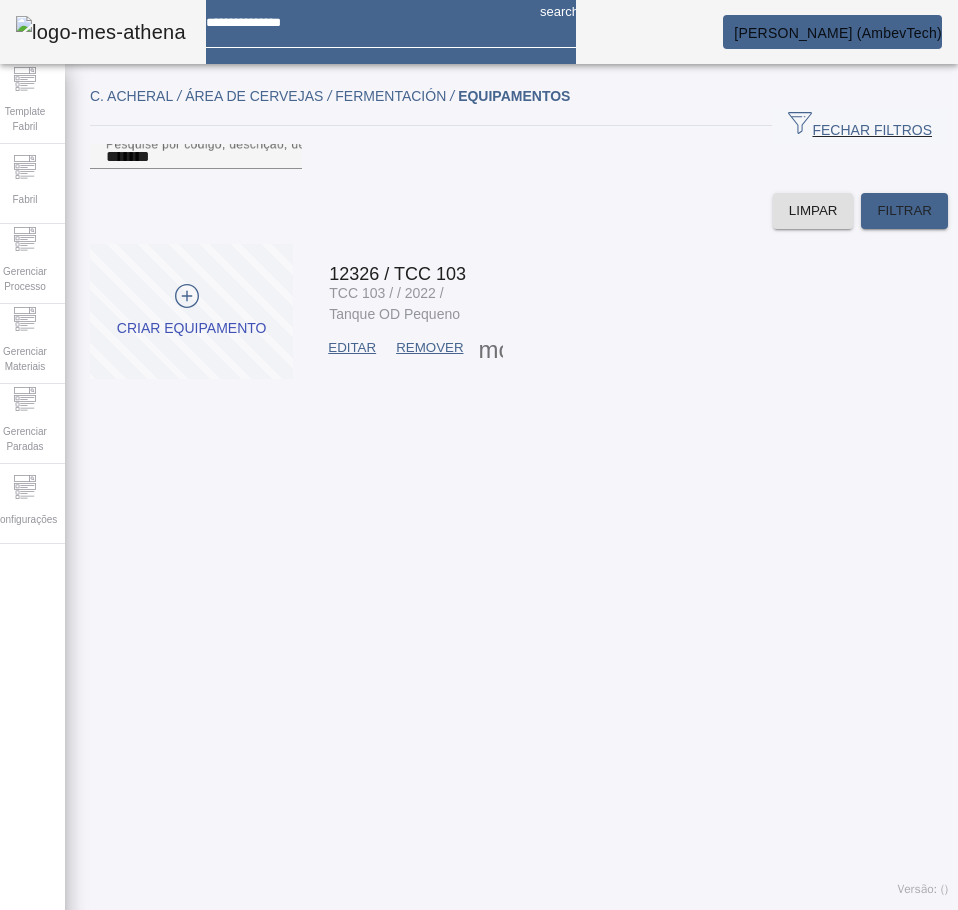 click at bounding box center (352, 348) 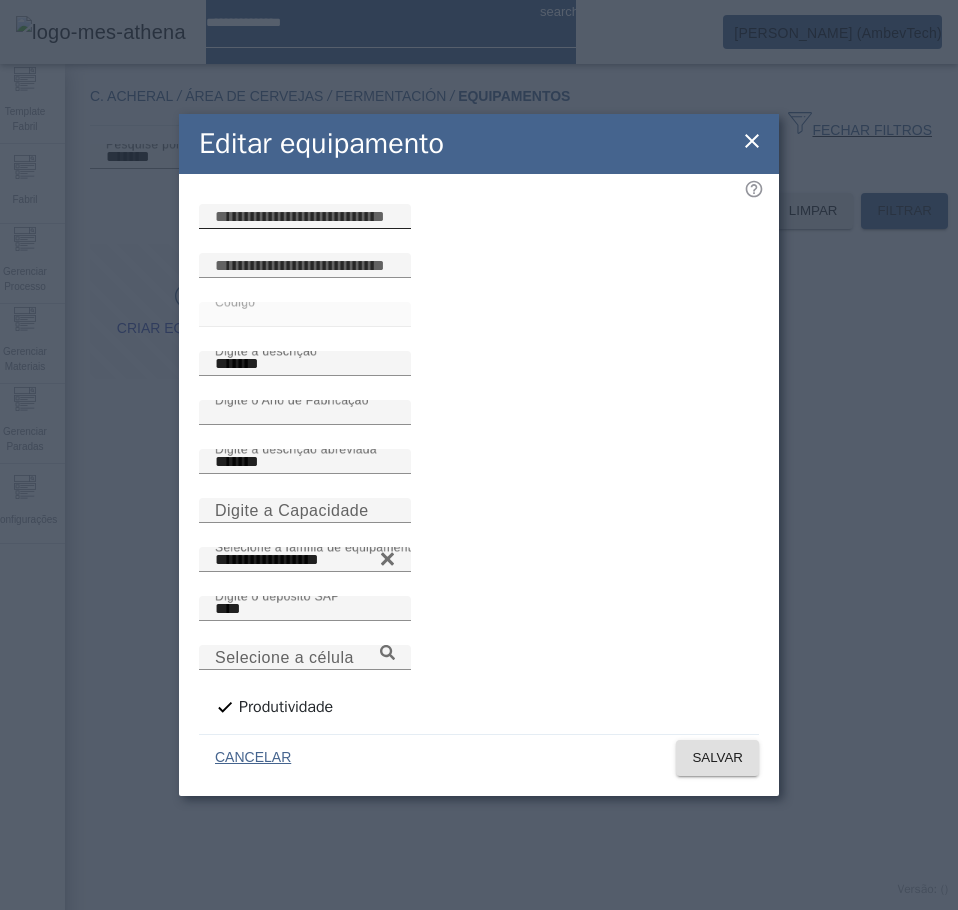 click at bounding box center (305, 217) 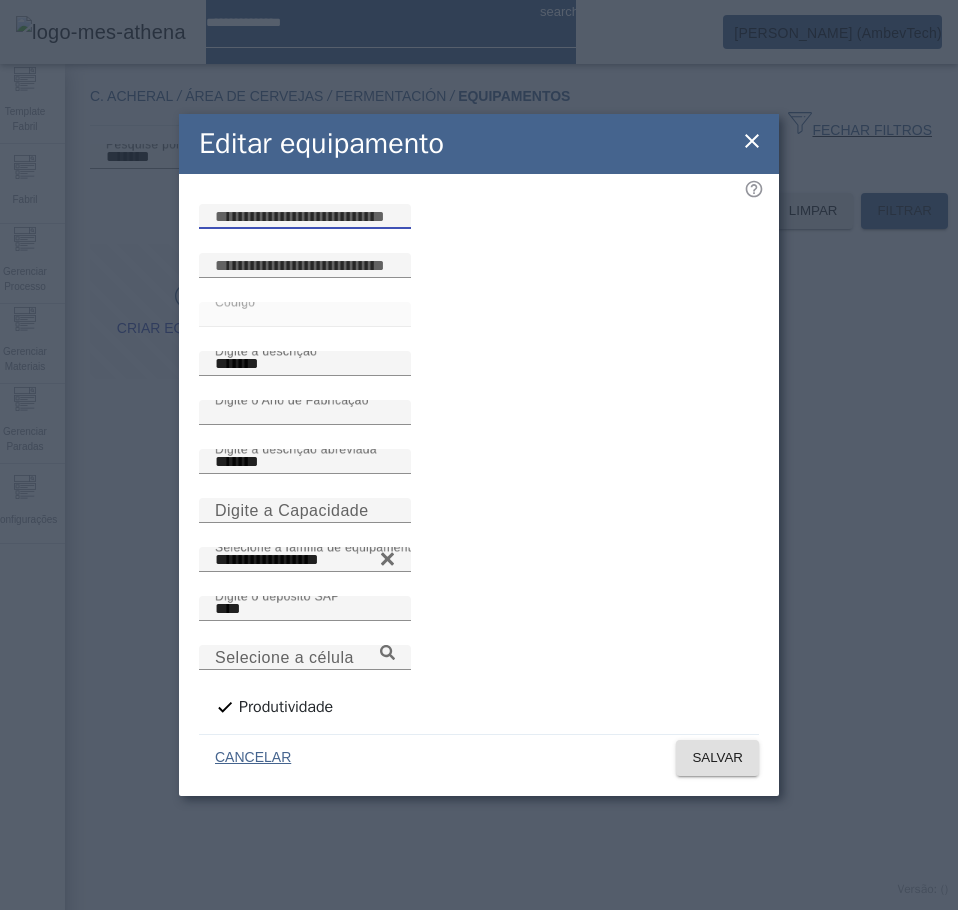 paste on "**********" 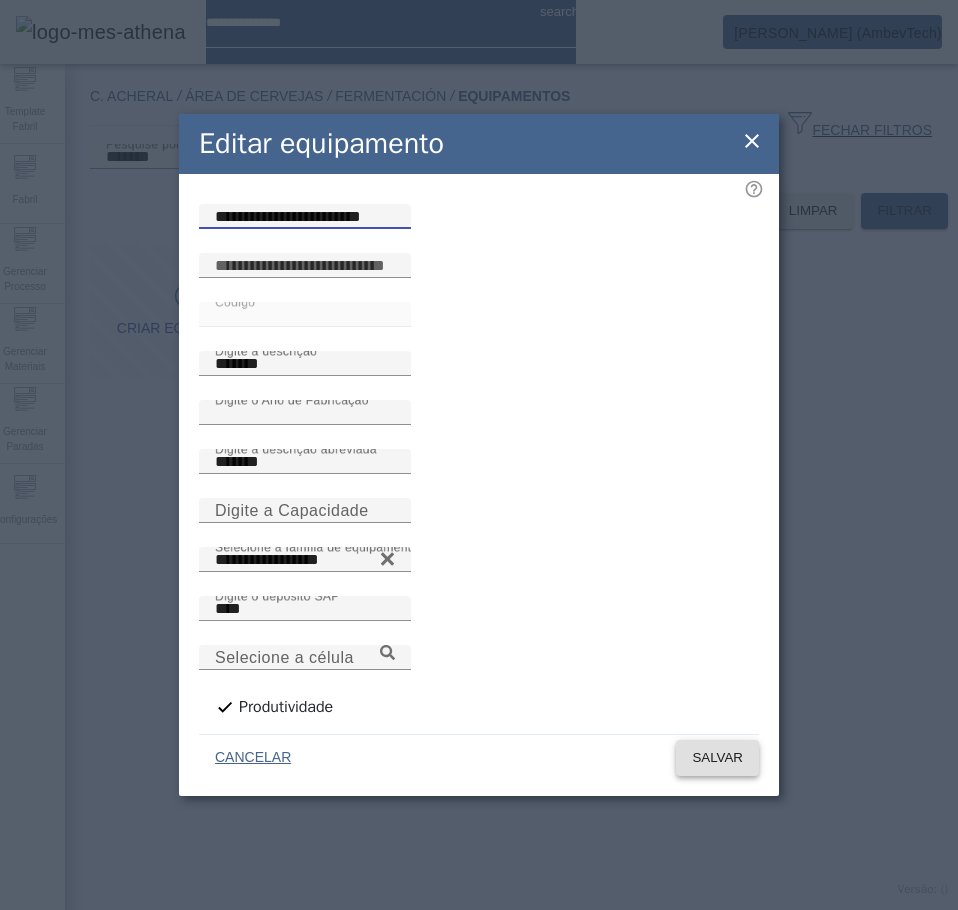 type on "**********" 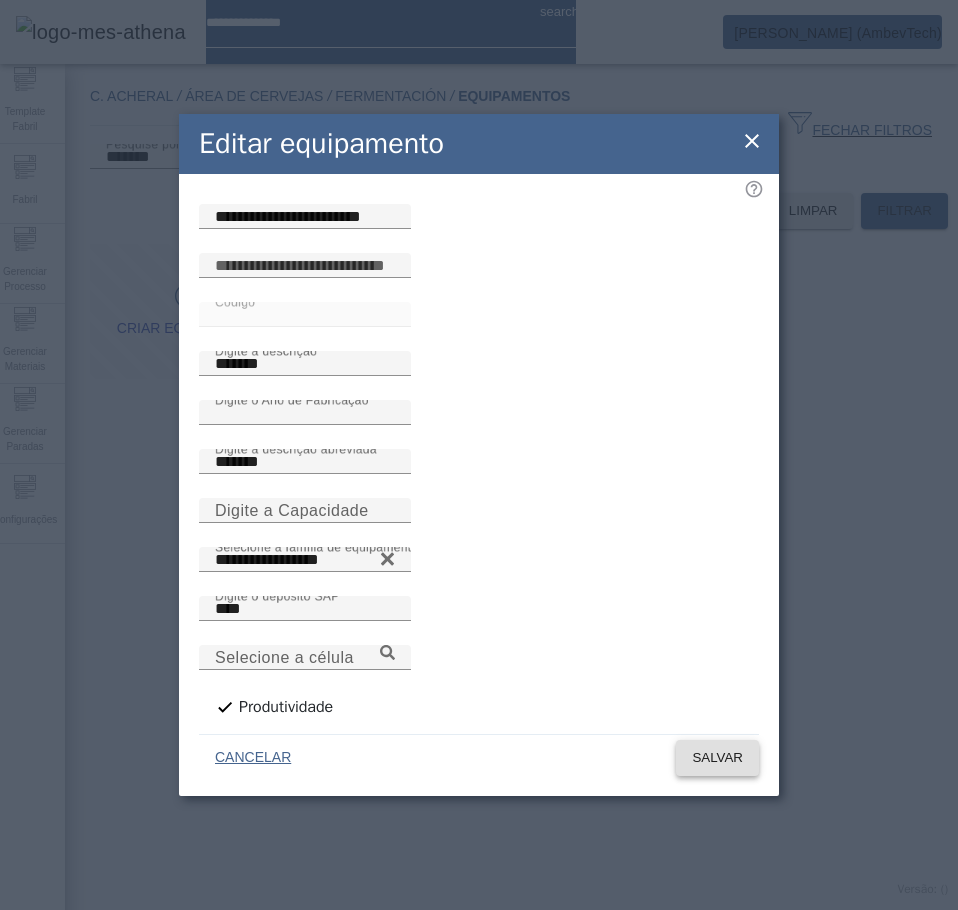 click on "SALVAR" 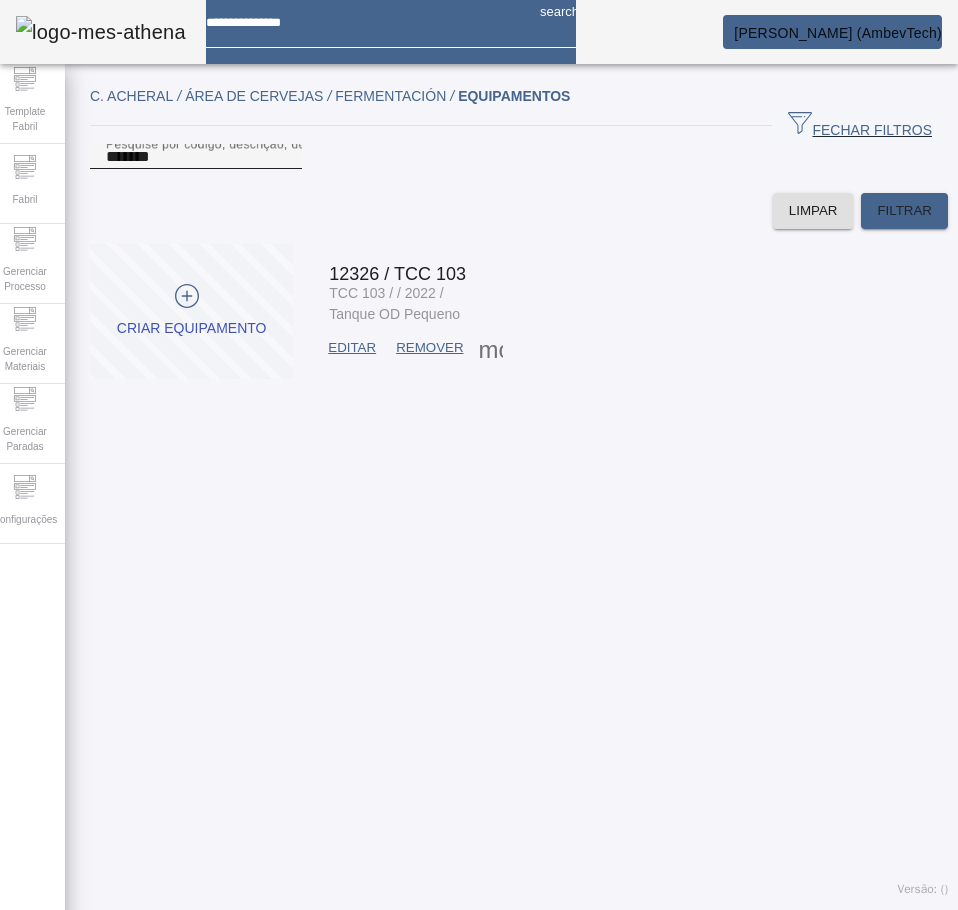 click on "Pesquise por
código,
descrição,
descrição abreviada,
capacidade
ou
ano de fabricação
*******" 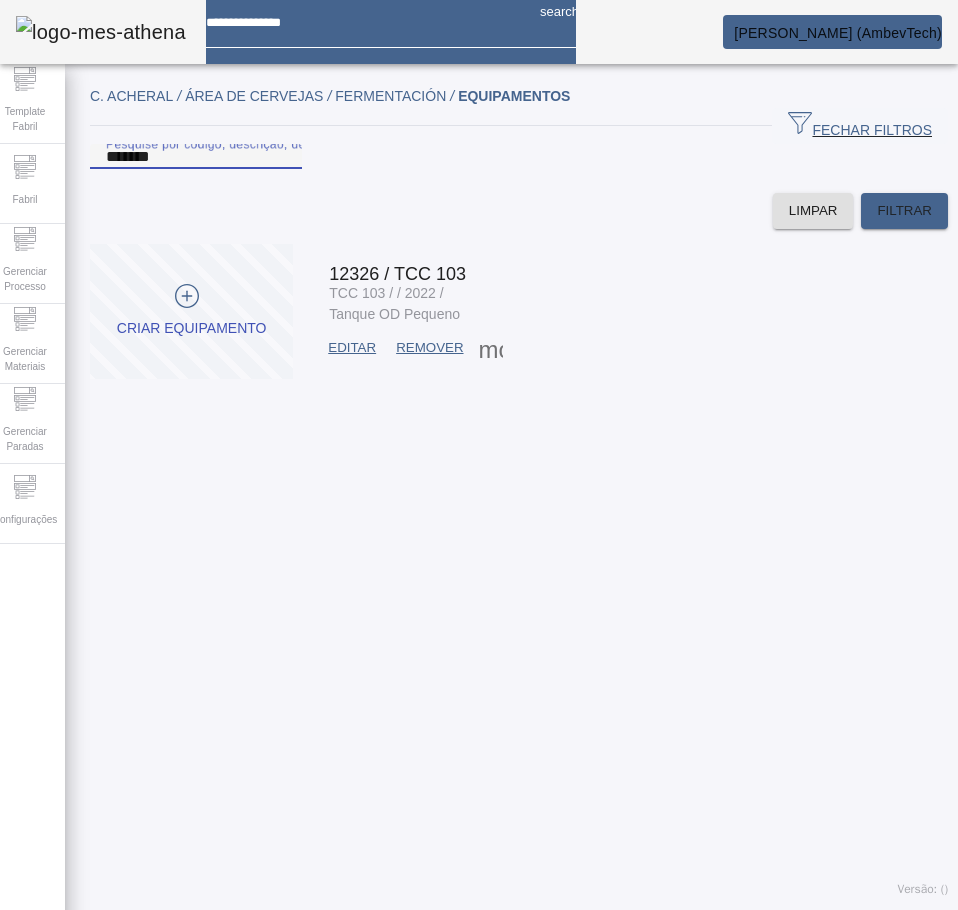 click on "*******" at bounding box center [196, 157] 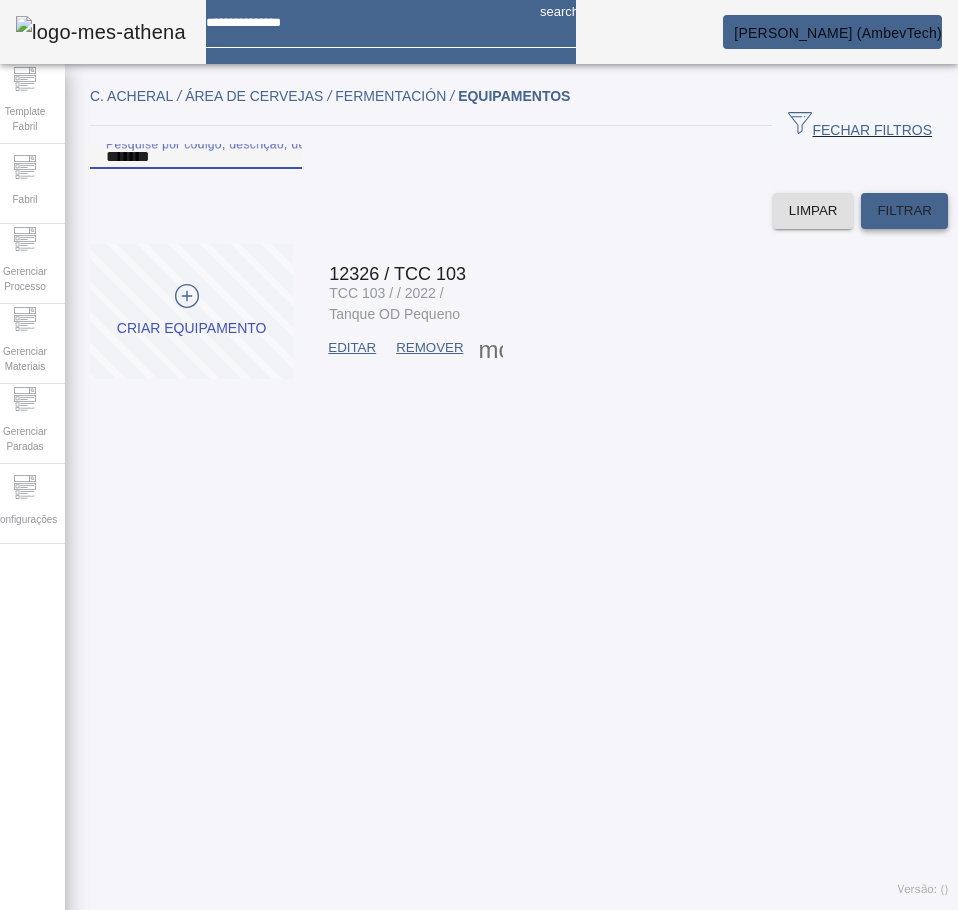 type on "*******" 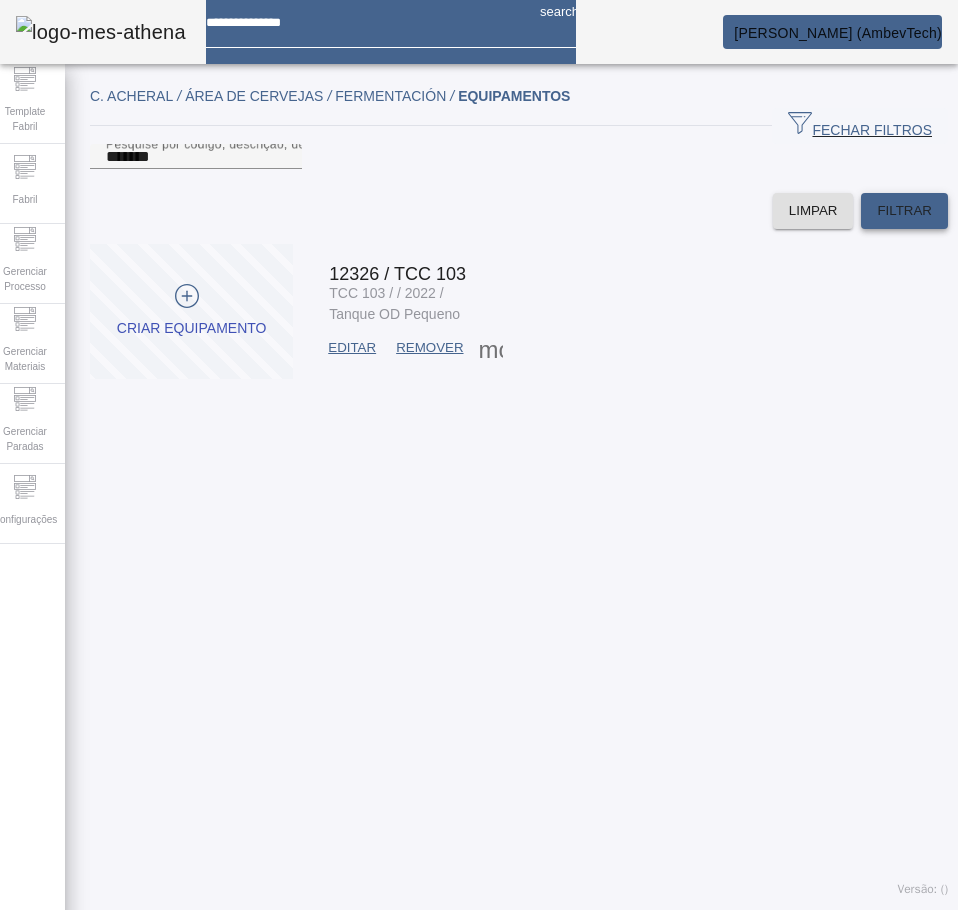 click 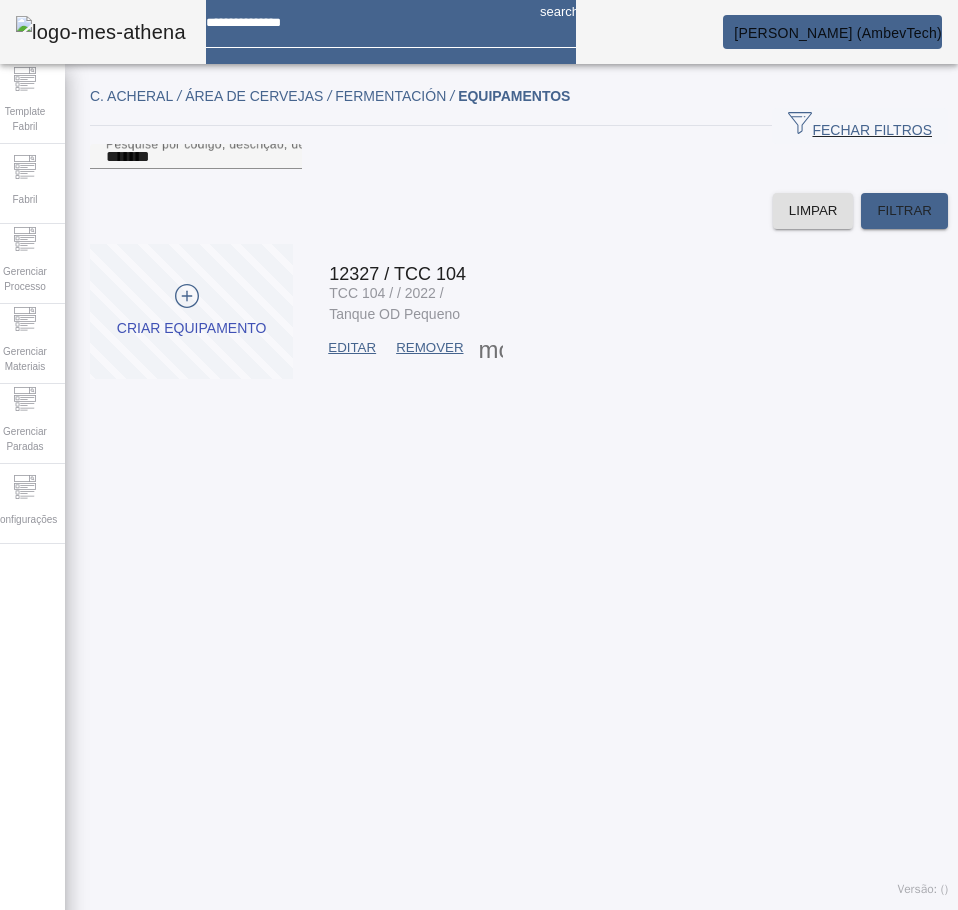 click on "EDITAR" at bounding box center (352, 348) 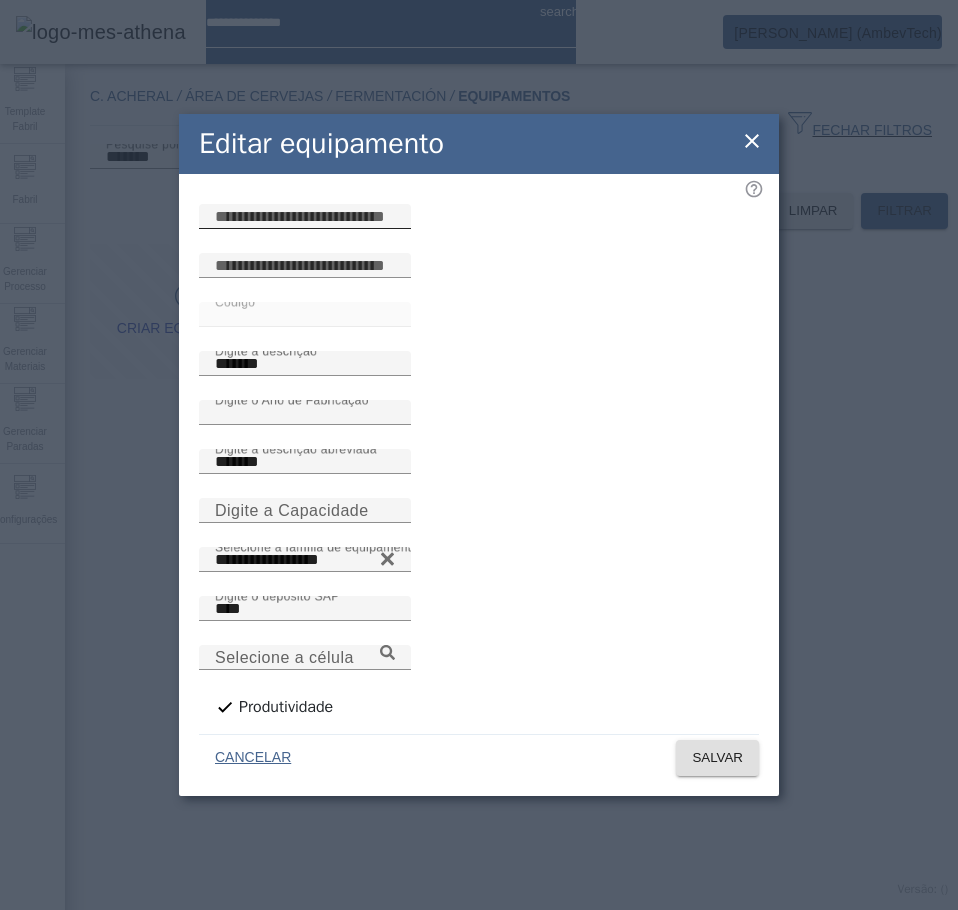 click at bounding box center [305, 217] 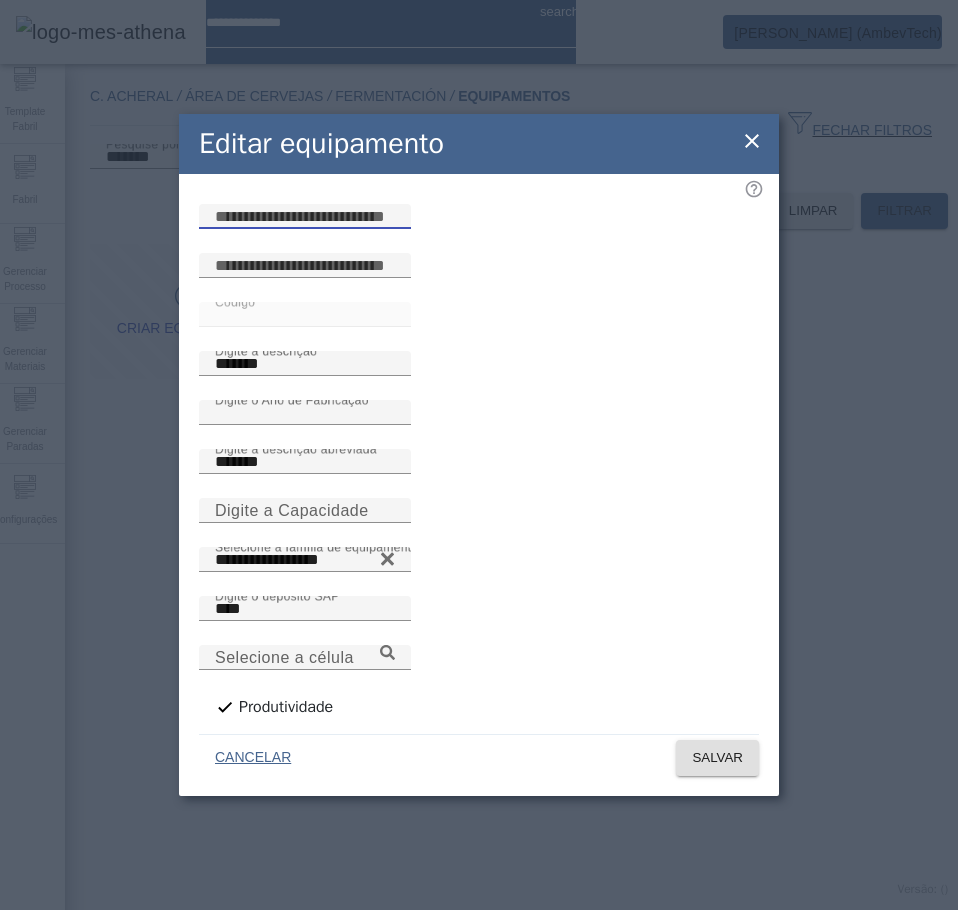 paste on "**********" 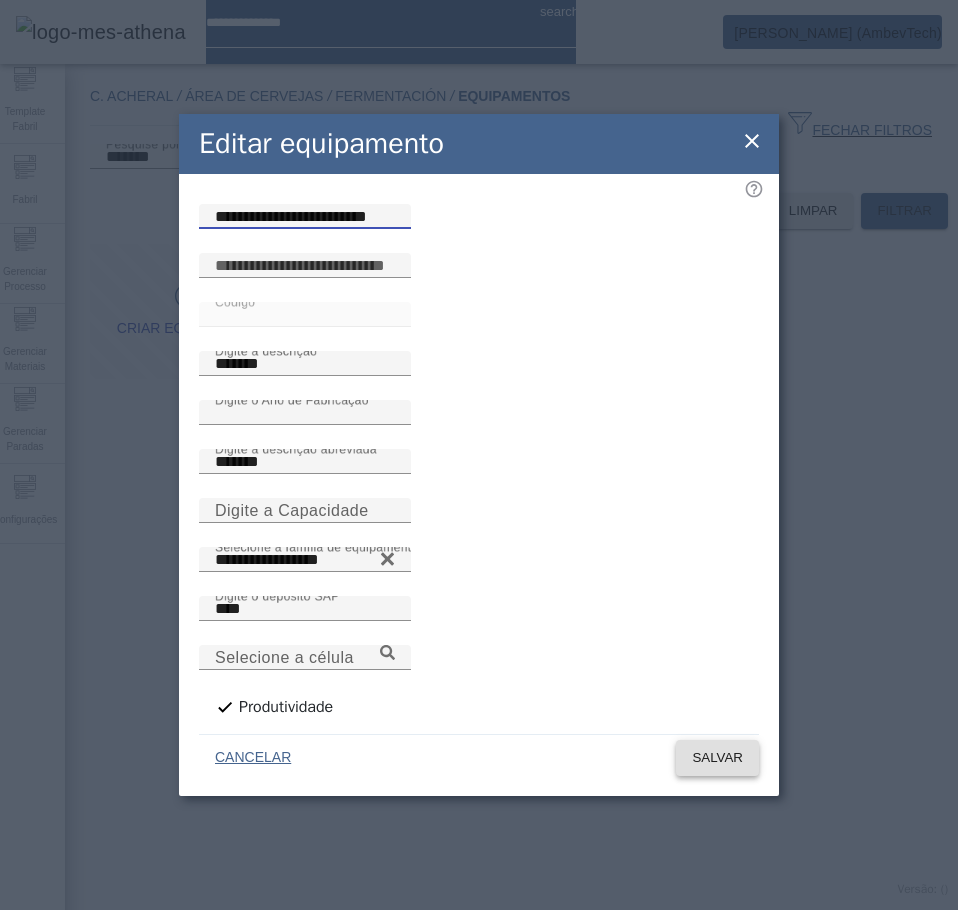 type on "**********" 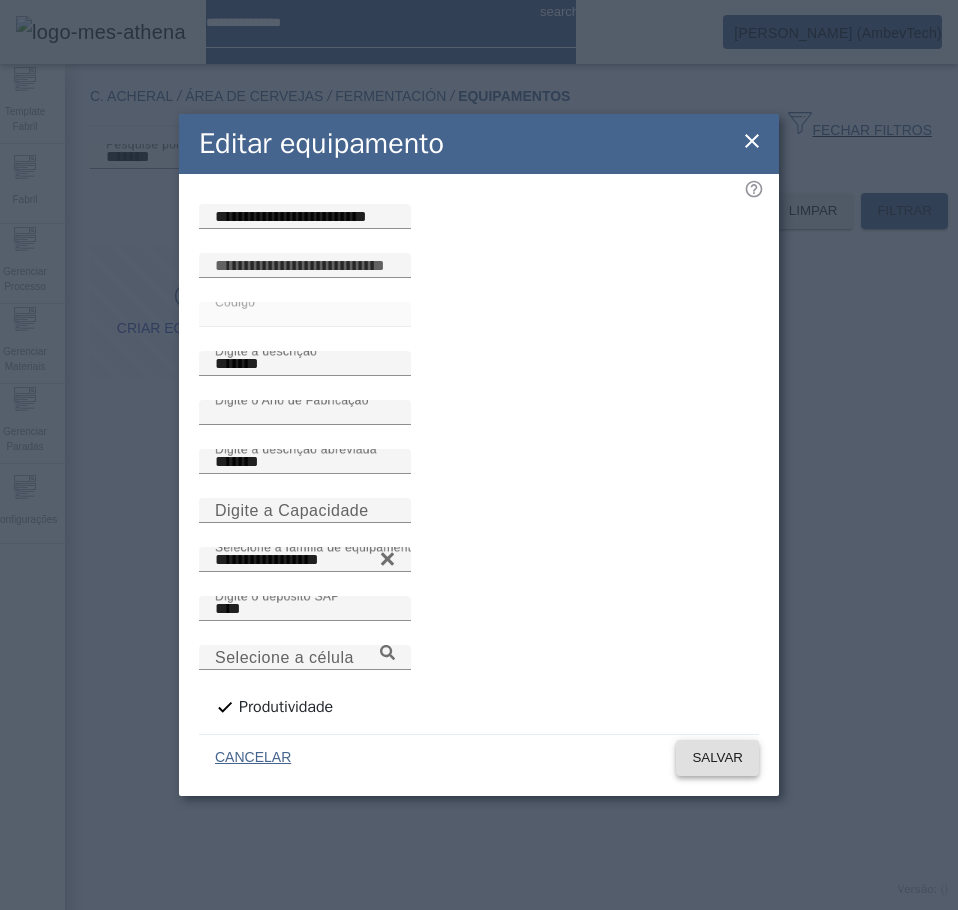 click 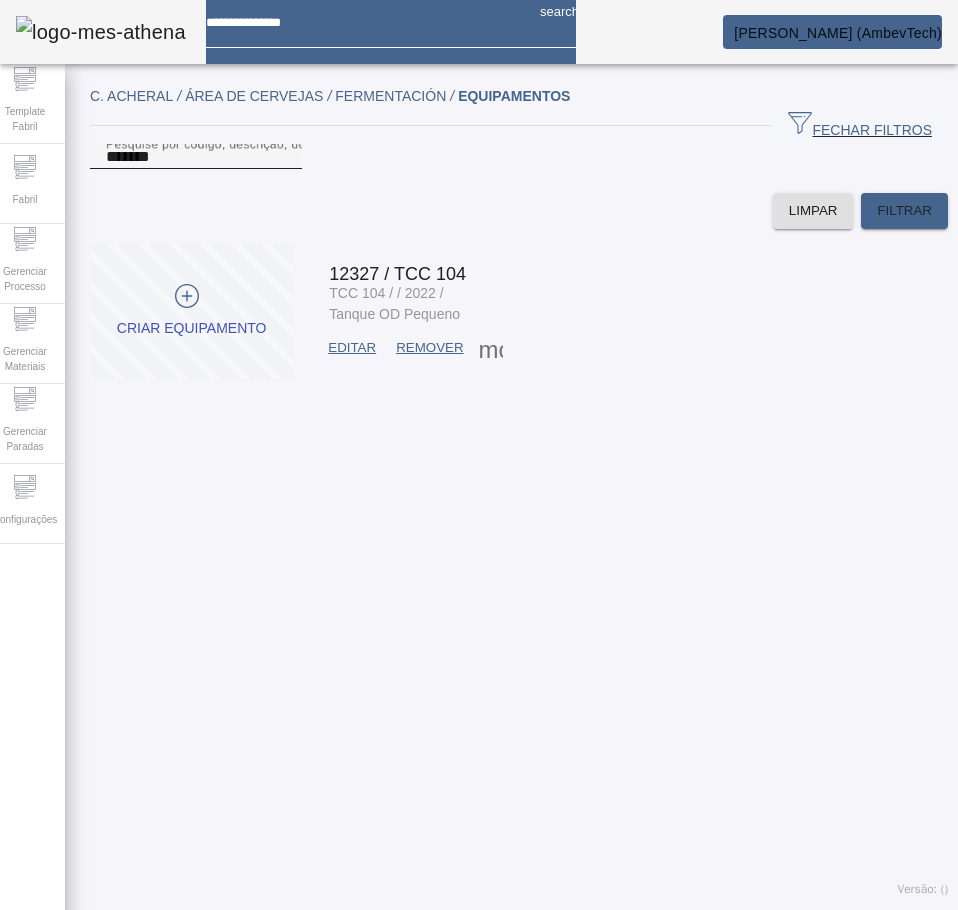 click on "Pesquise por
código,
descrição,
descrição abreviada,
capacidade
ou
ano de fabricação" at bounding box center [354, 143] 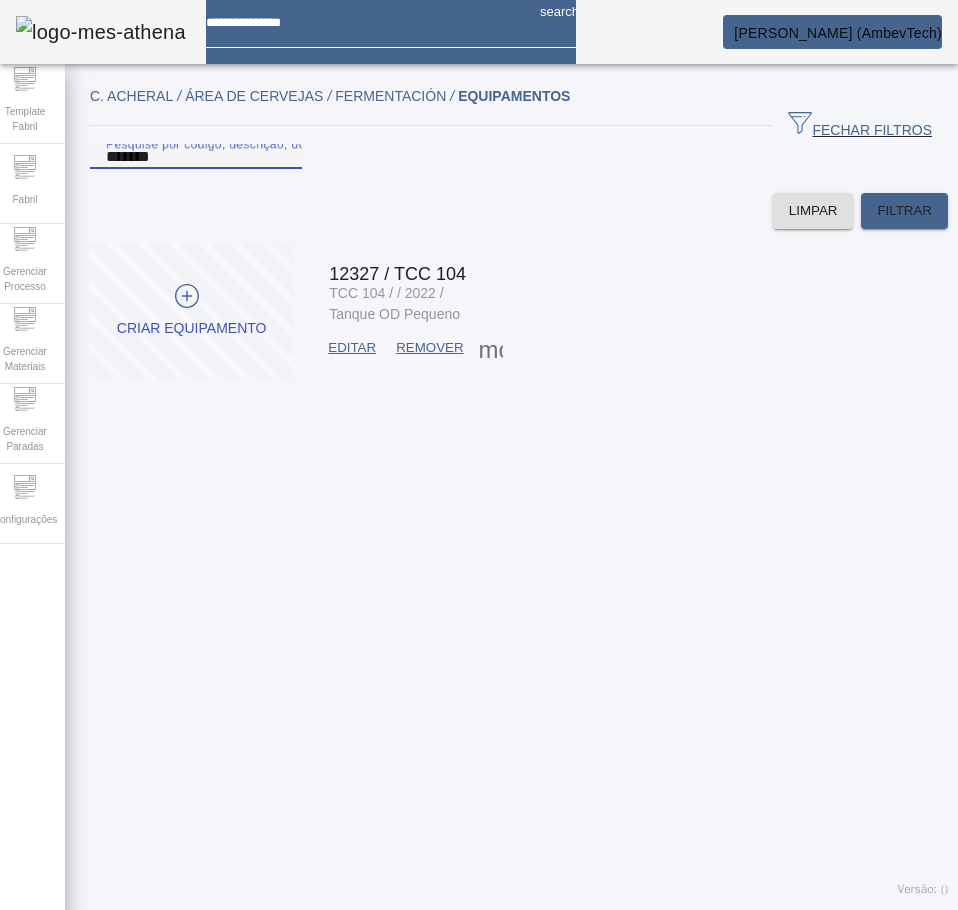 paste 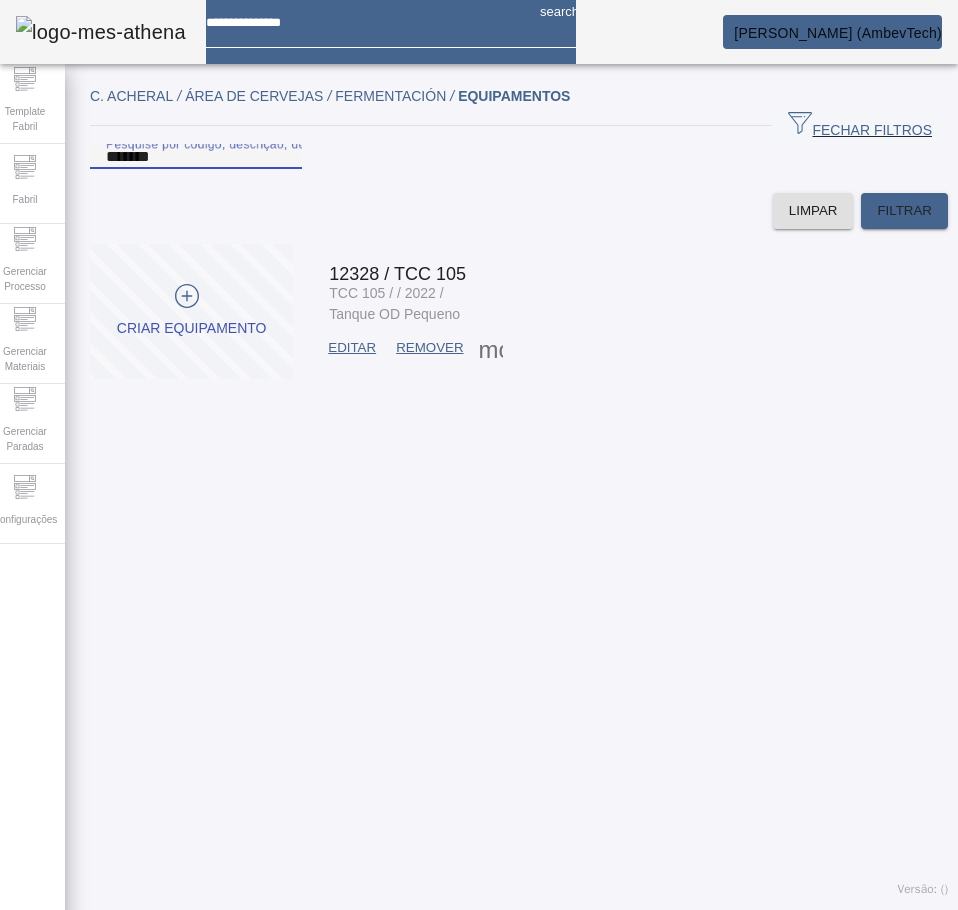click at bounding box center [352, 348] 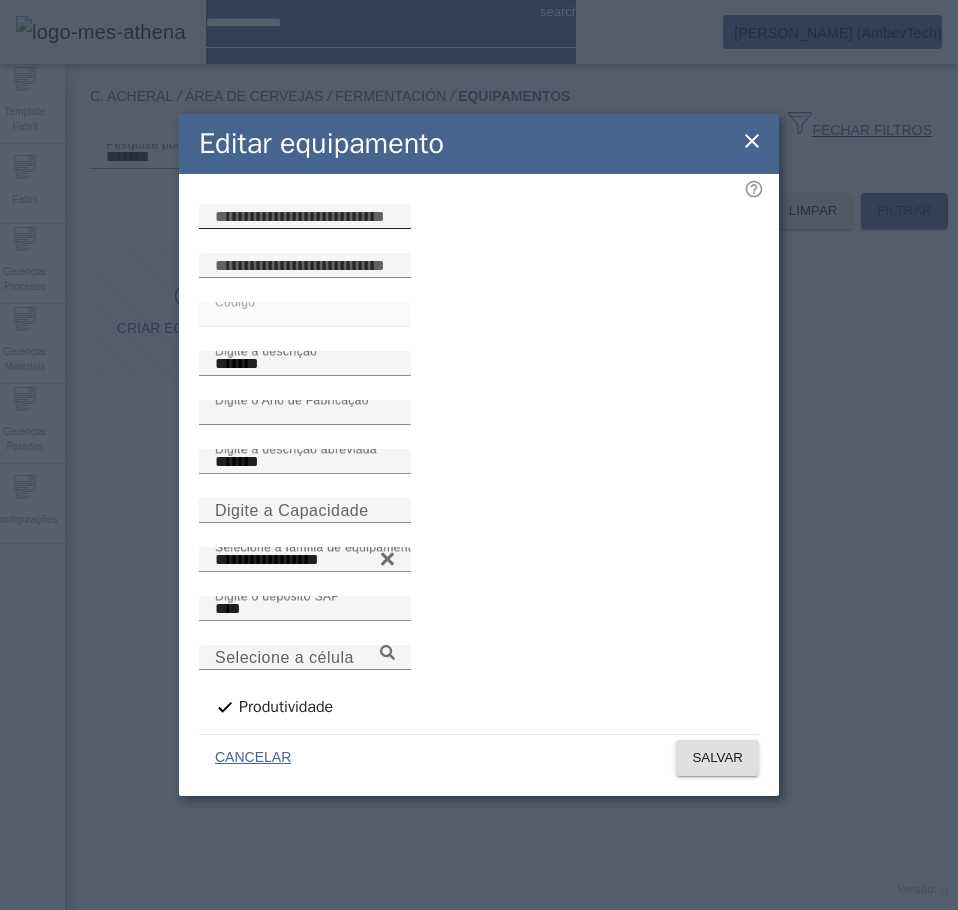 click at bounding box center [305, 217] 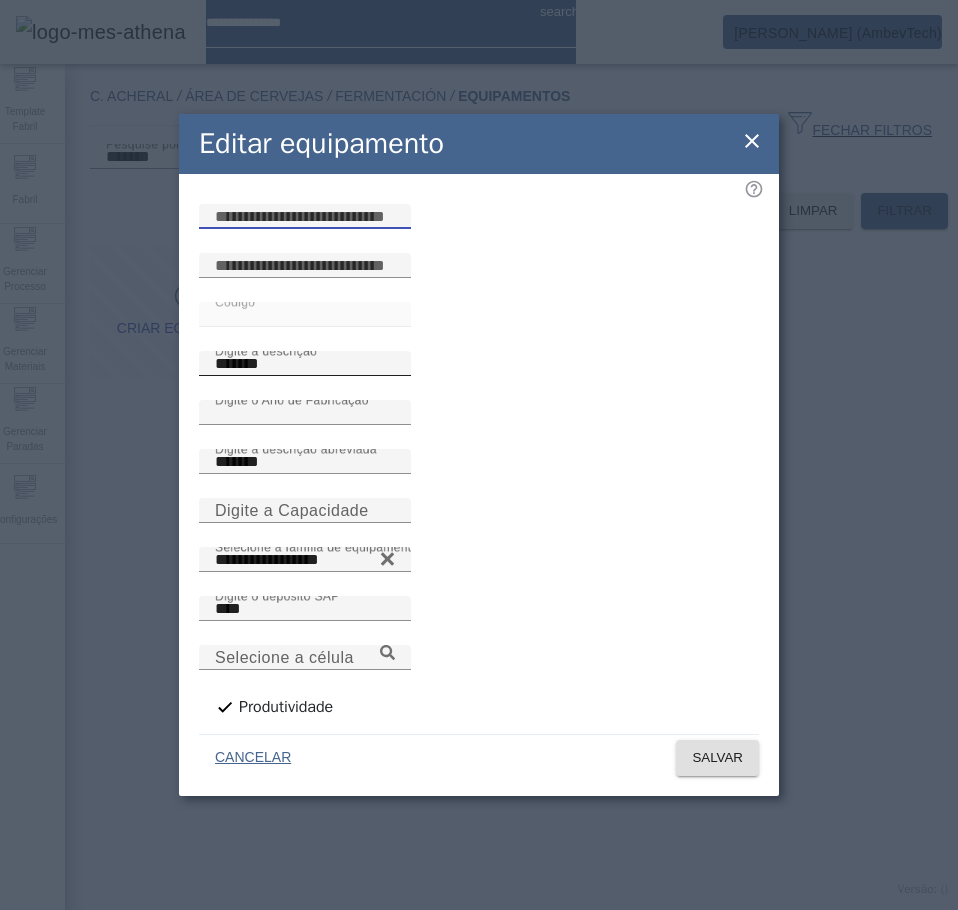 paste on "**********" 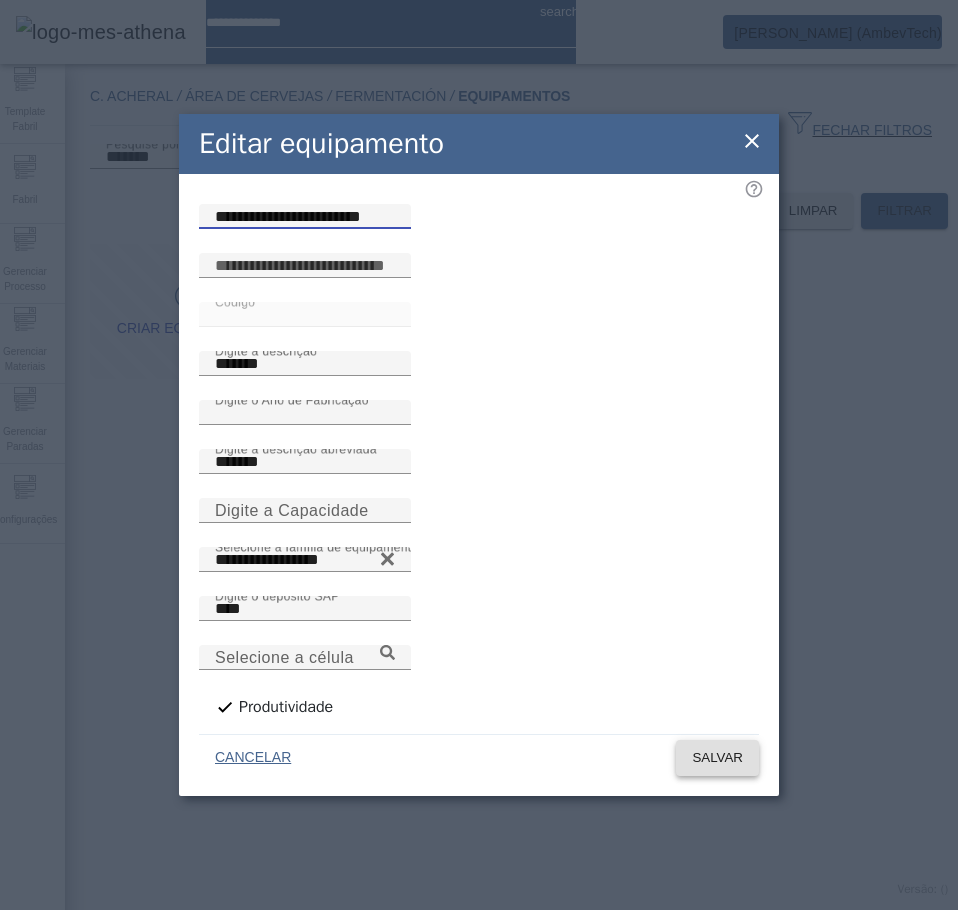 type on "**********" 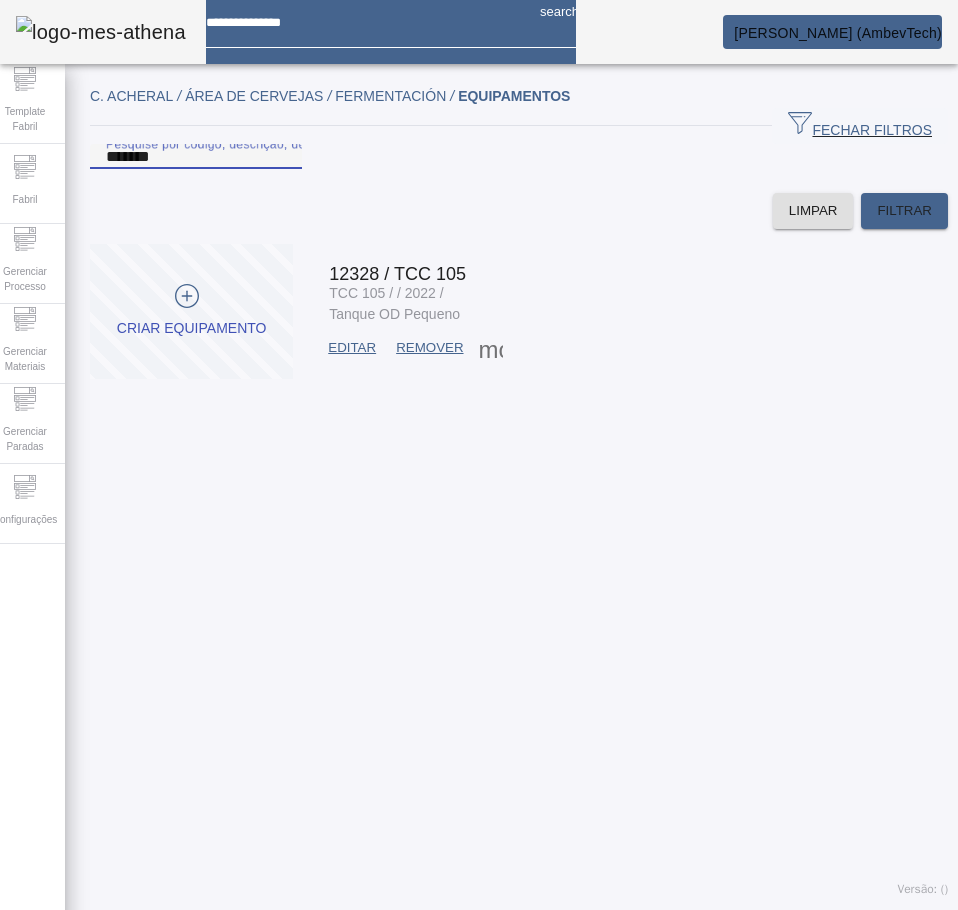click on "*******" at bounding box center [196, 157] 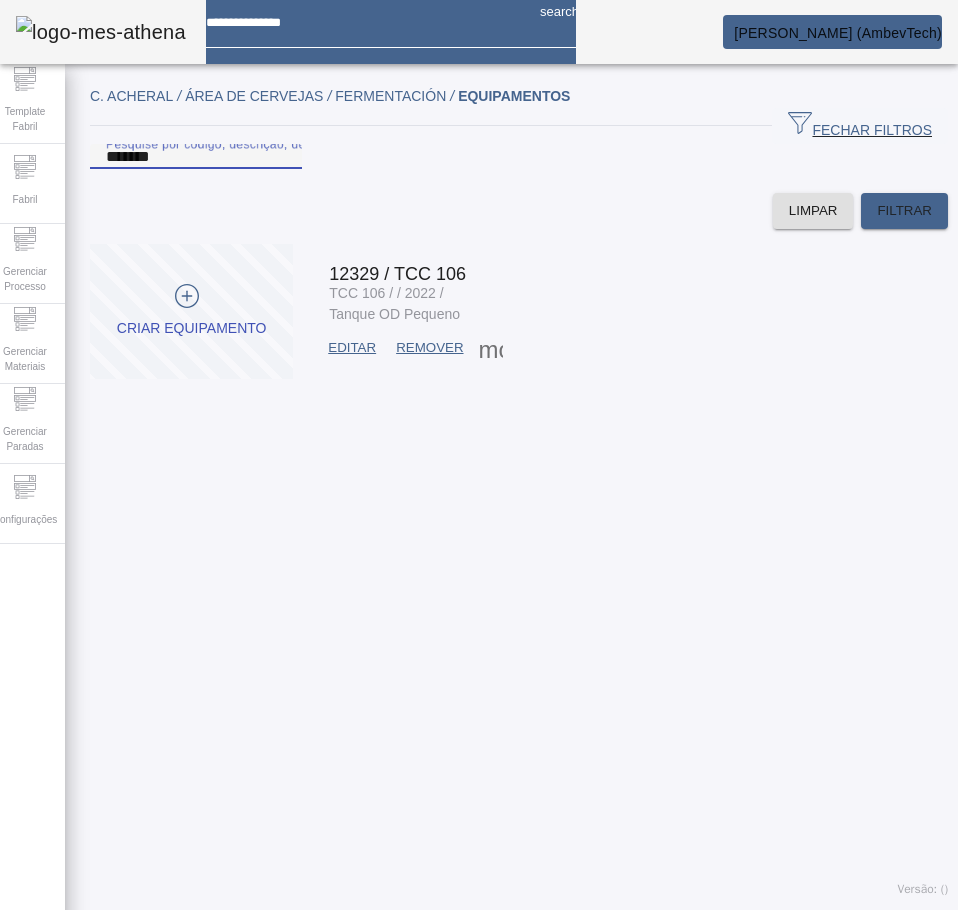click at bounding box center [352, 348] 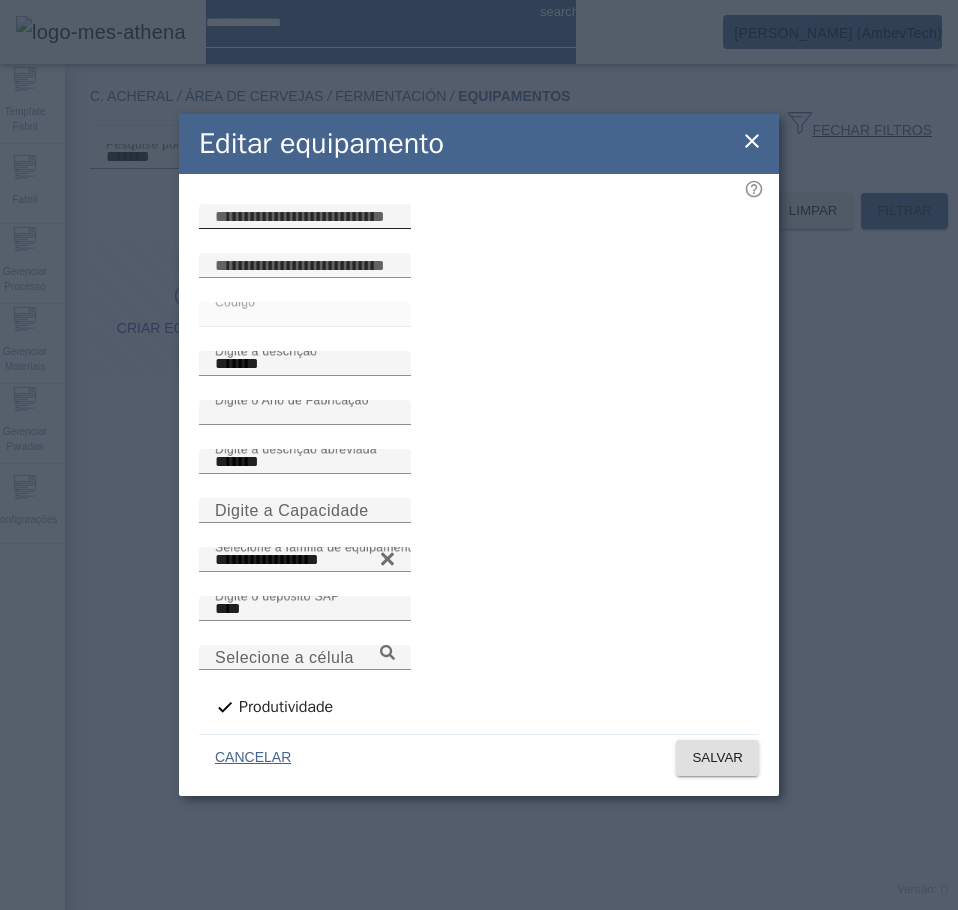 click 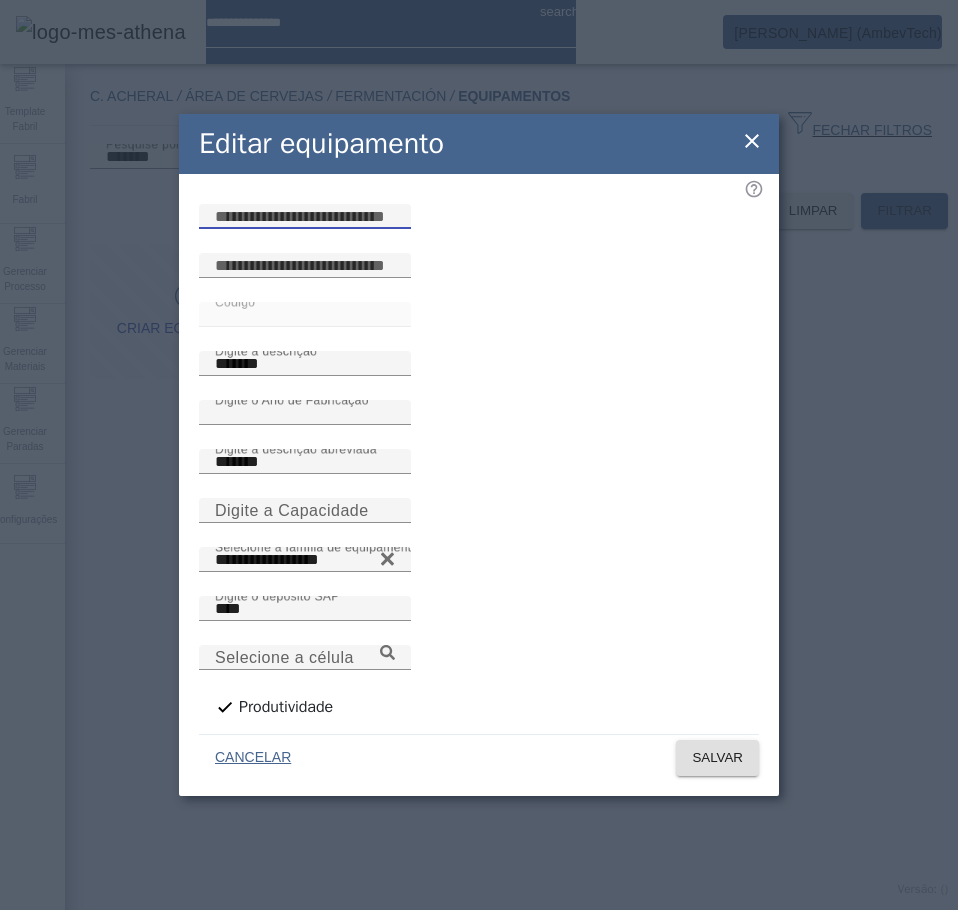 paste on "**********" 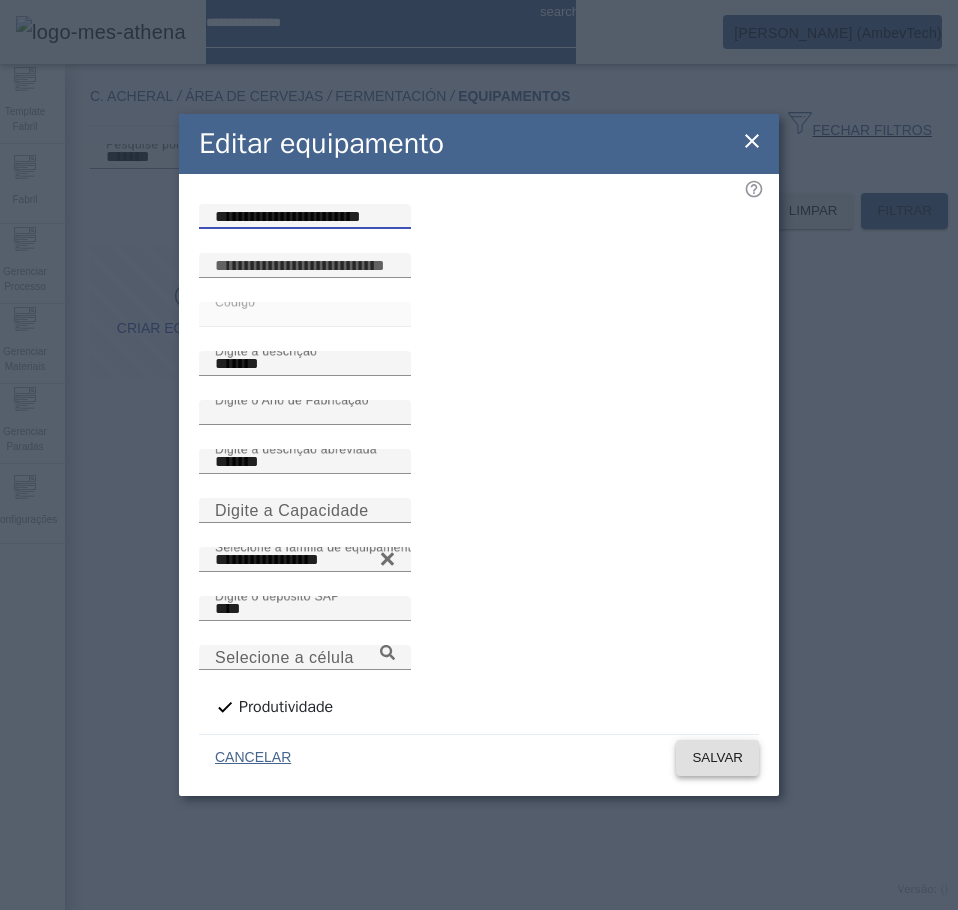 type on "**********" 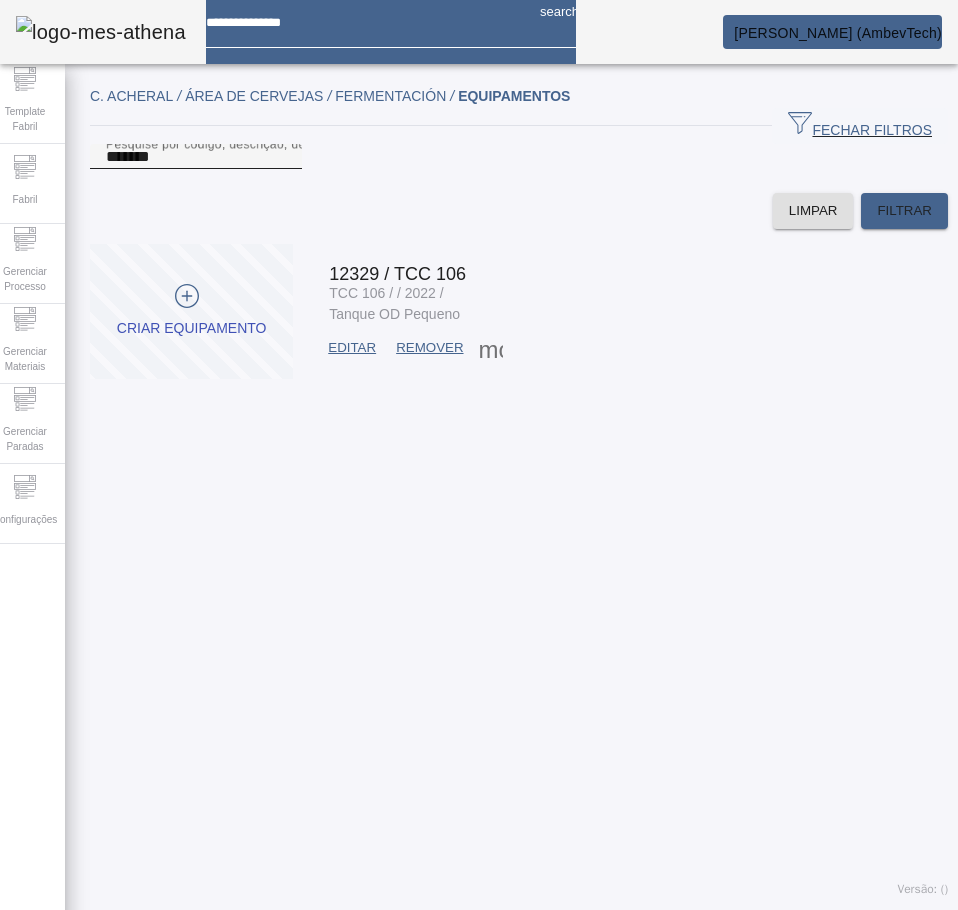 click on "*******" at bounding box center [196, 157] 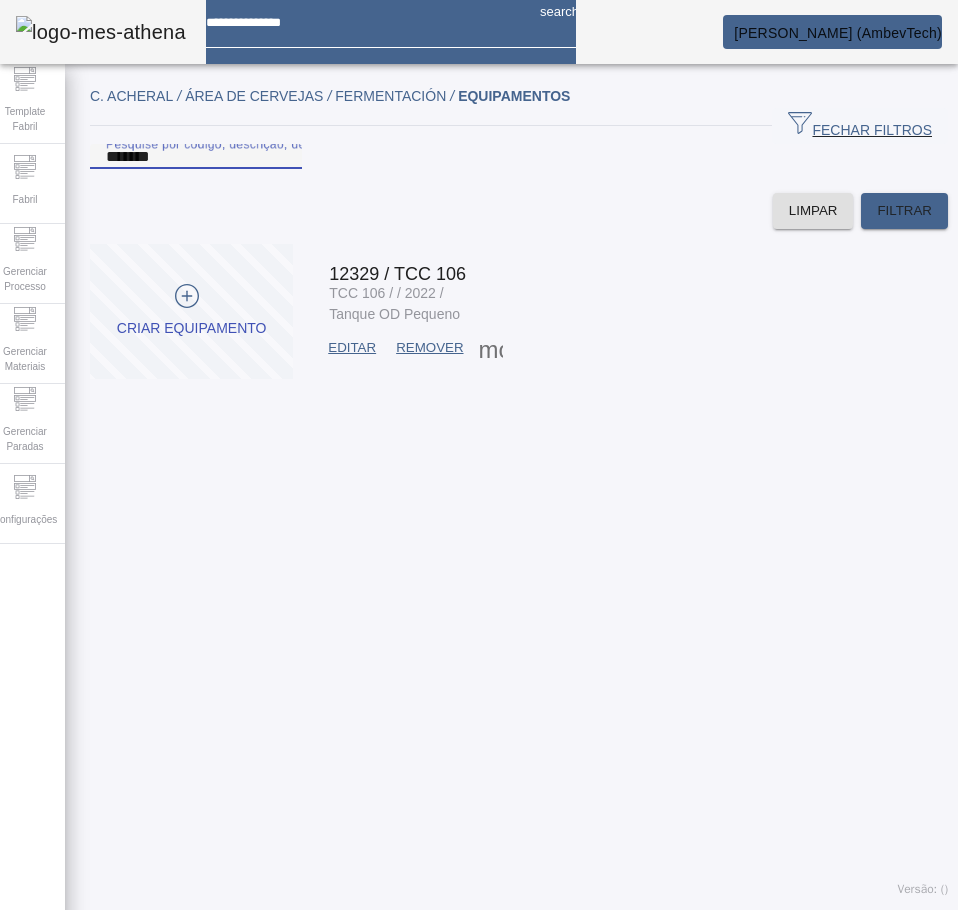 paste 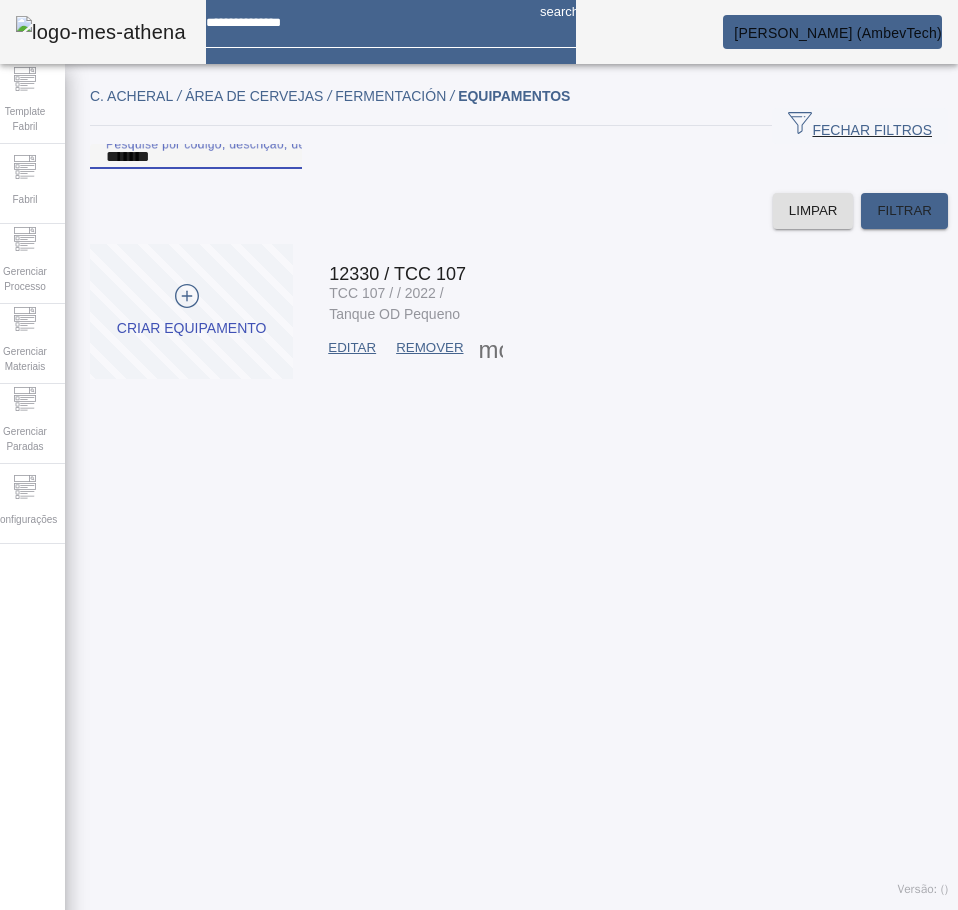 click on "EDITAR" at bounding box center [352, 348] 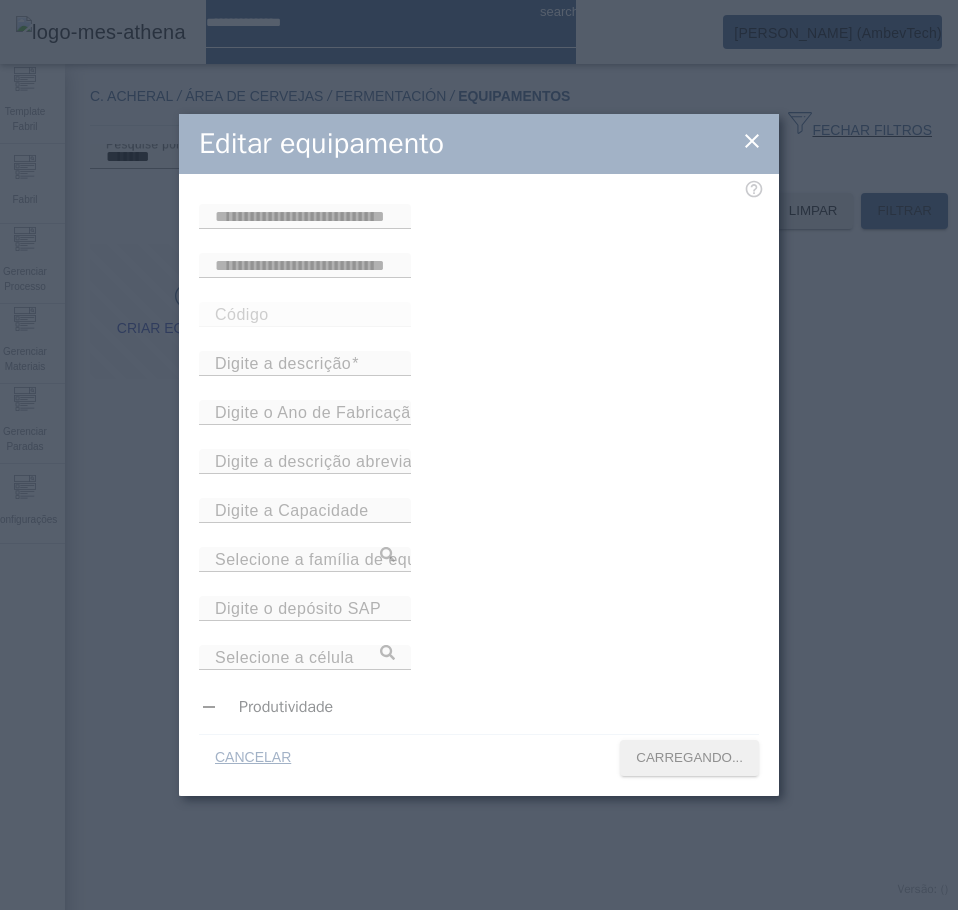 type on "*****" 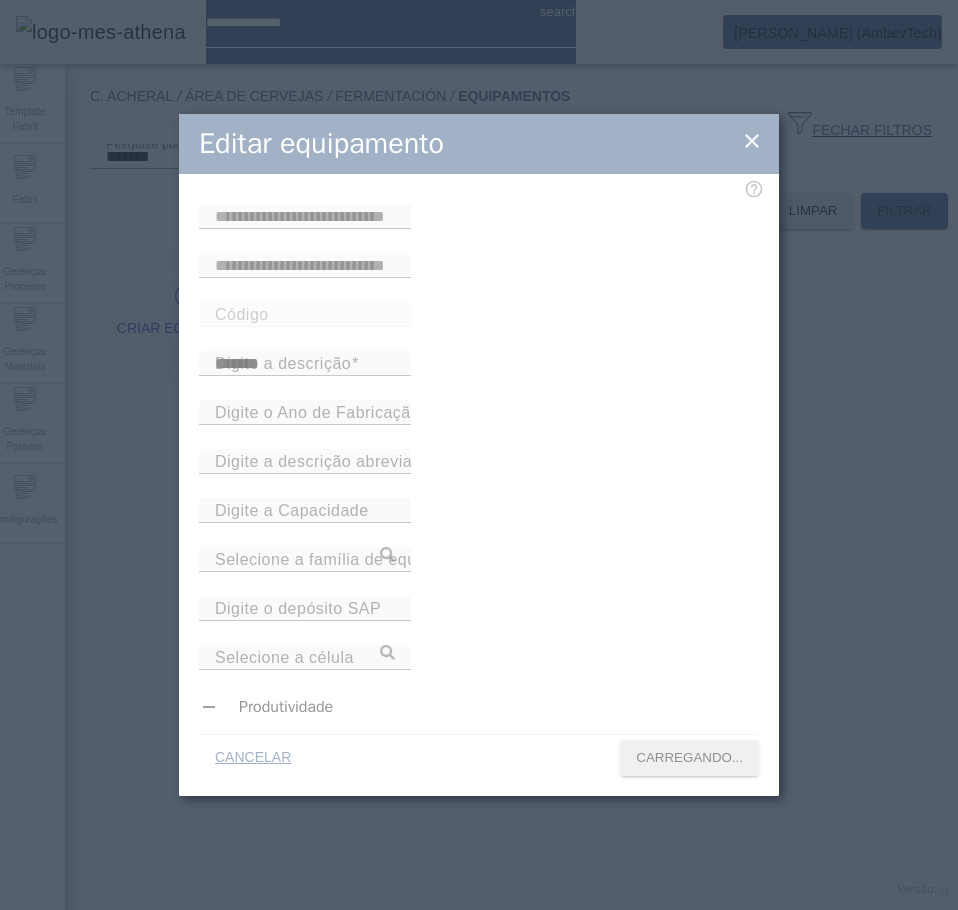 type on "****" 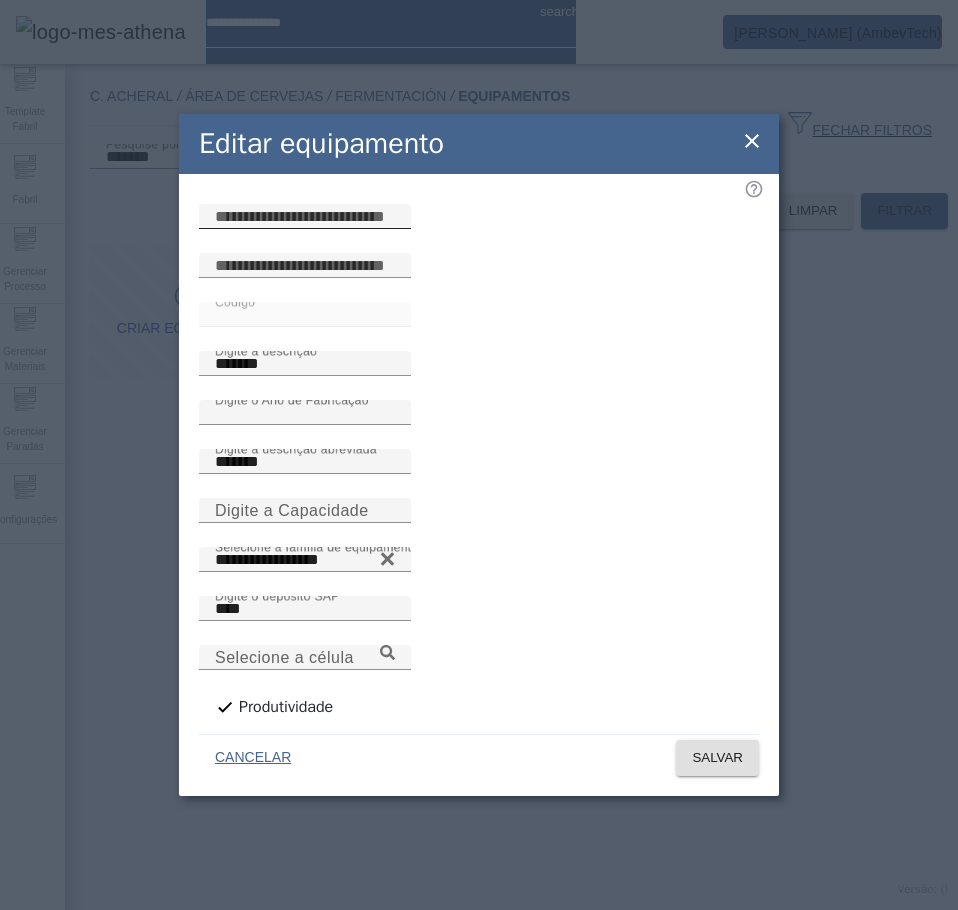 click 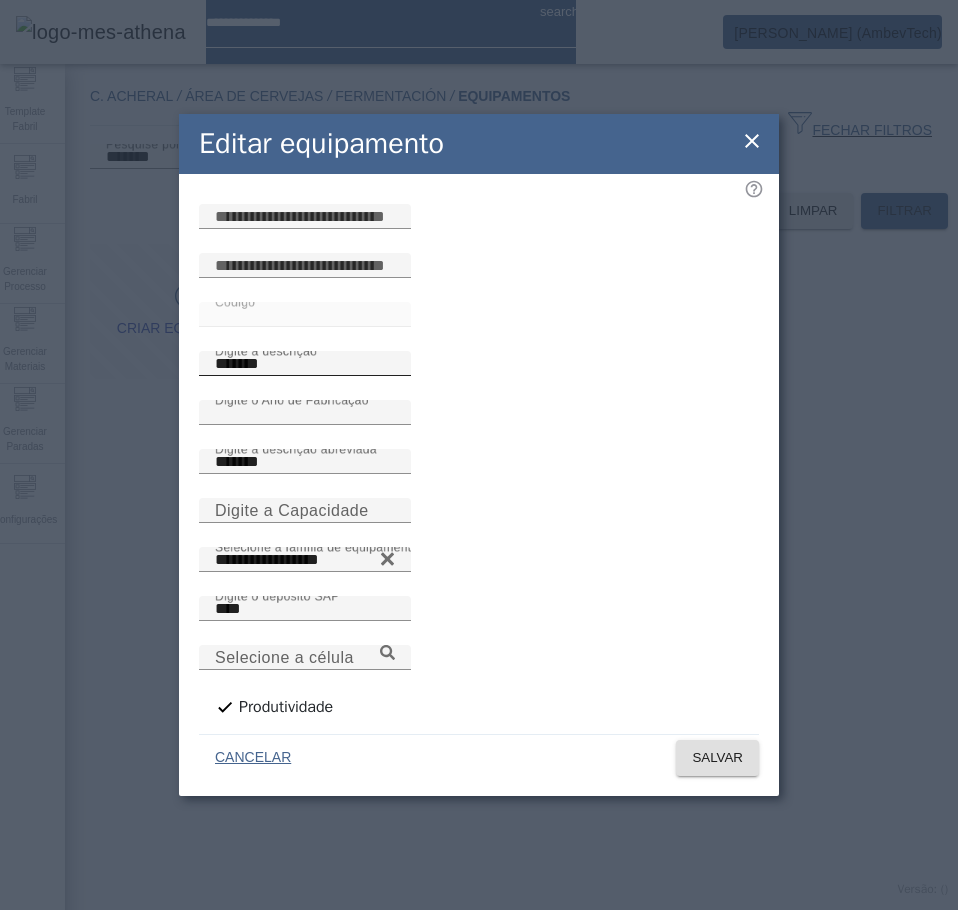 paste on "**********" 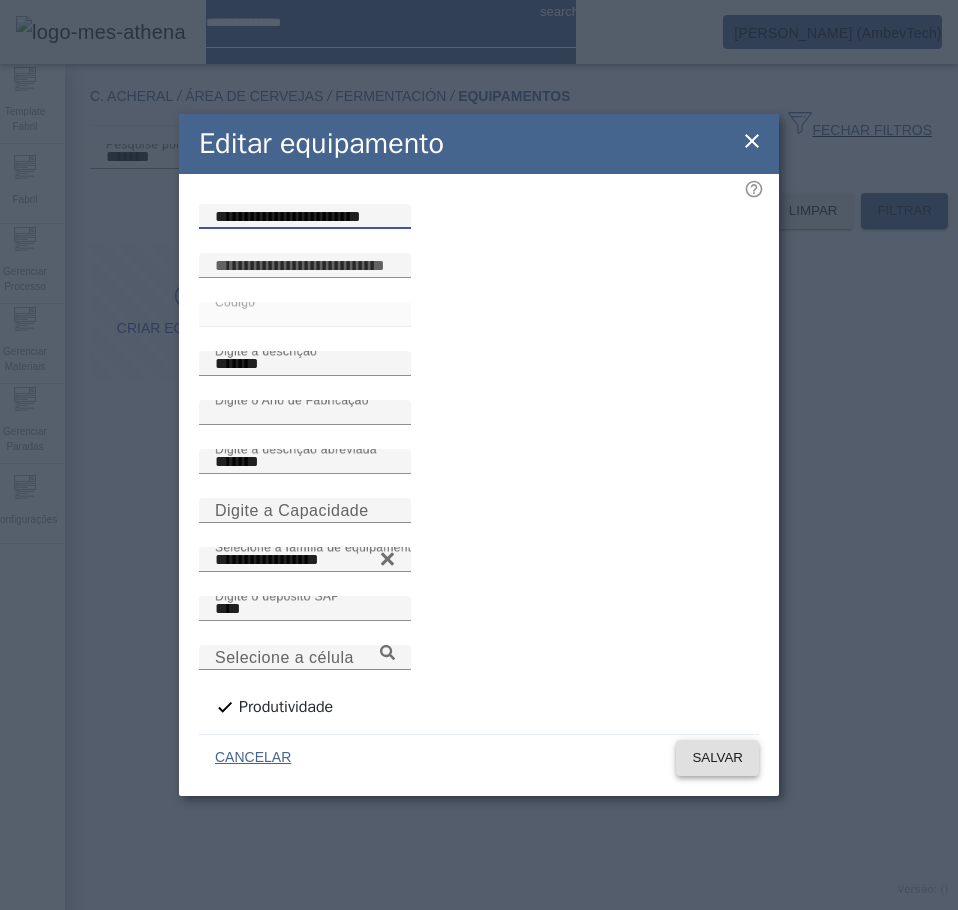 type on "**********" 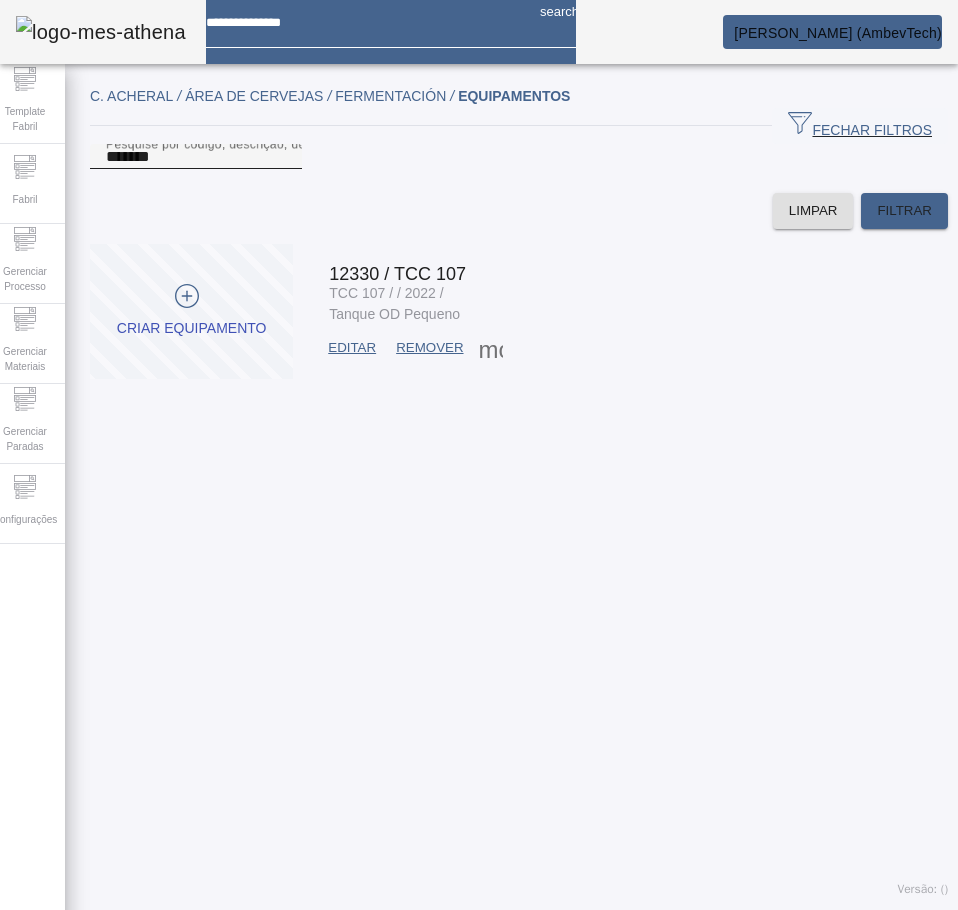 click on "*******" at bounding box center (196, 157) 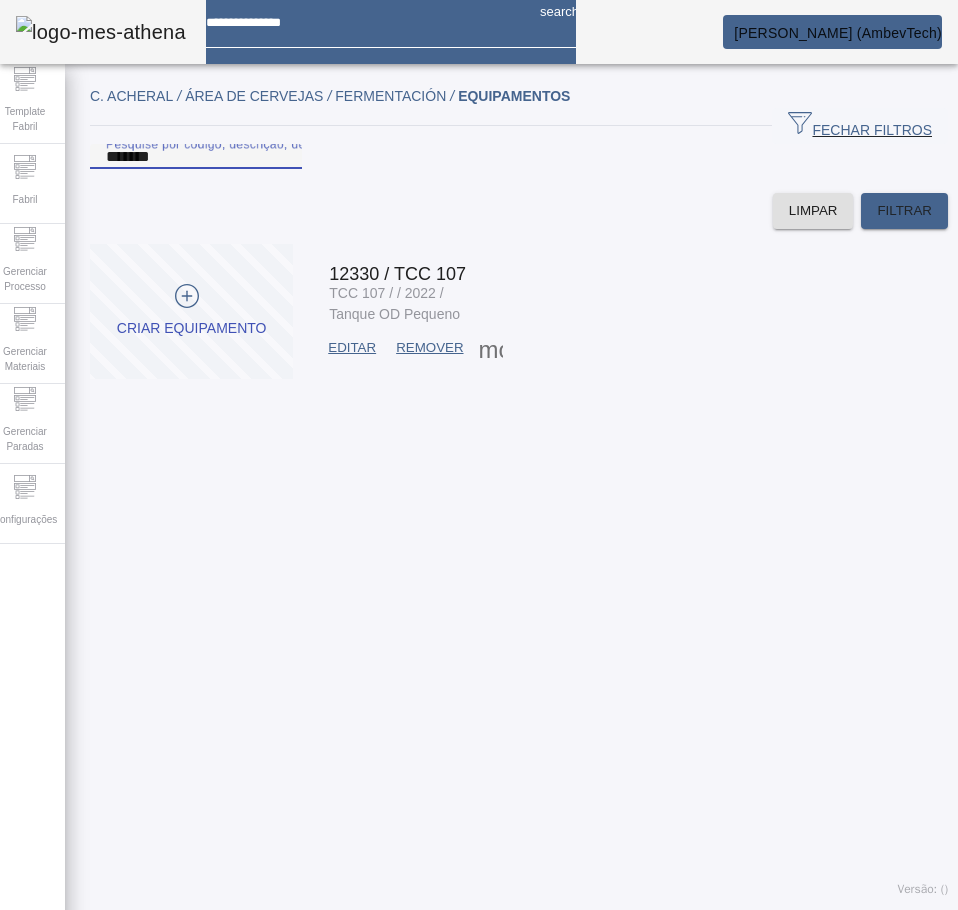 paste 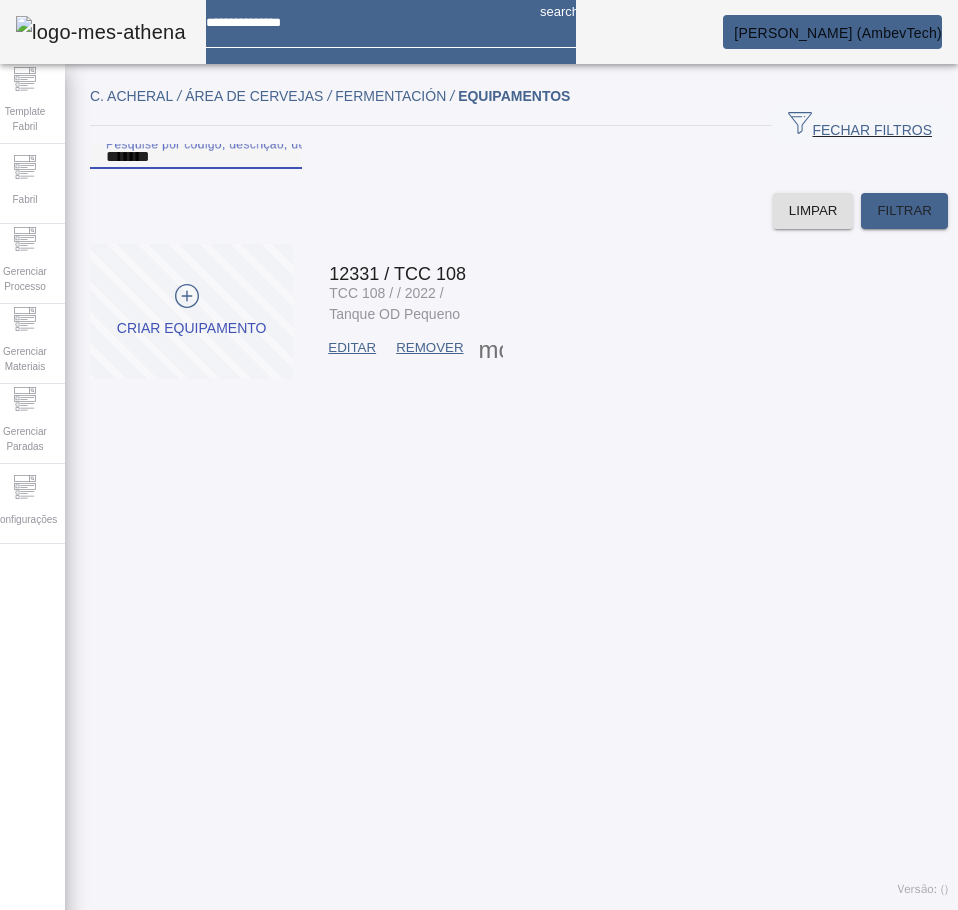 click on "EDITAR" at bounding box center (352, 348) 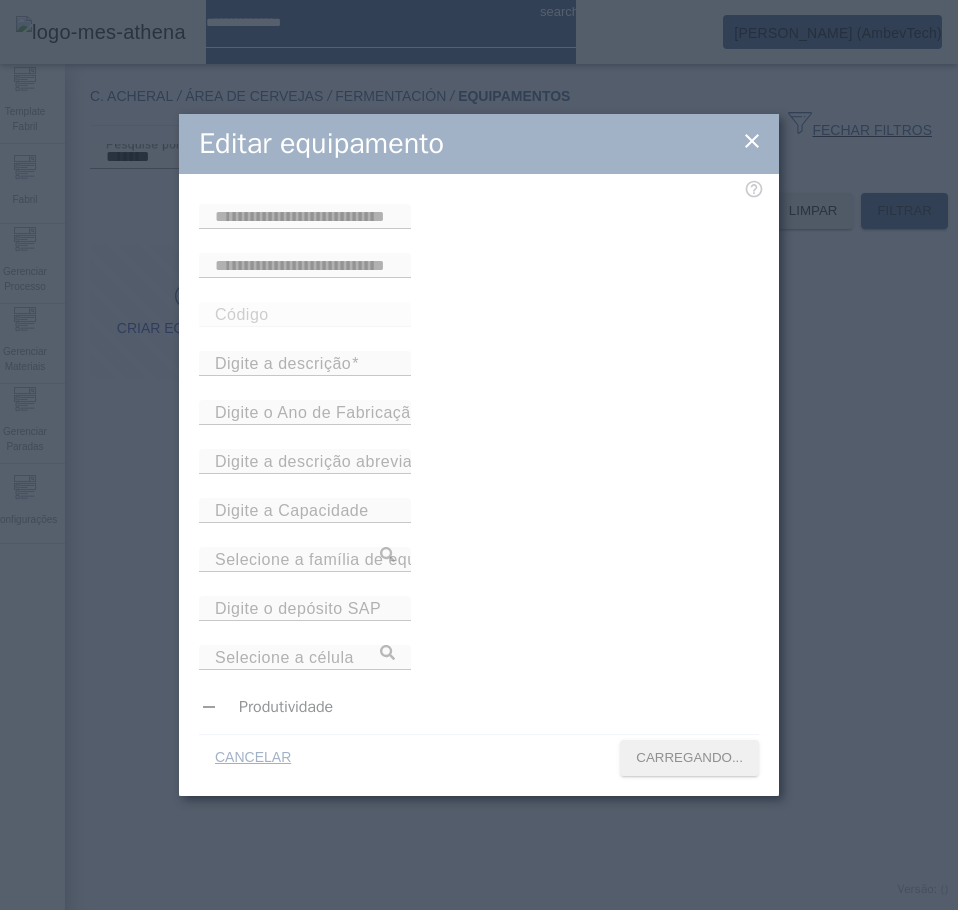 type on "*****" 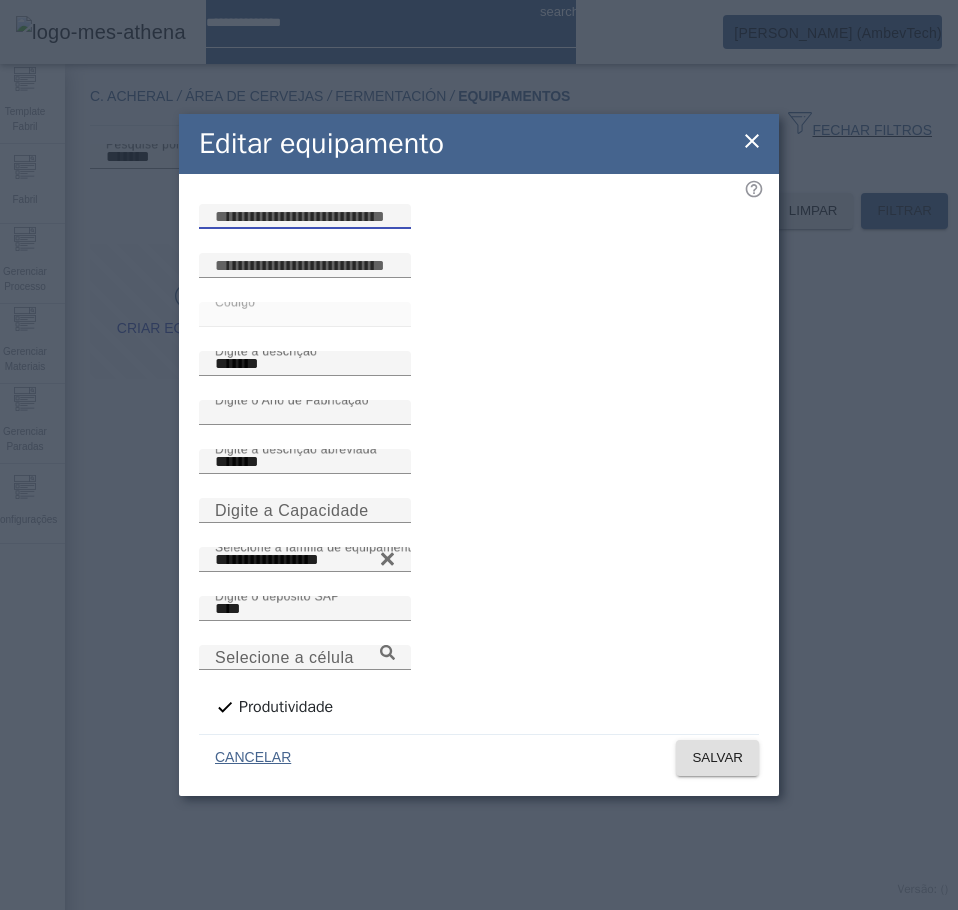 click at bounding box center [305, 217] 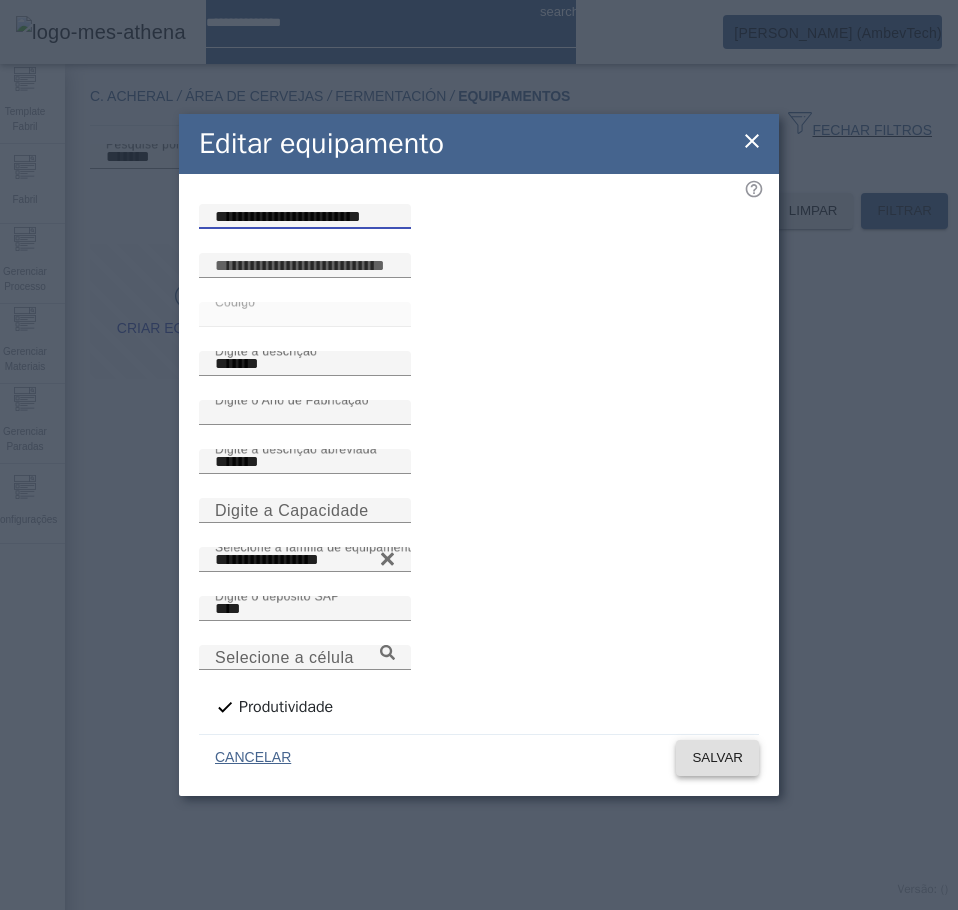 type on "**********" 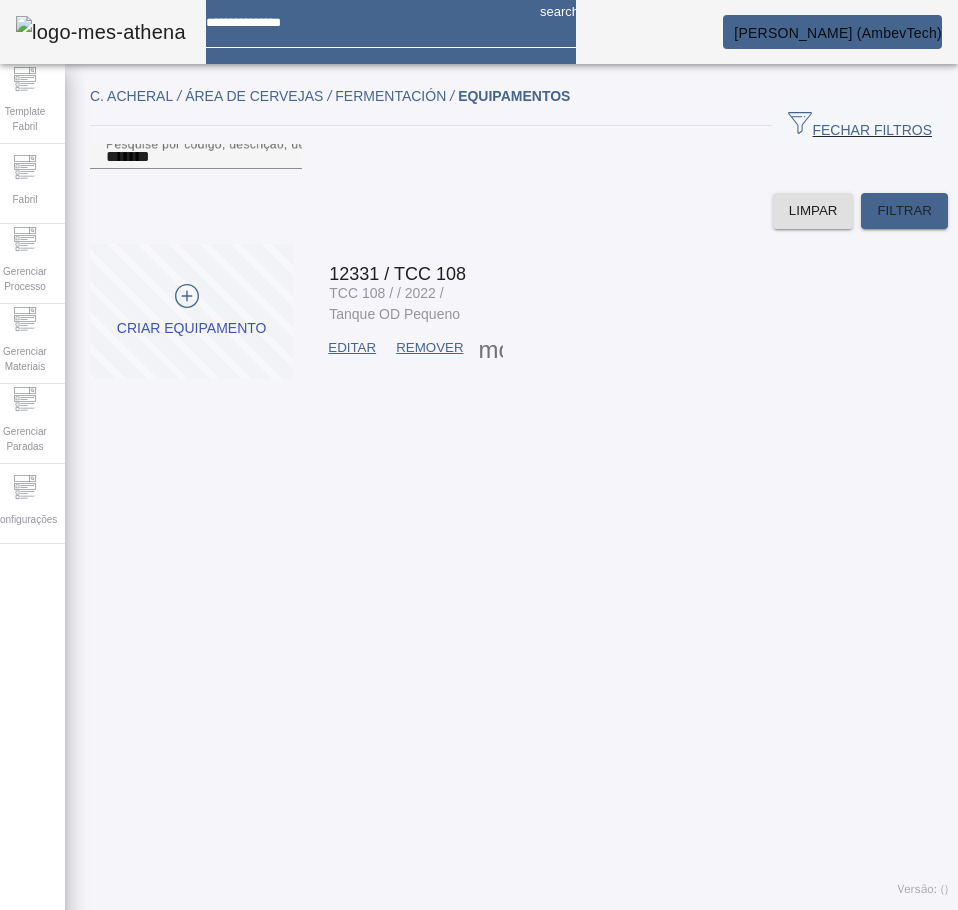 click on "EDITAR" at bounding box center (352, 348) 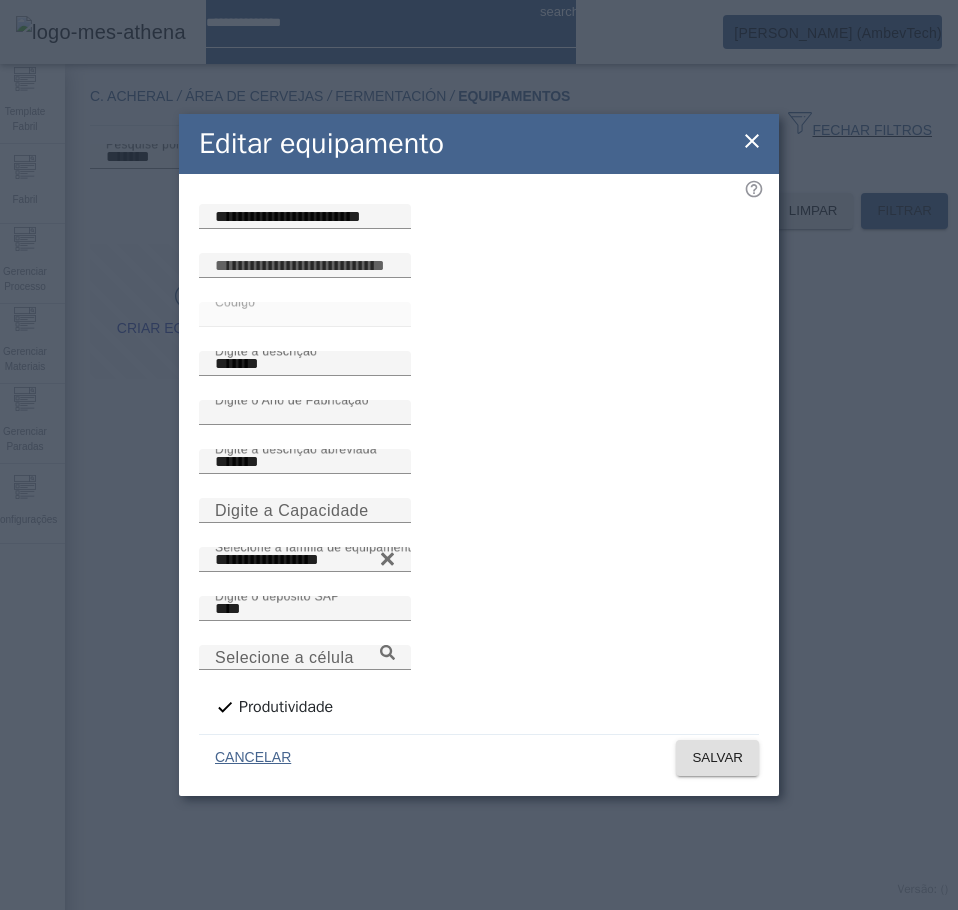 click 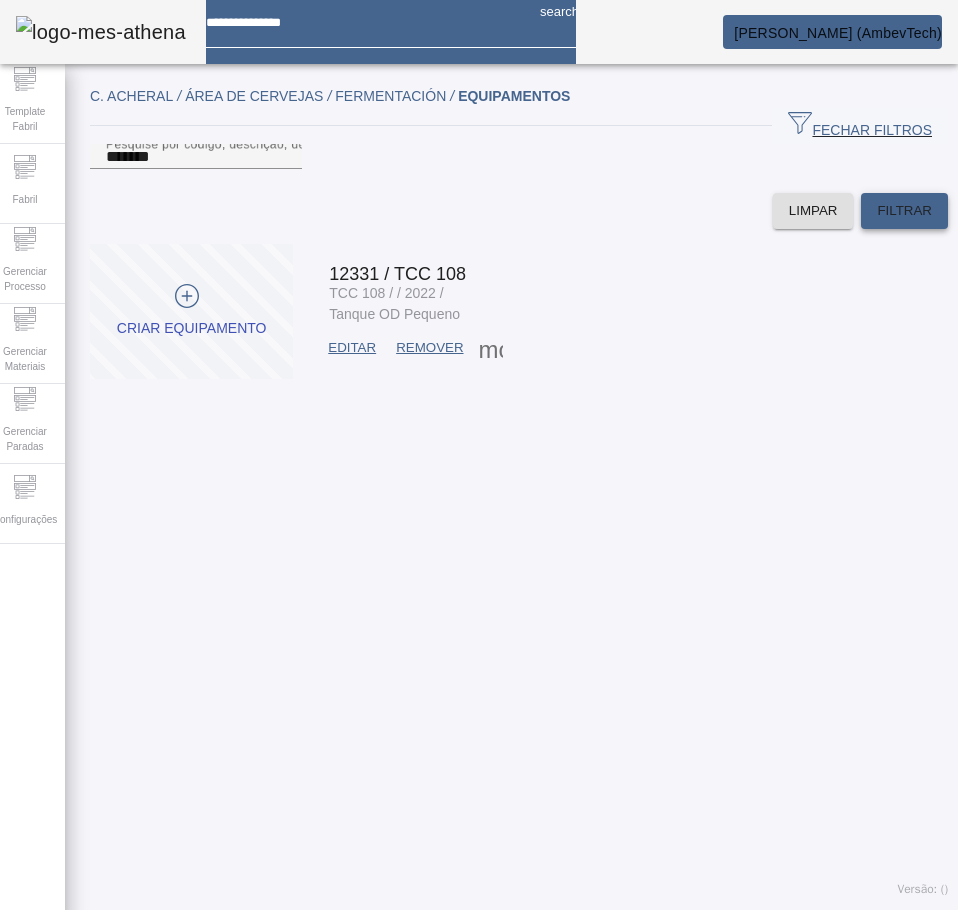 click on "FILTRAR" 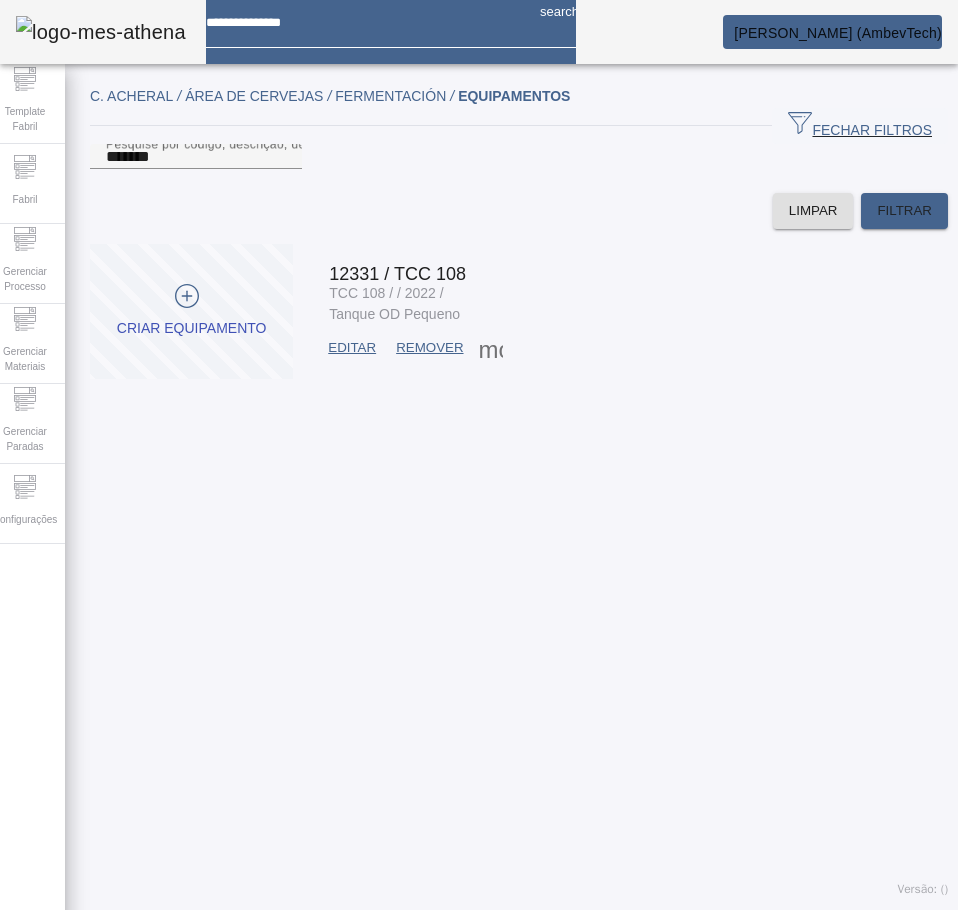 click at bounding box center (352, 348) 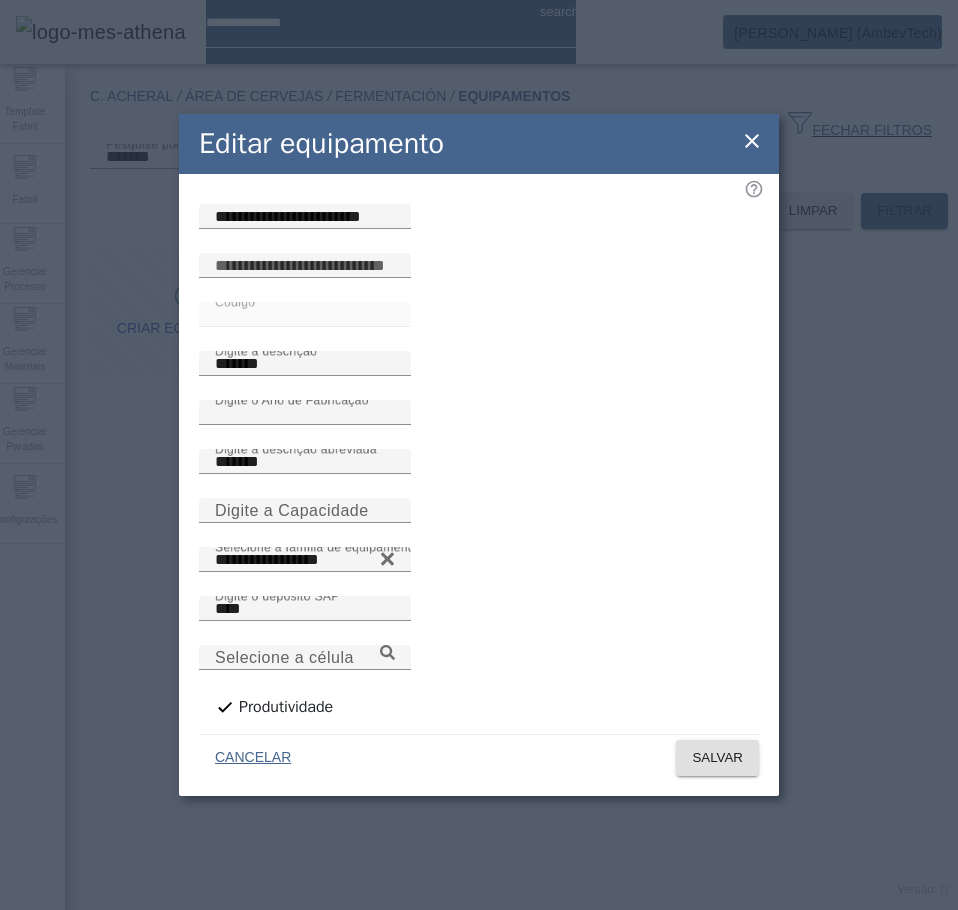 click 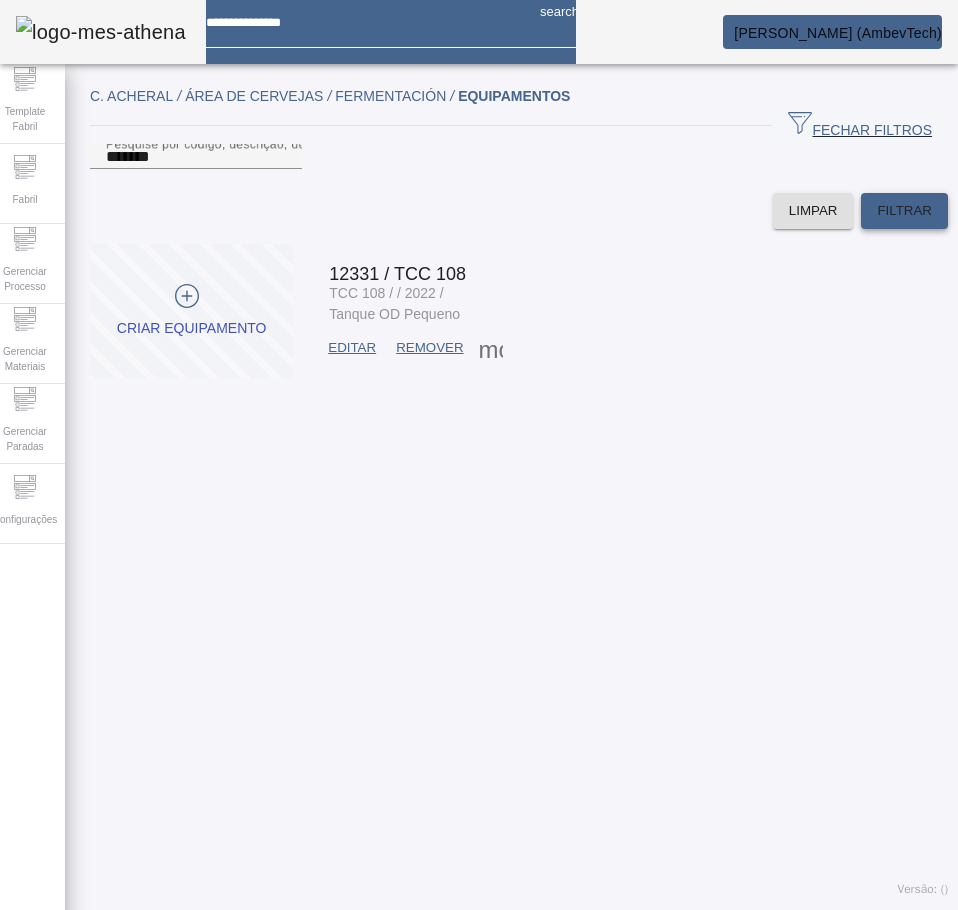 click on "FILTRAR" 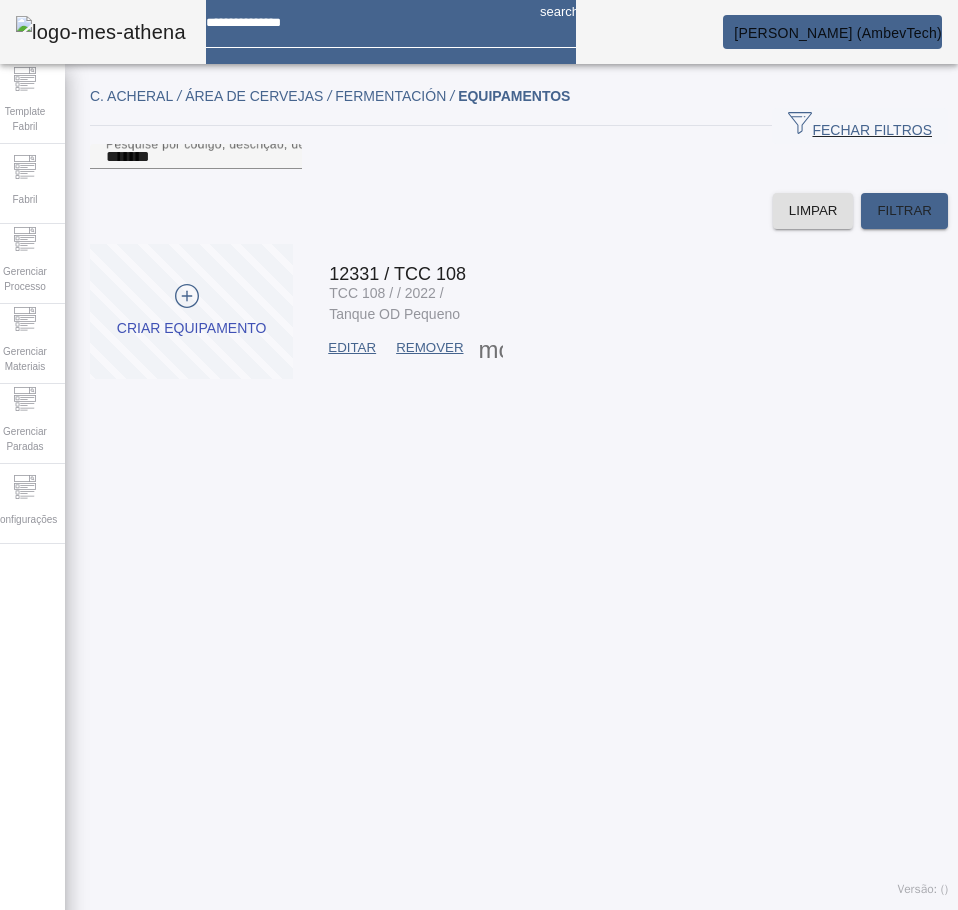 click on "EDITAR" at bounding box center [352, 348] 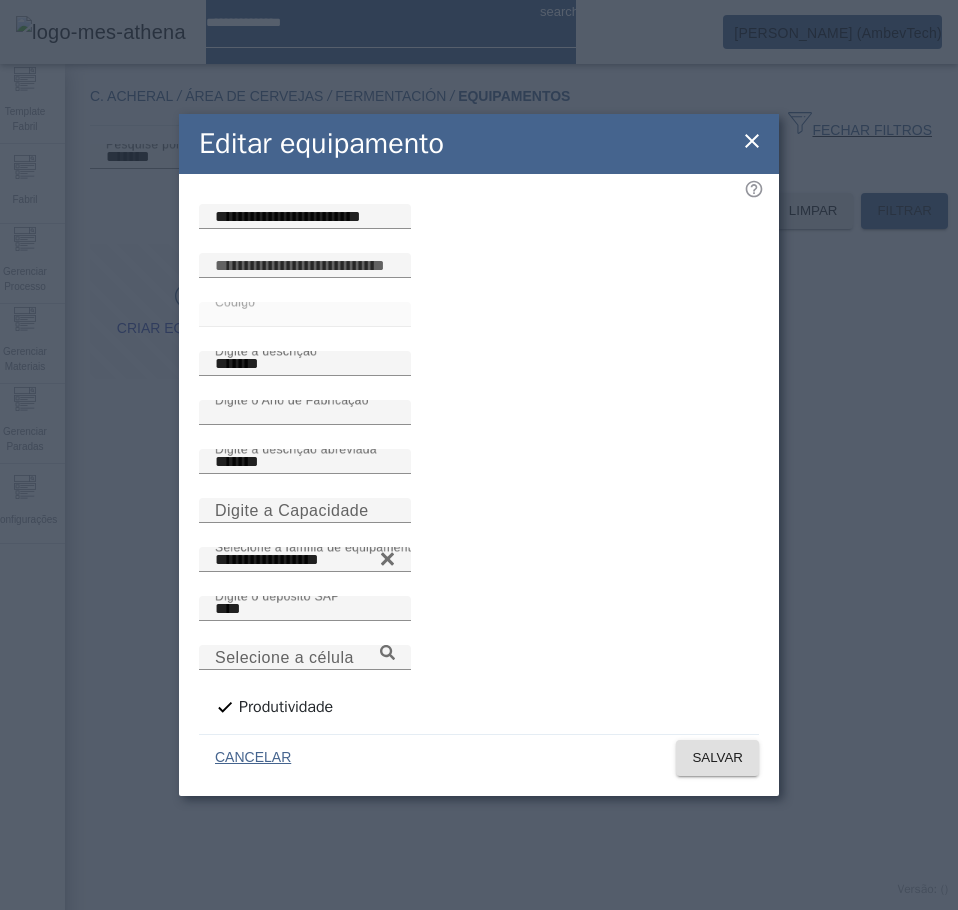 click 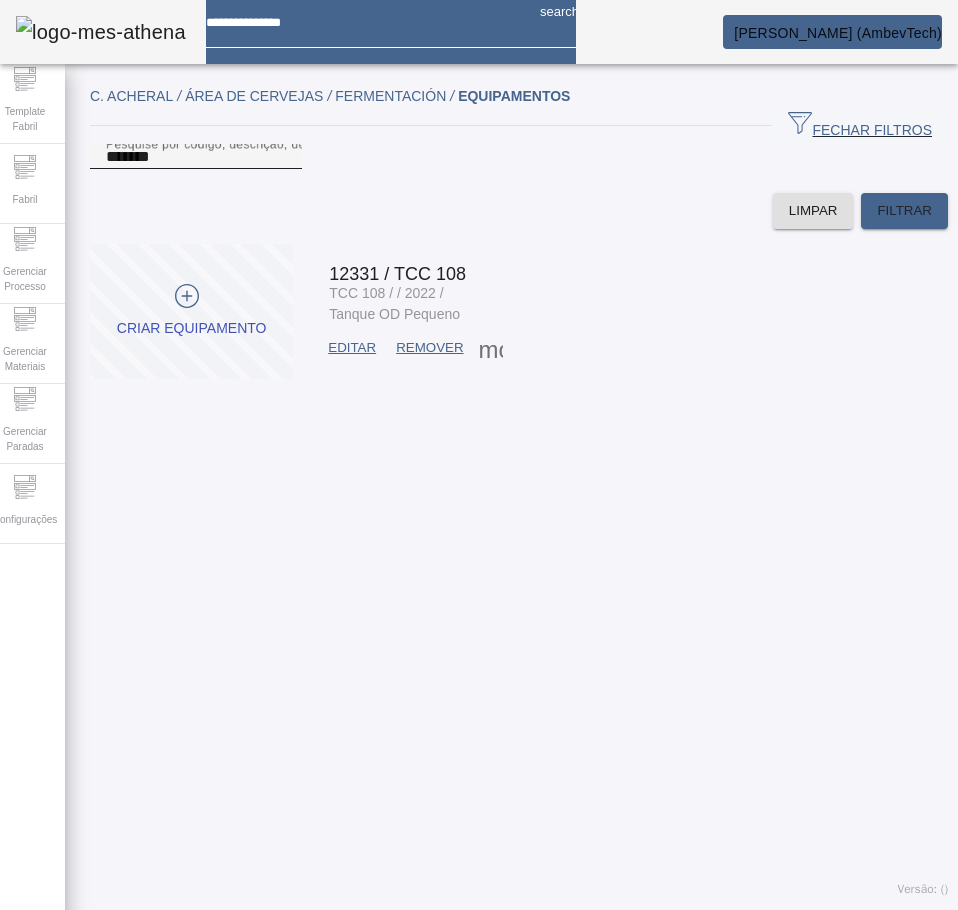 click on "*******" at bounding box center [196, 157] 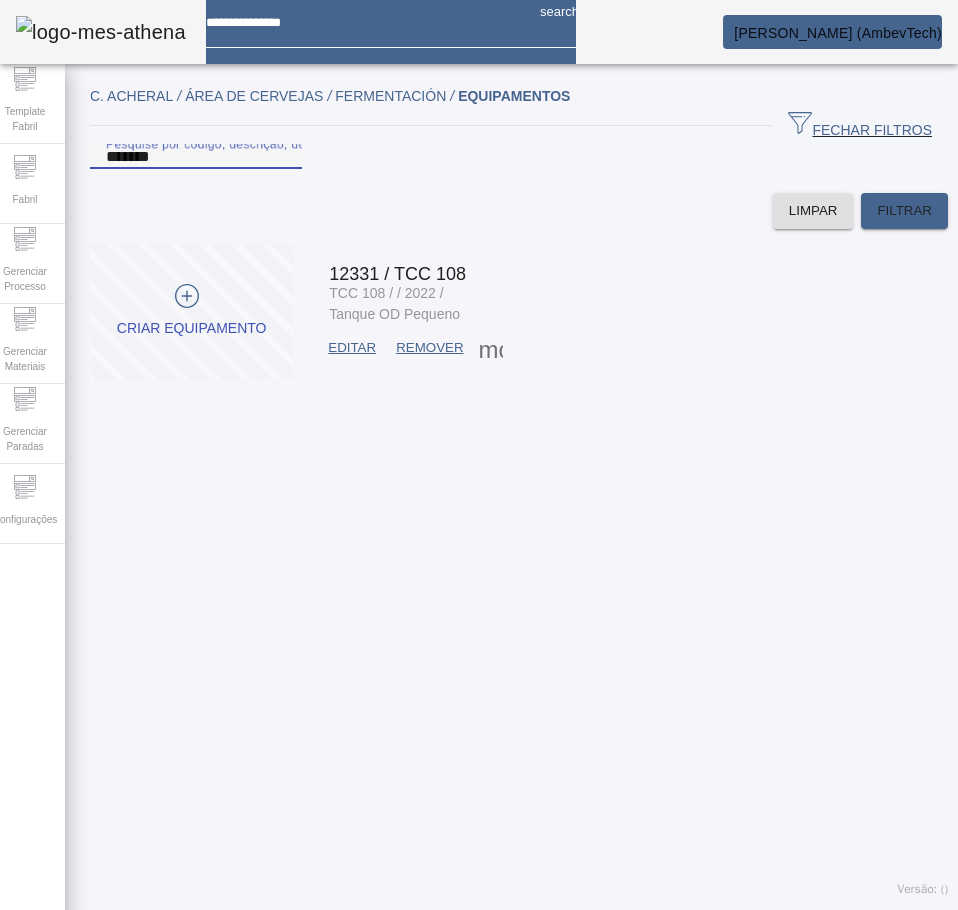 paste 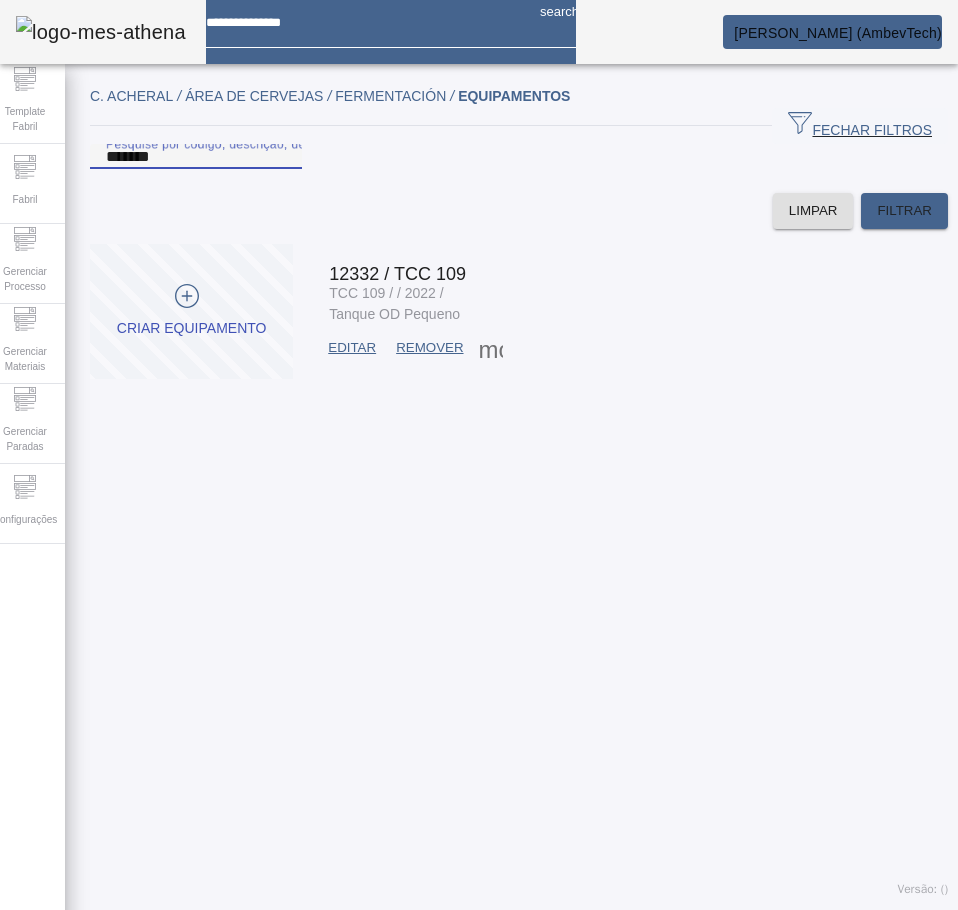 click at bounding box center [352, 348] 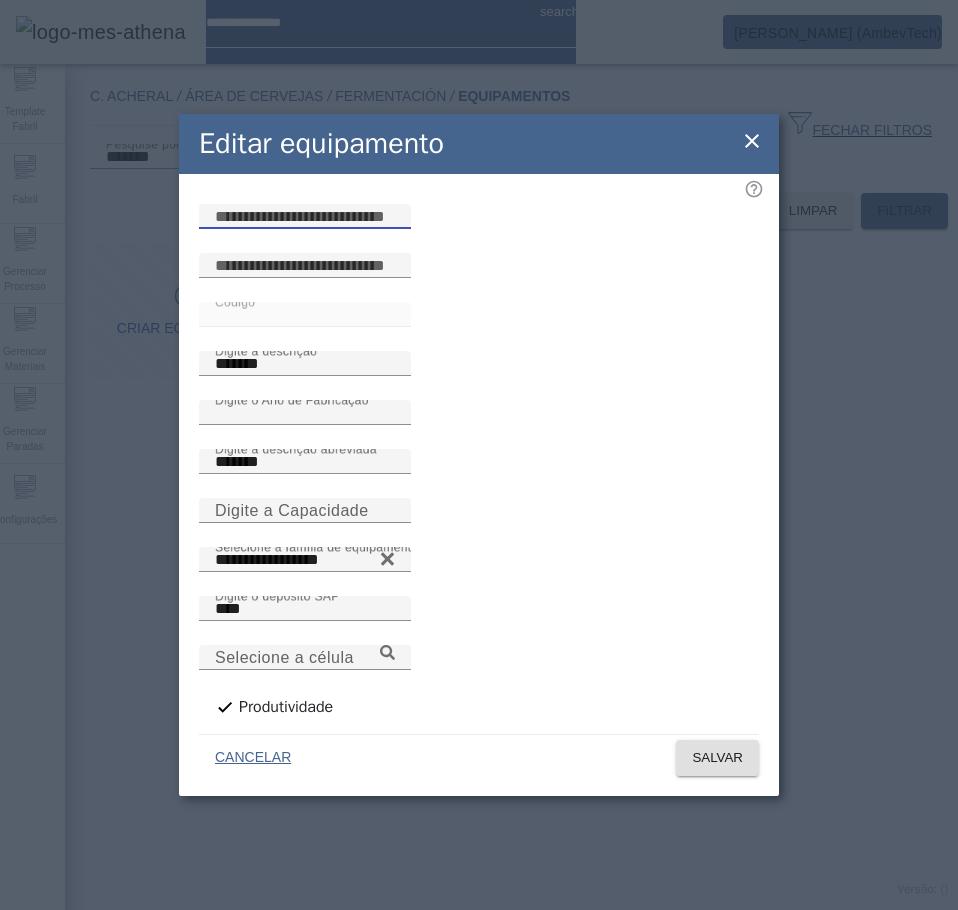 click at bounding box center [305, 217] 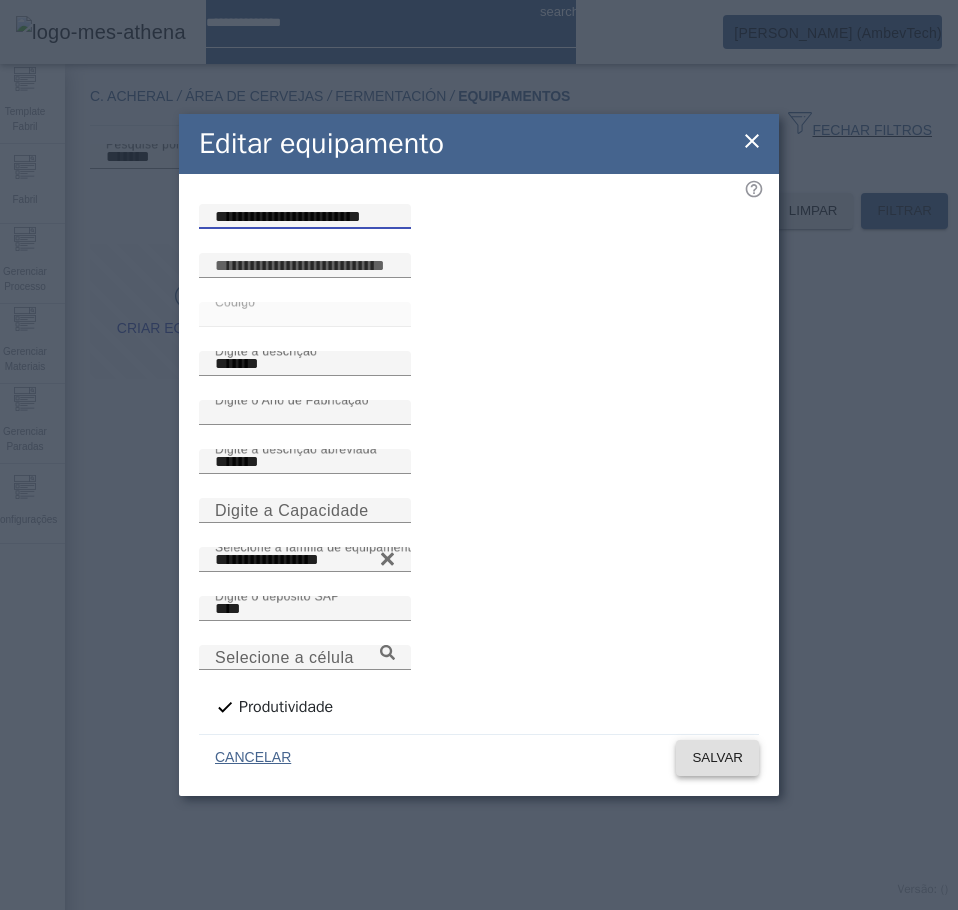 type on "**********" 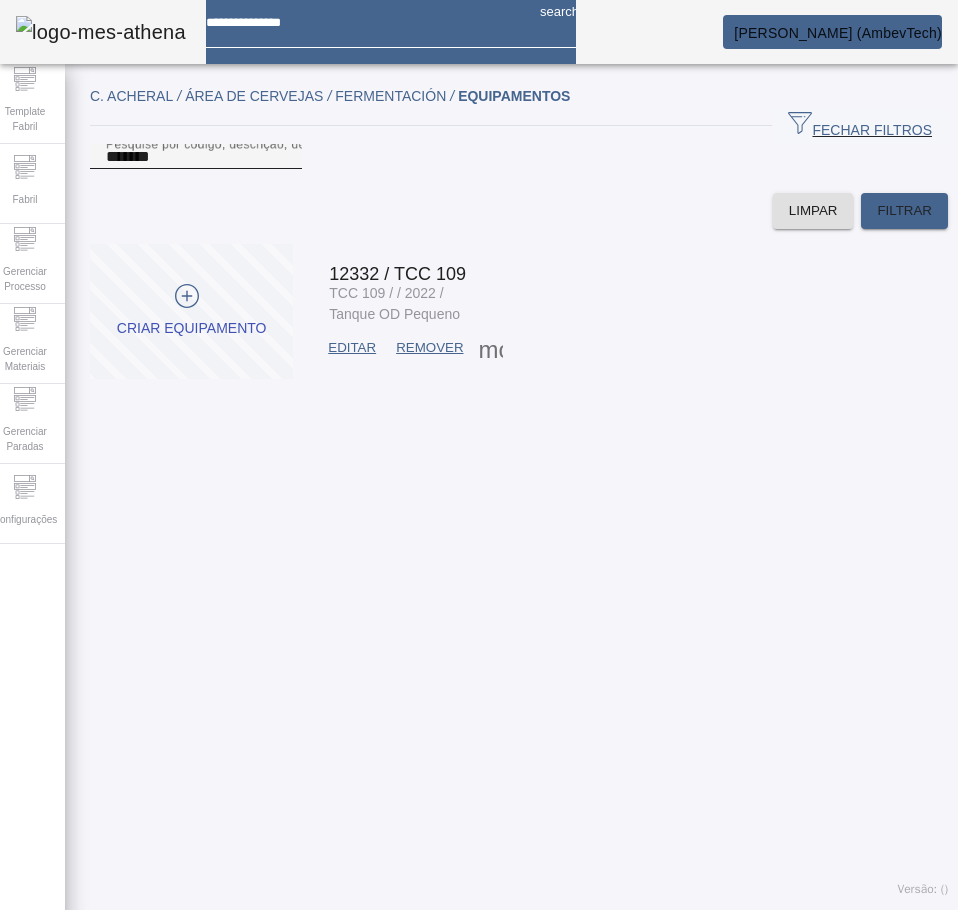 click on "*******" at bounding box center (196, 157) 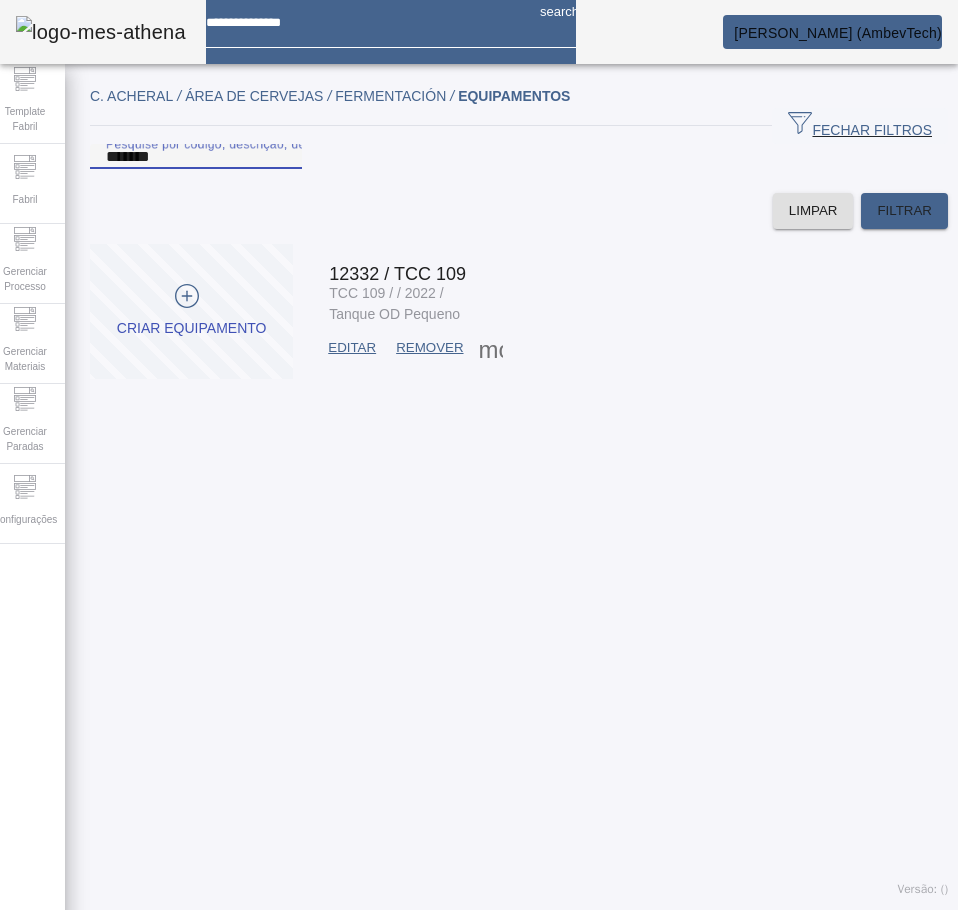 paste 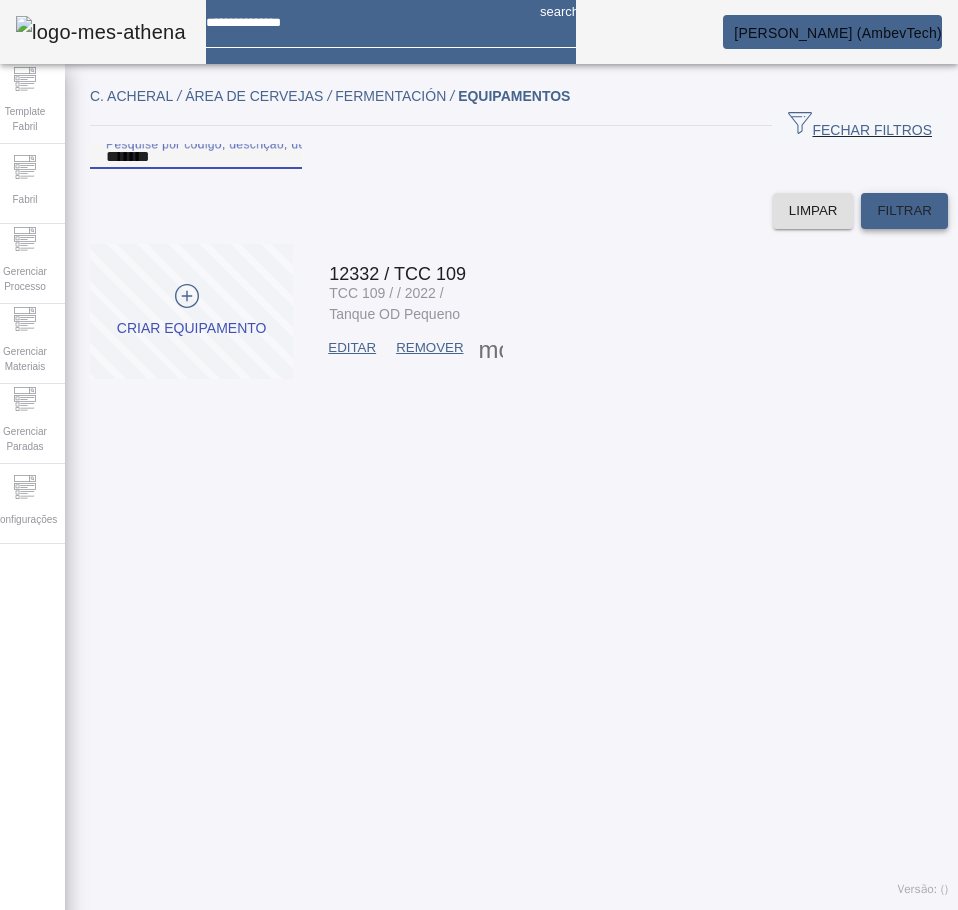 type on "*******" 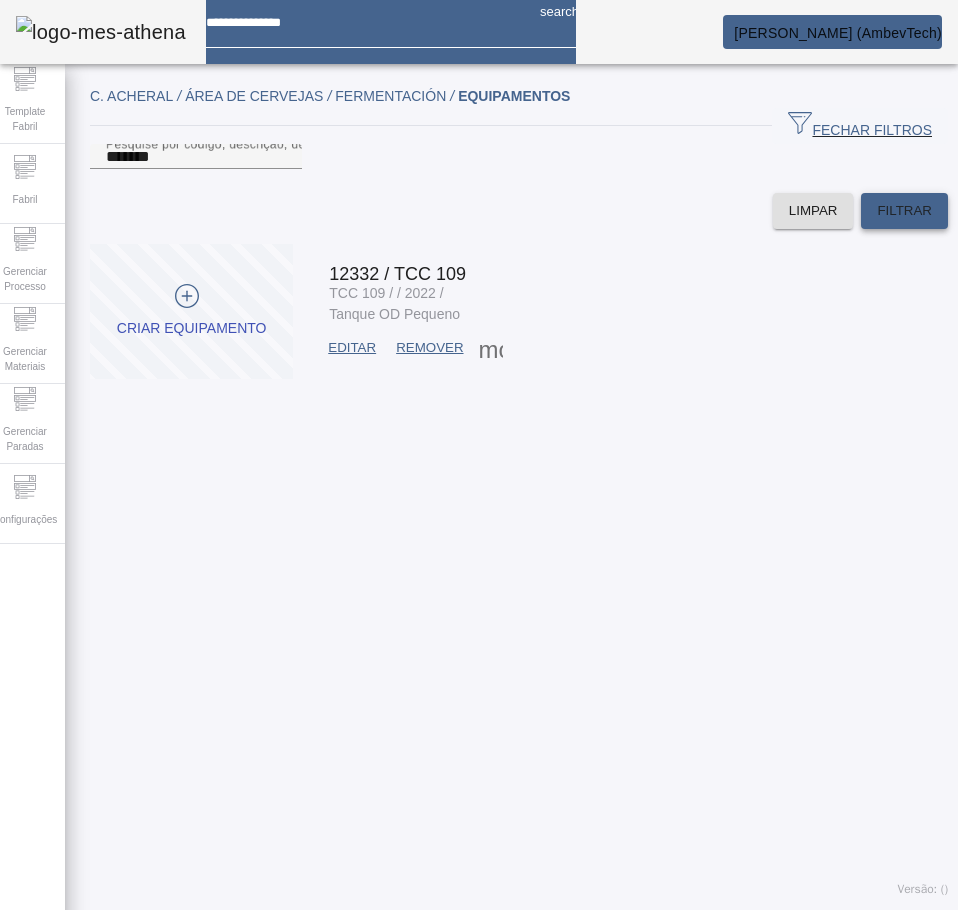 click on "FILTRAR" 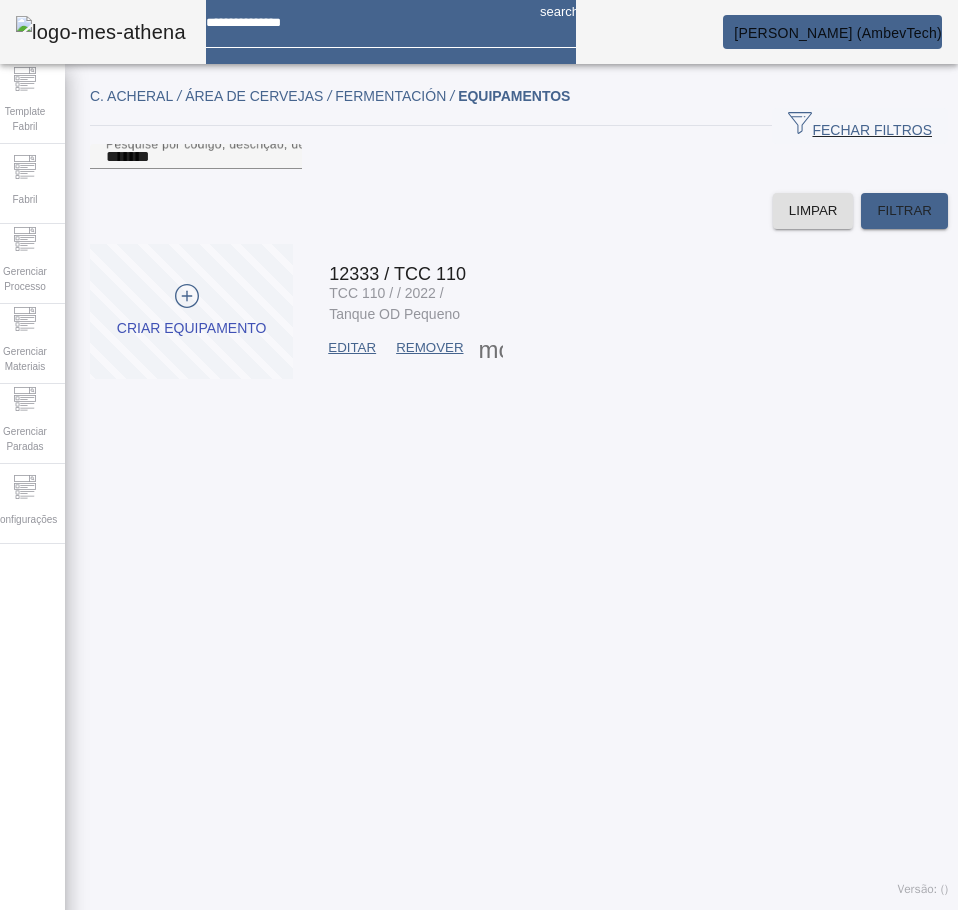 click at bounding box center (352, 348) 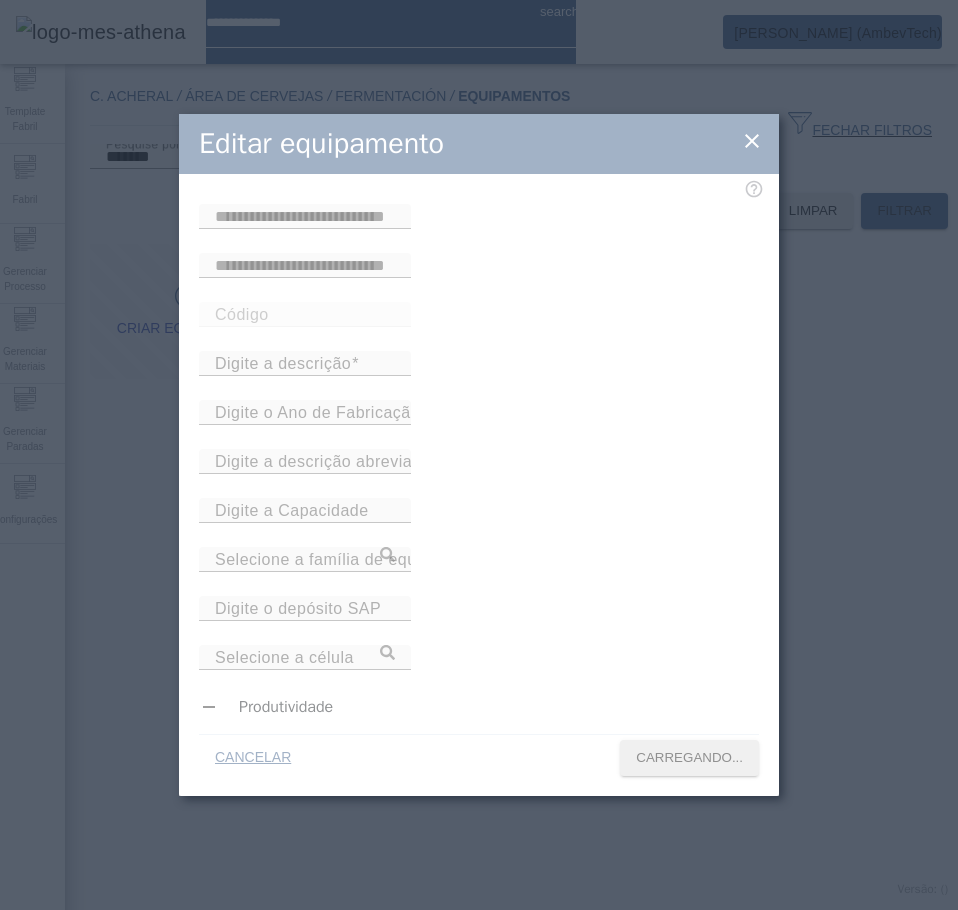 type on "*****" 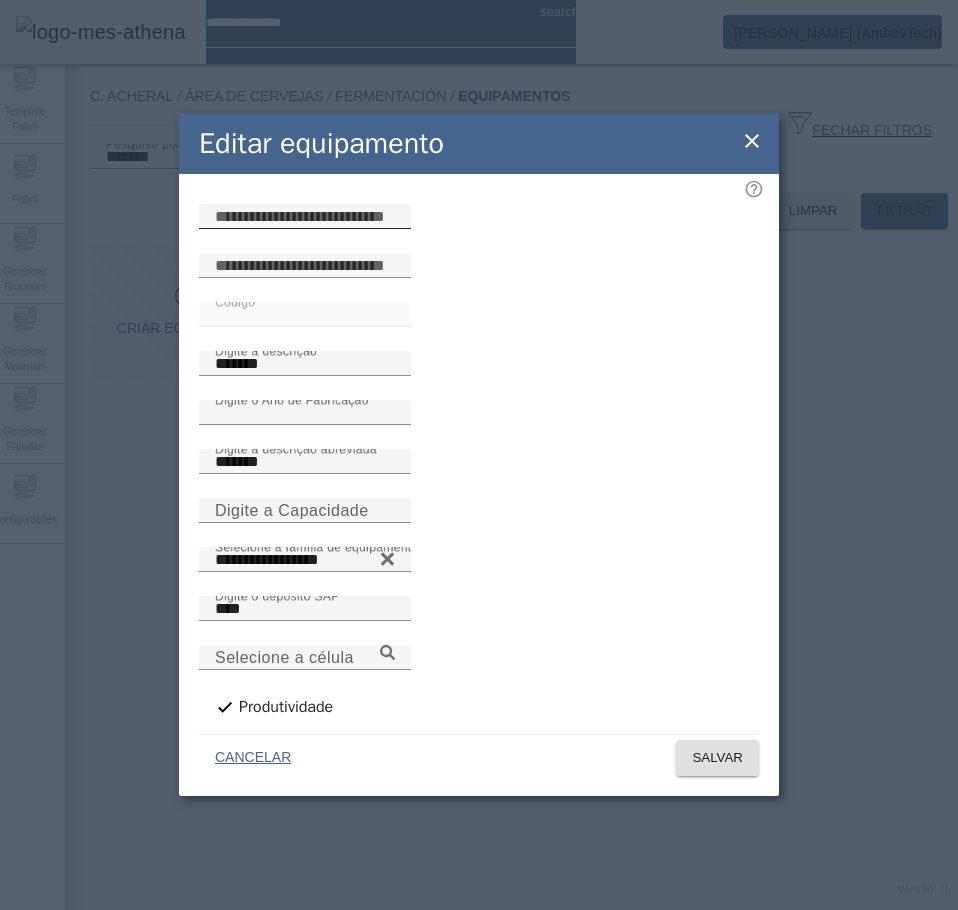 click 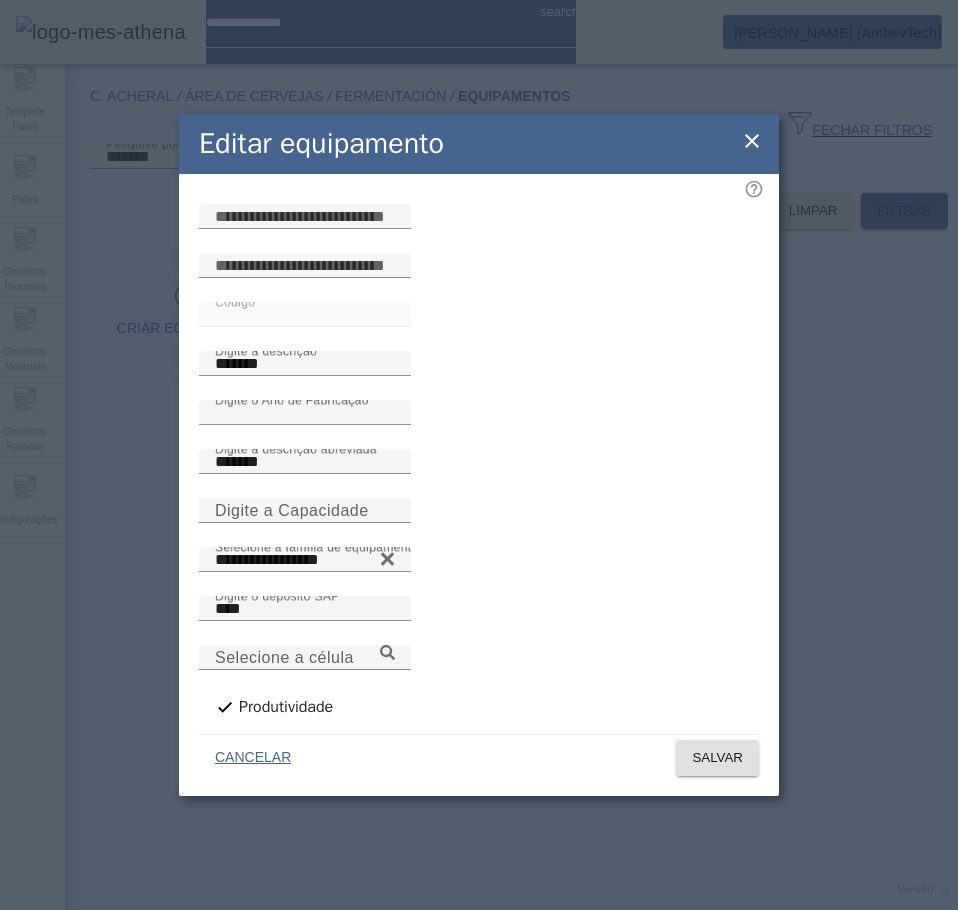 paste on "**********" 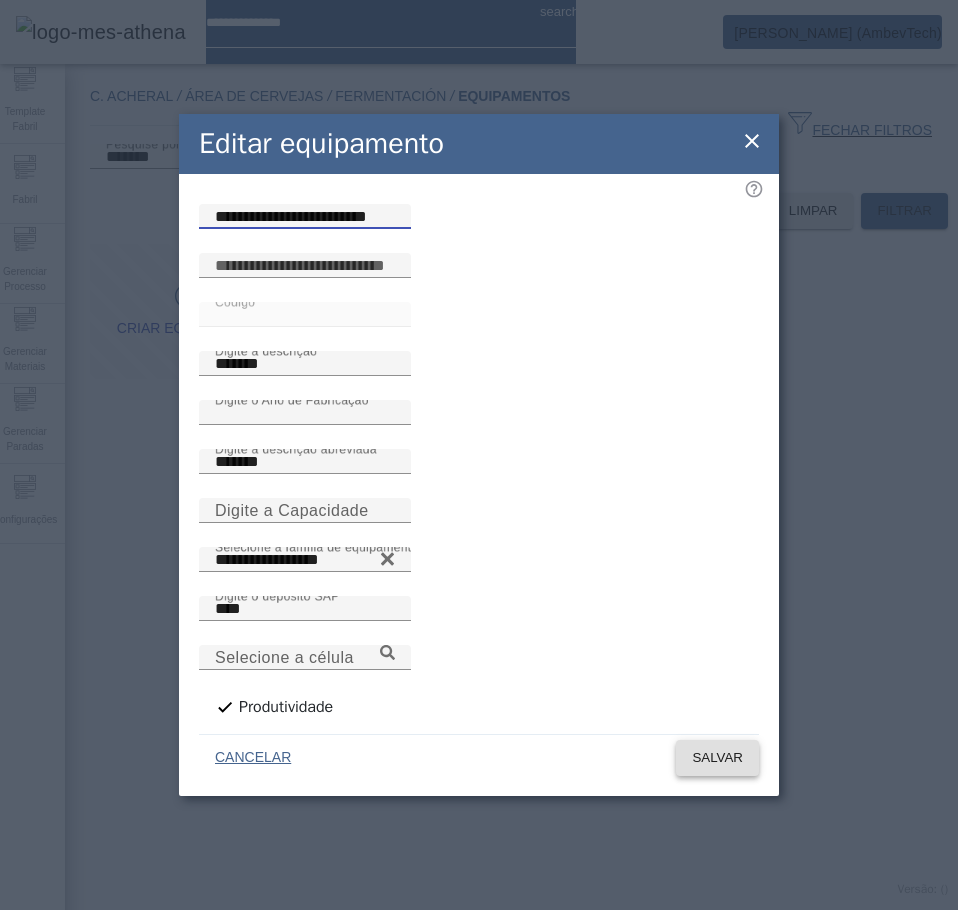 type on "**********" 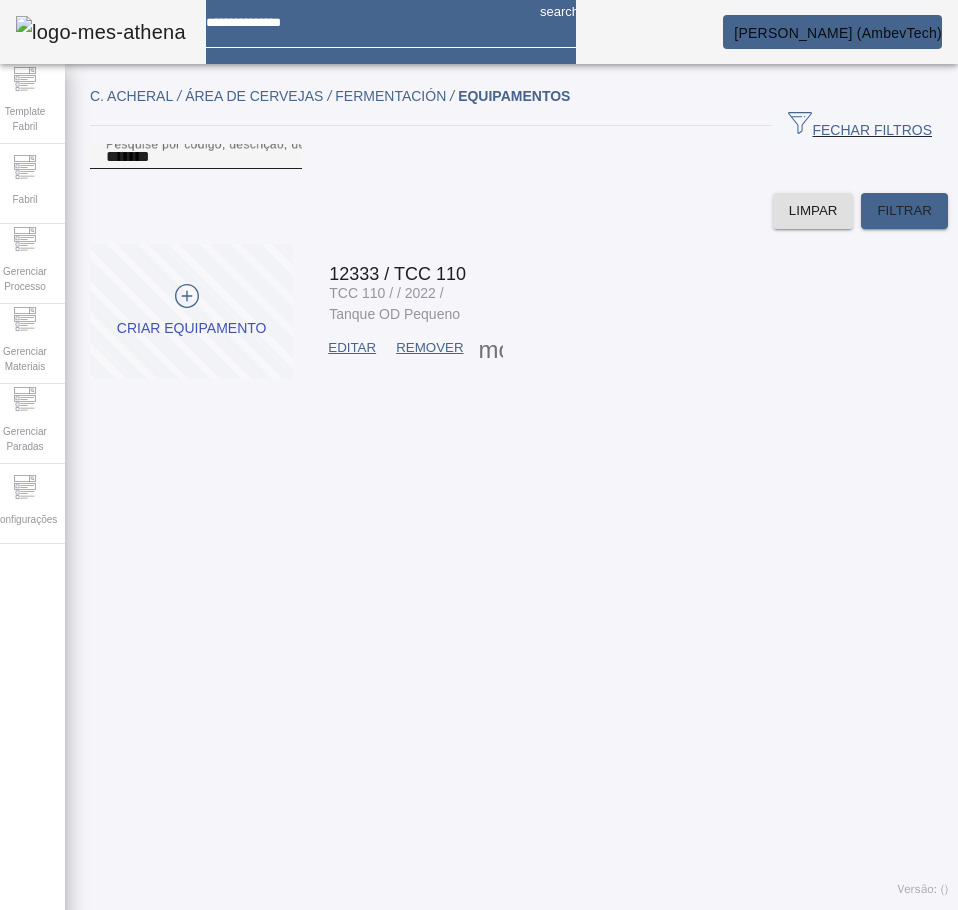 click on "*******" at bounding box center (196, 157) 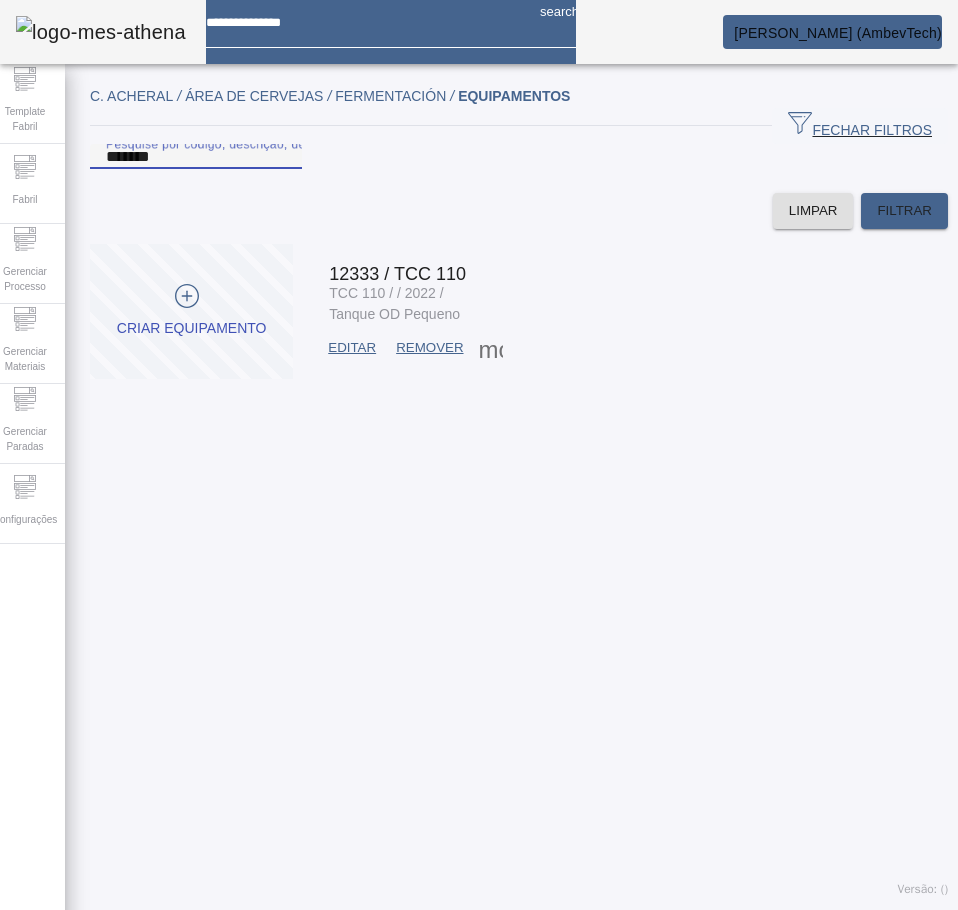 paste 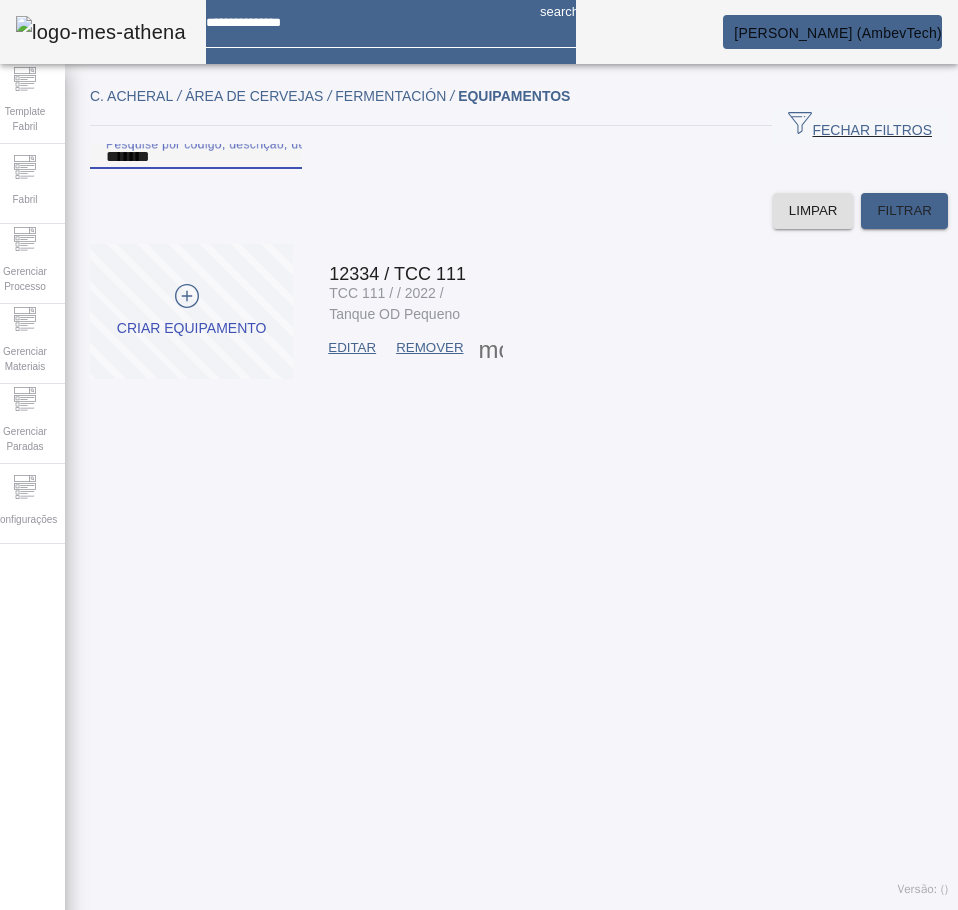 click on "EDITAR REMOVER  more_vert" at bounding box center (409, 348) 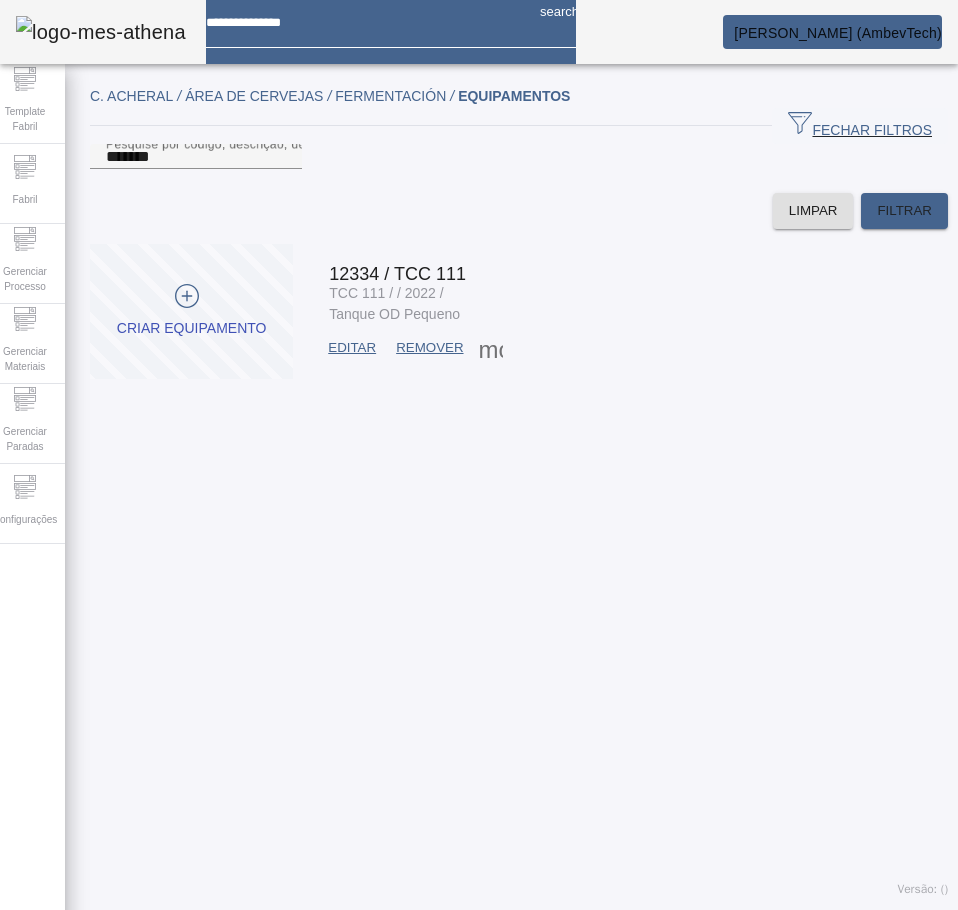click at bounding box center [352, 348] 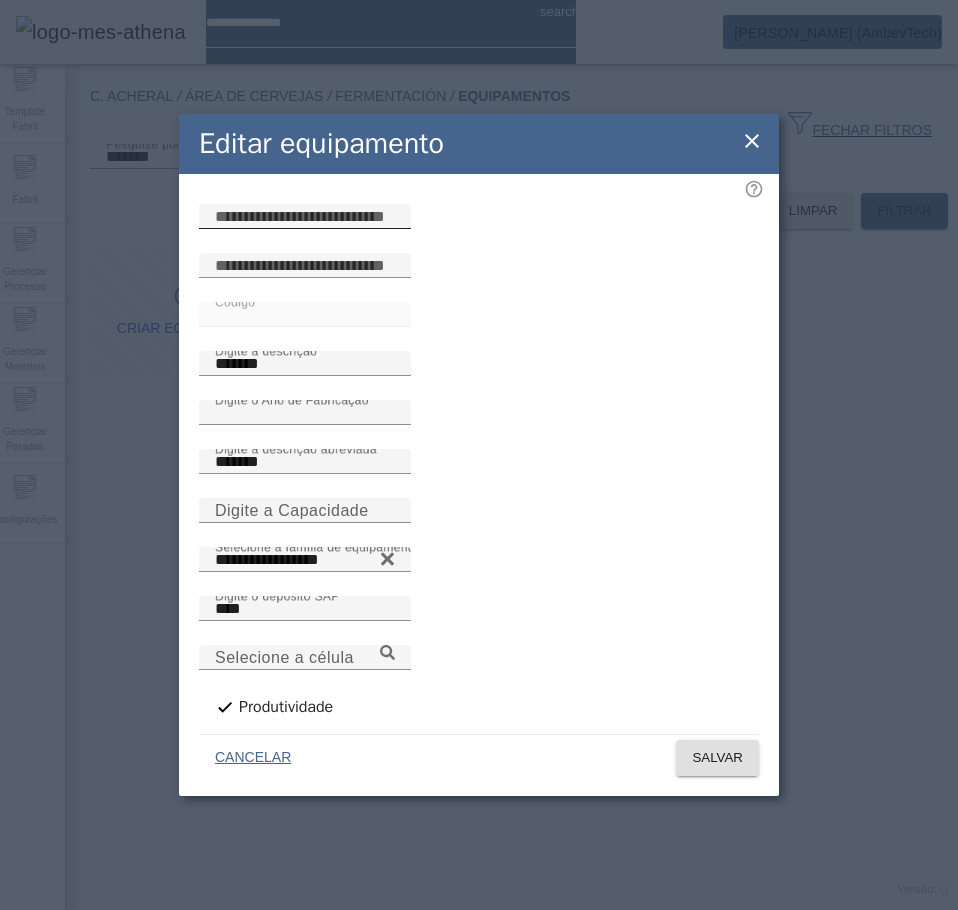 click at bounding box center (305, 217) 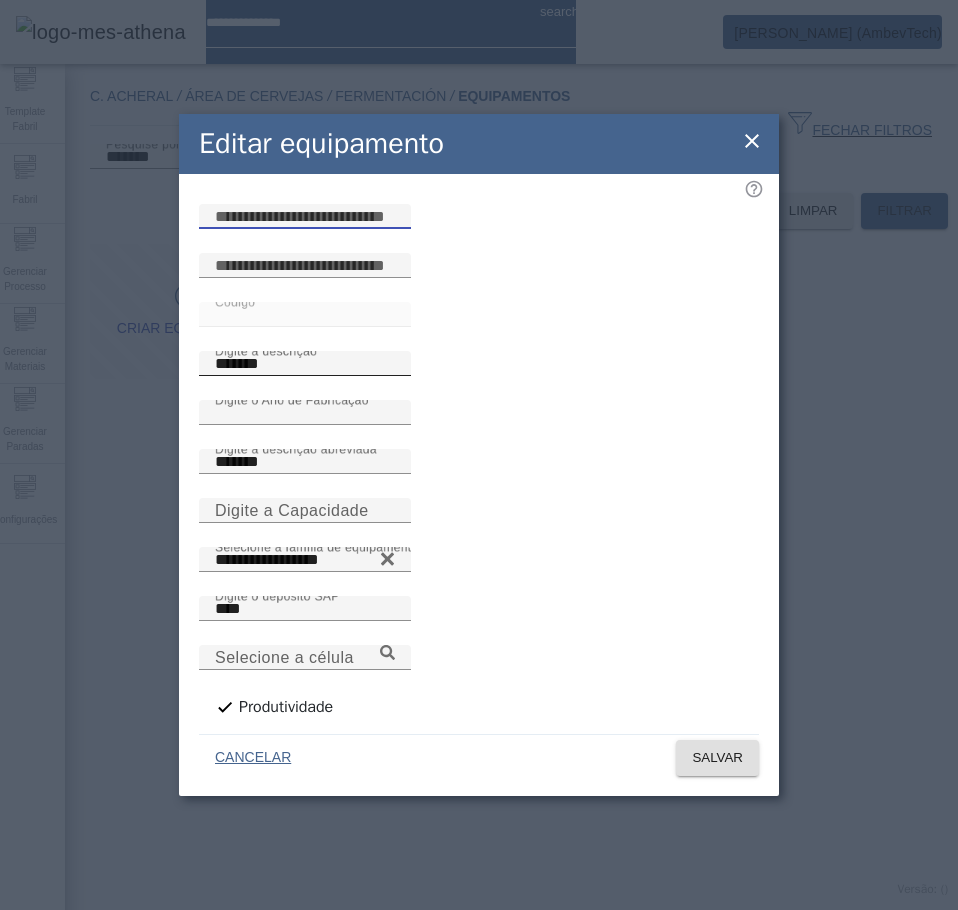 paste on "**********" 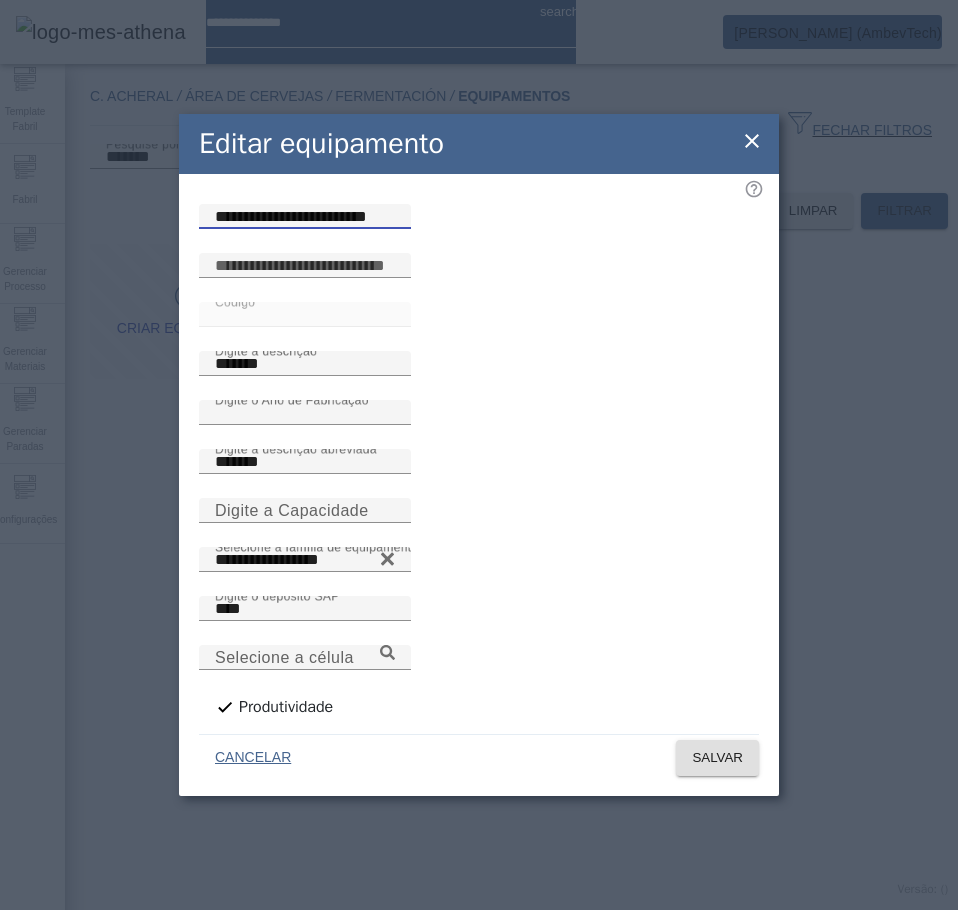 click on "**********" at bounding box center (305, 217) 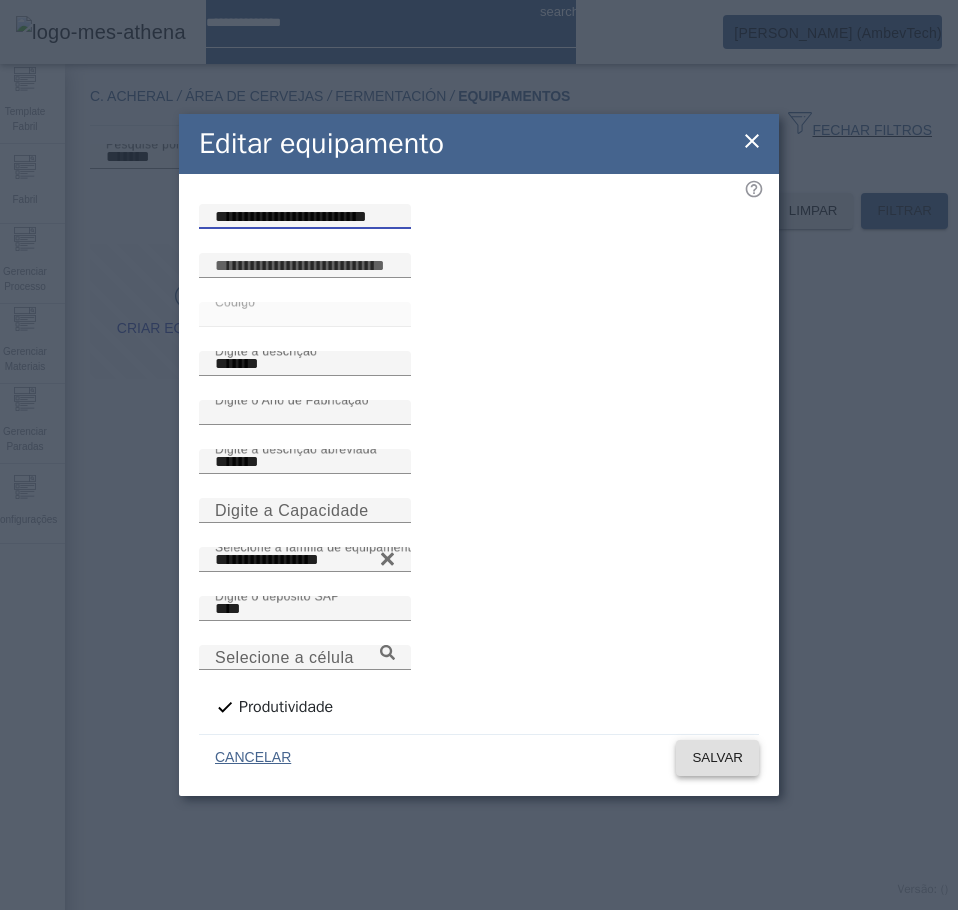 type on "**********" 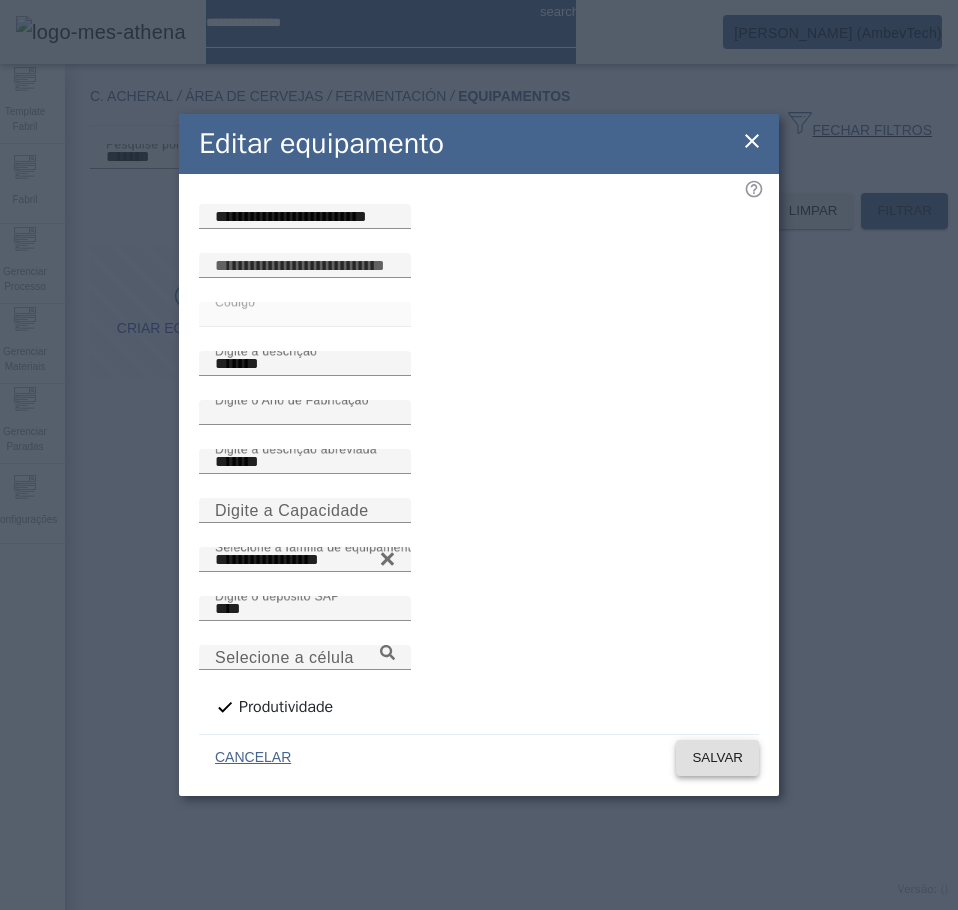 click on "SALVAR" 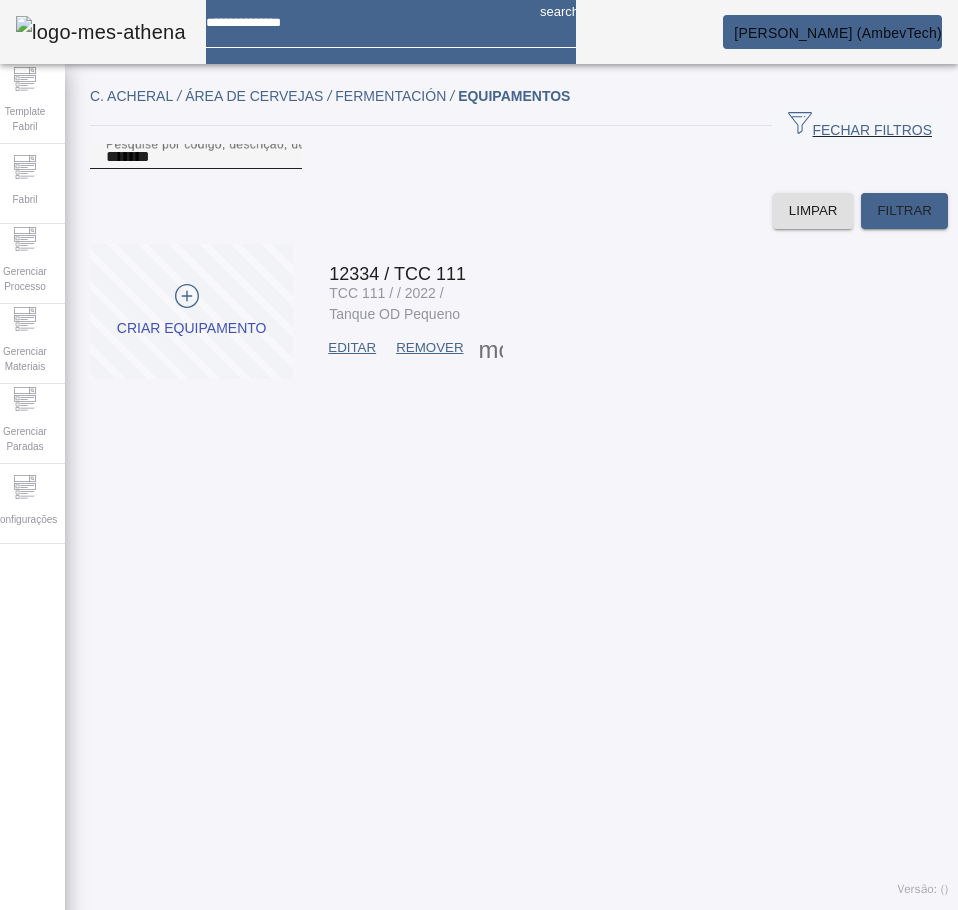 click on "*******" at bounding box center [196, 157] 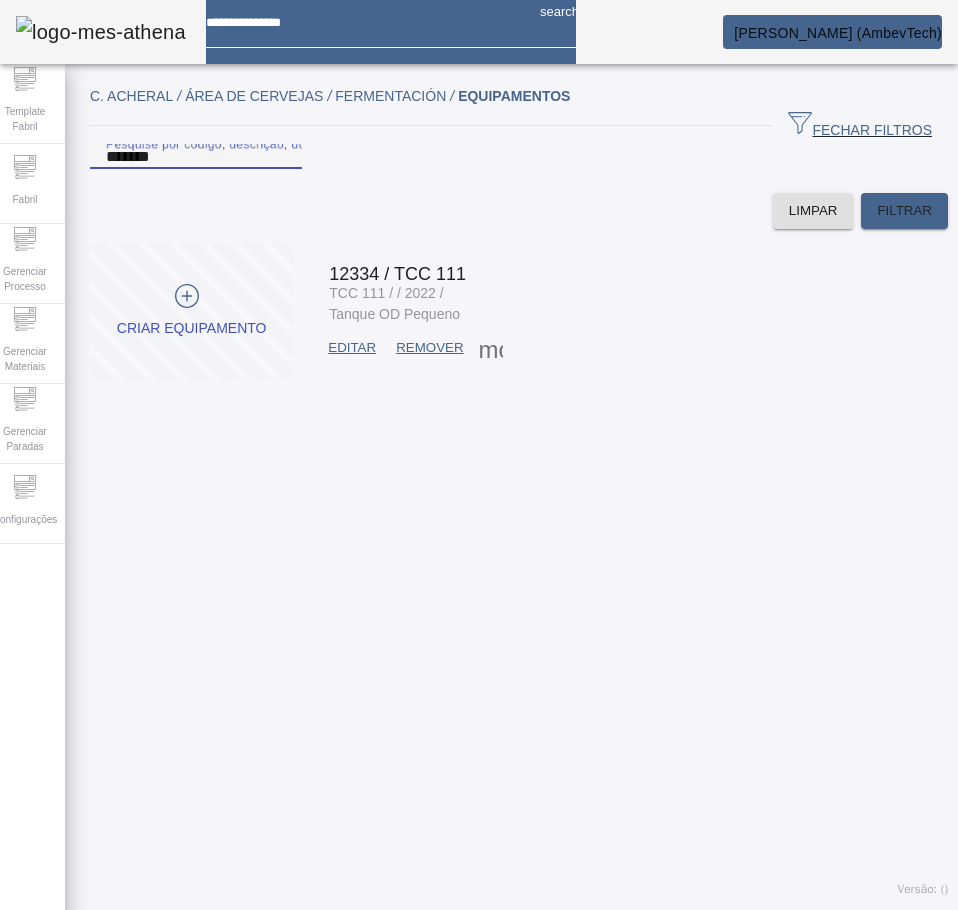 paste on "**********" 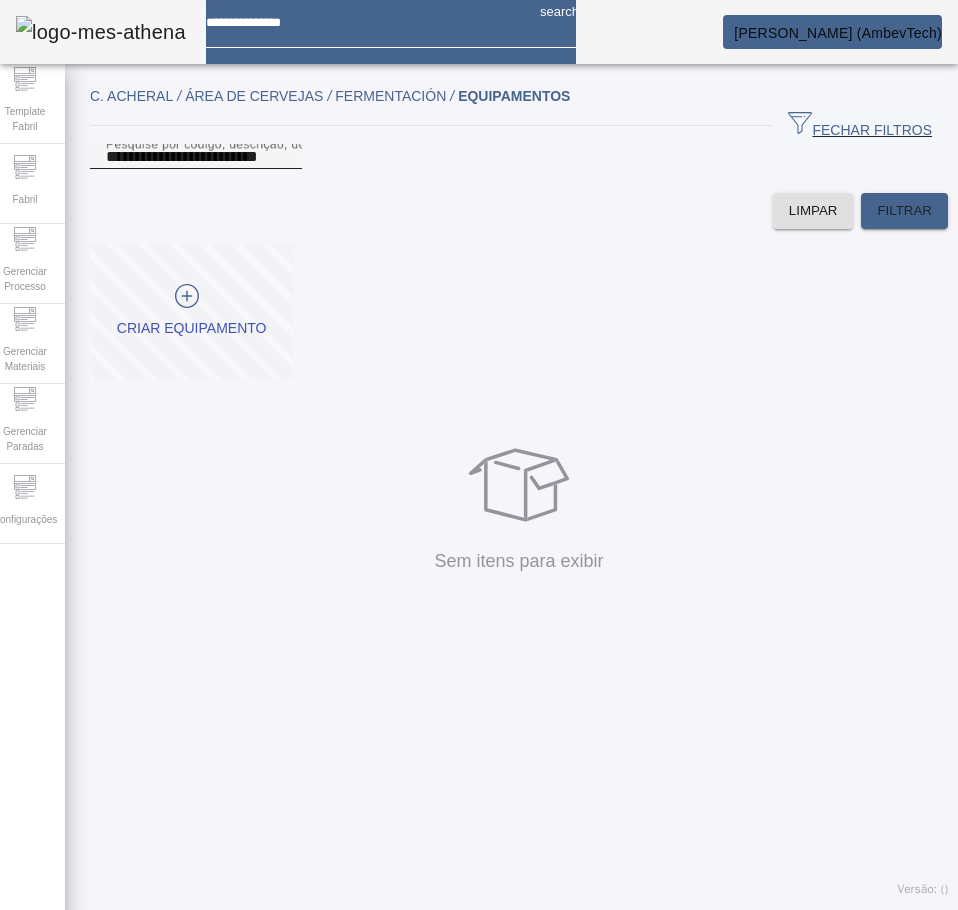 click on "**********" at bounding box center (196, 157) 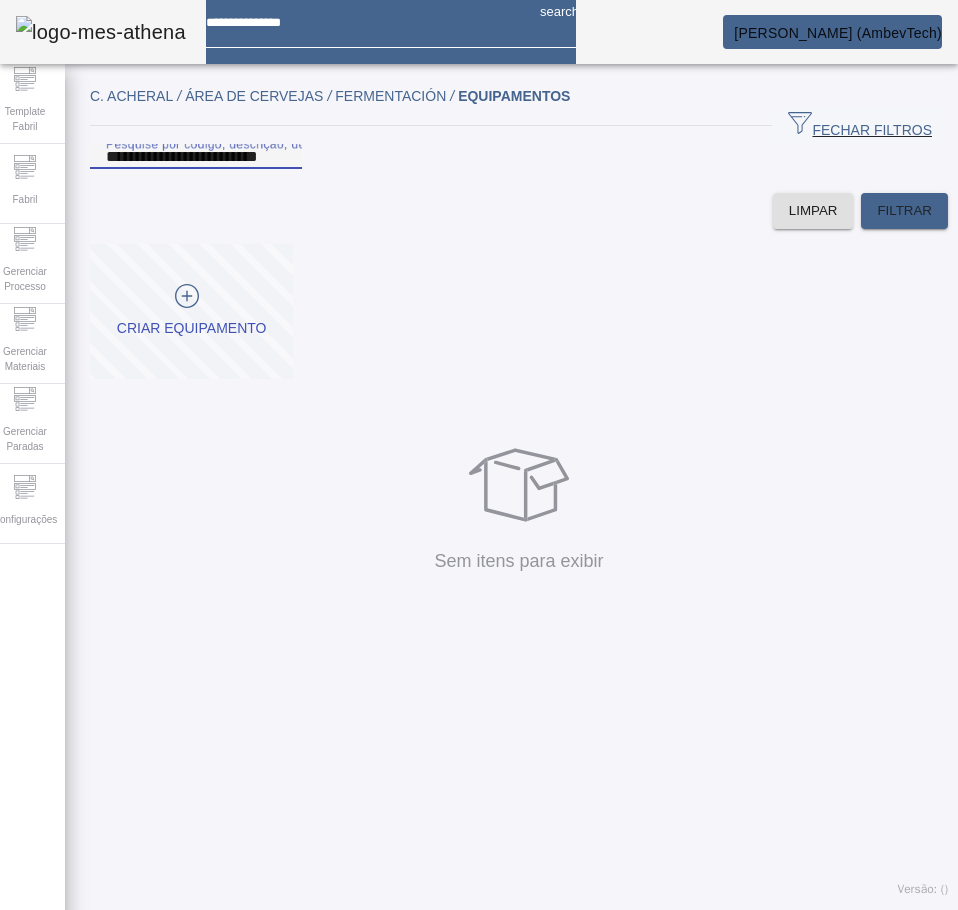 paste 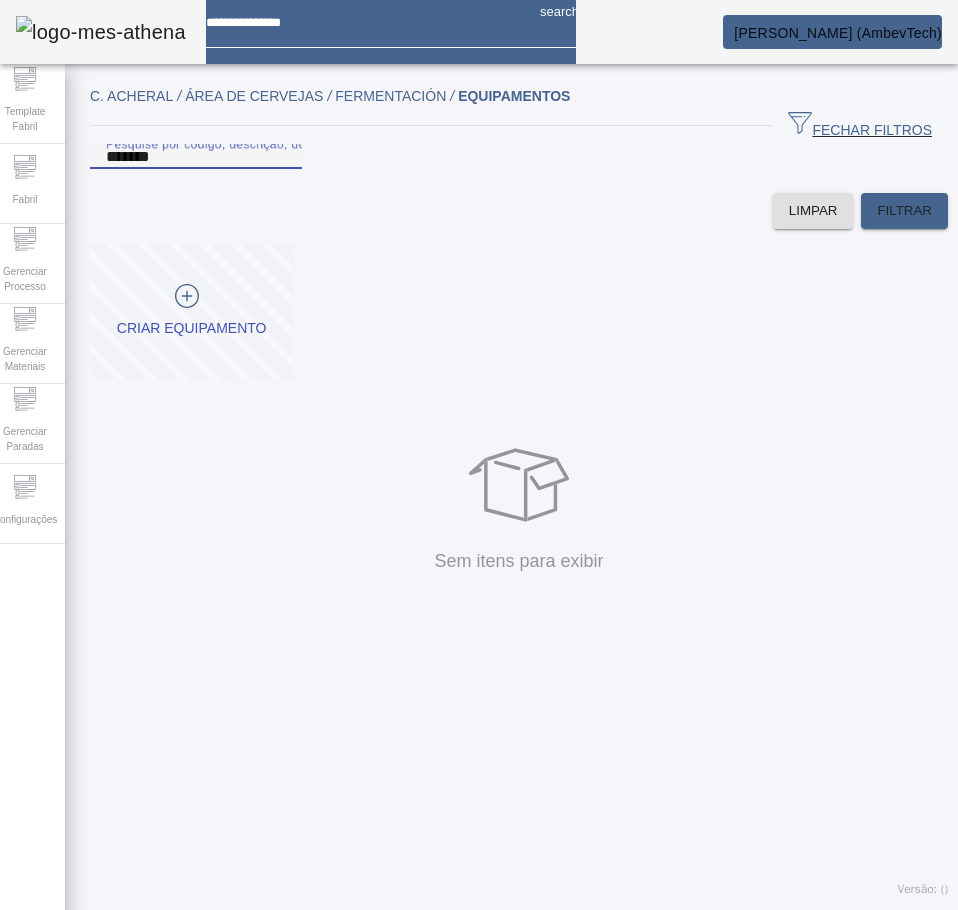 type on "*******" 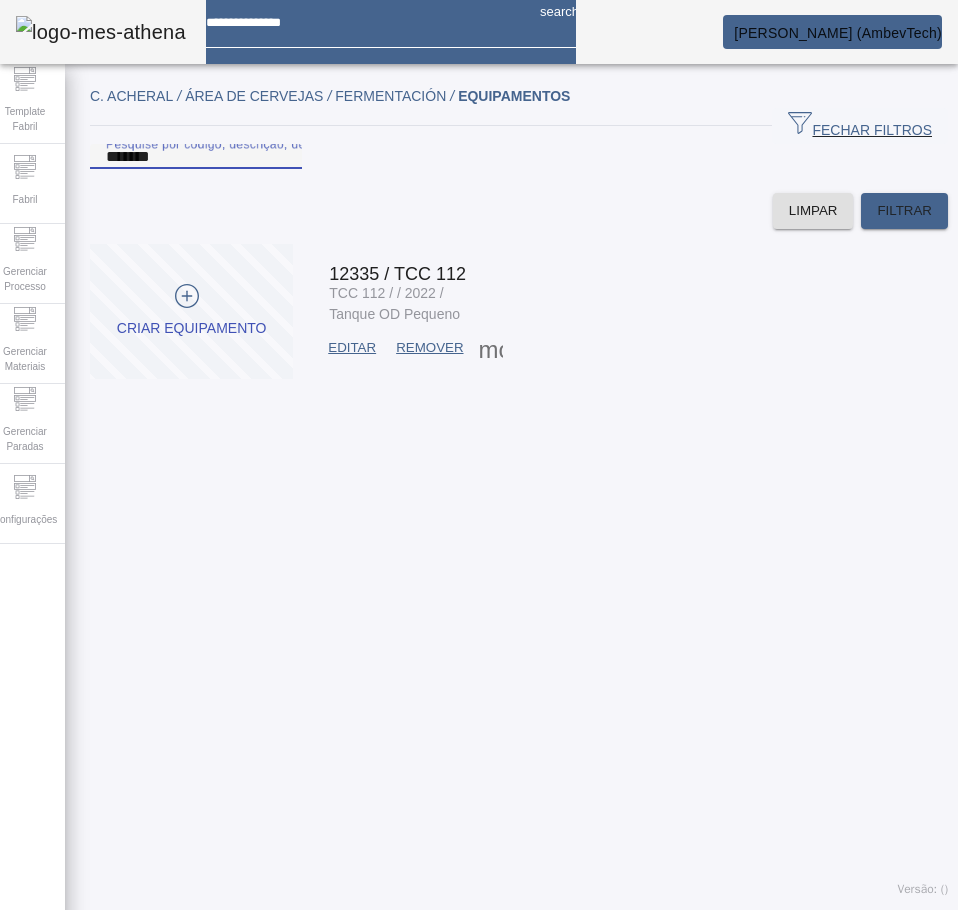 click on "12335 / TCC 112 TCC 112 /  / 2022 / Tanque OD Pequeno EDITAR REMOVER  more_vert" at bounding box center (409, 311) 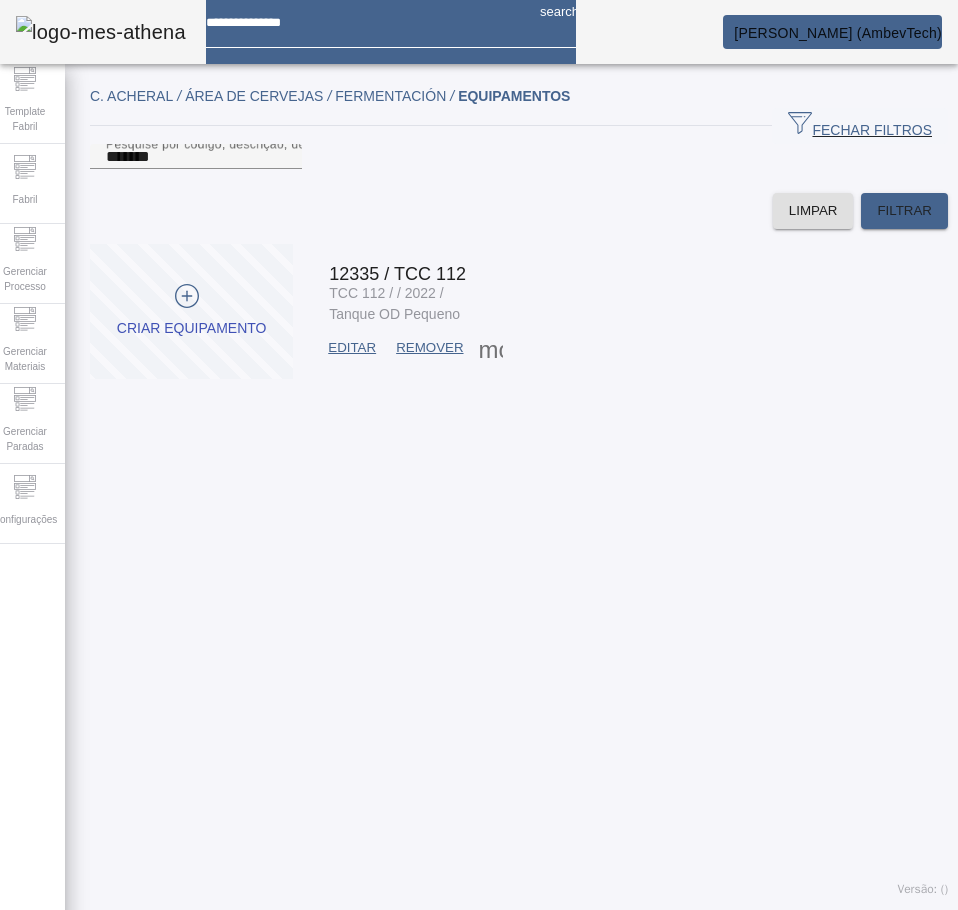 click on "EDITAR" at bounding box center [352, 348] 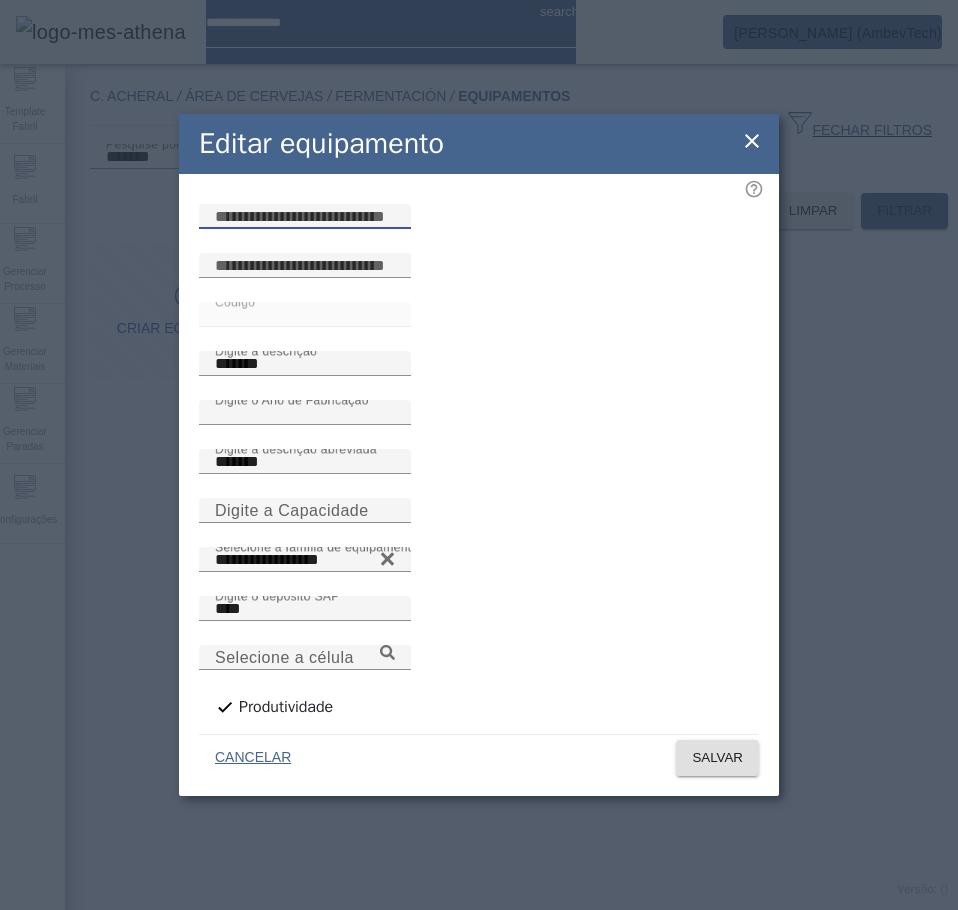 click at bounding box center (305, 217) 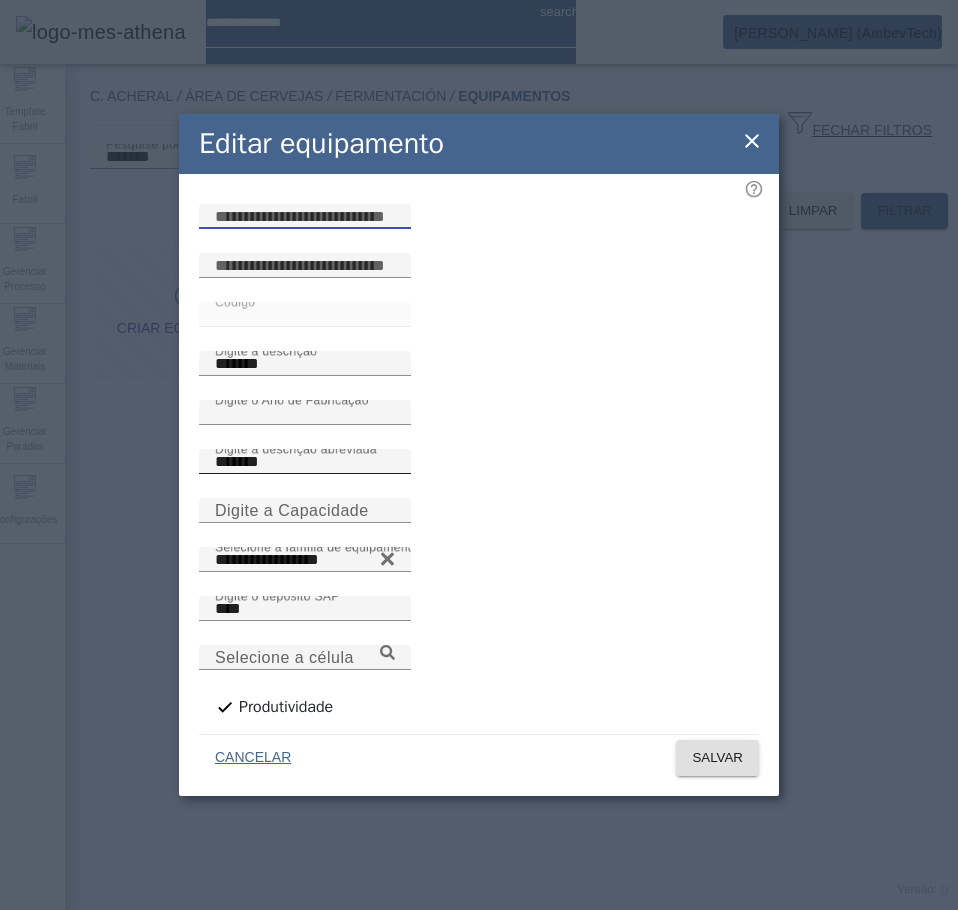 paste on "**********" 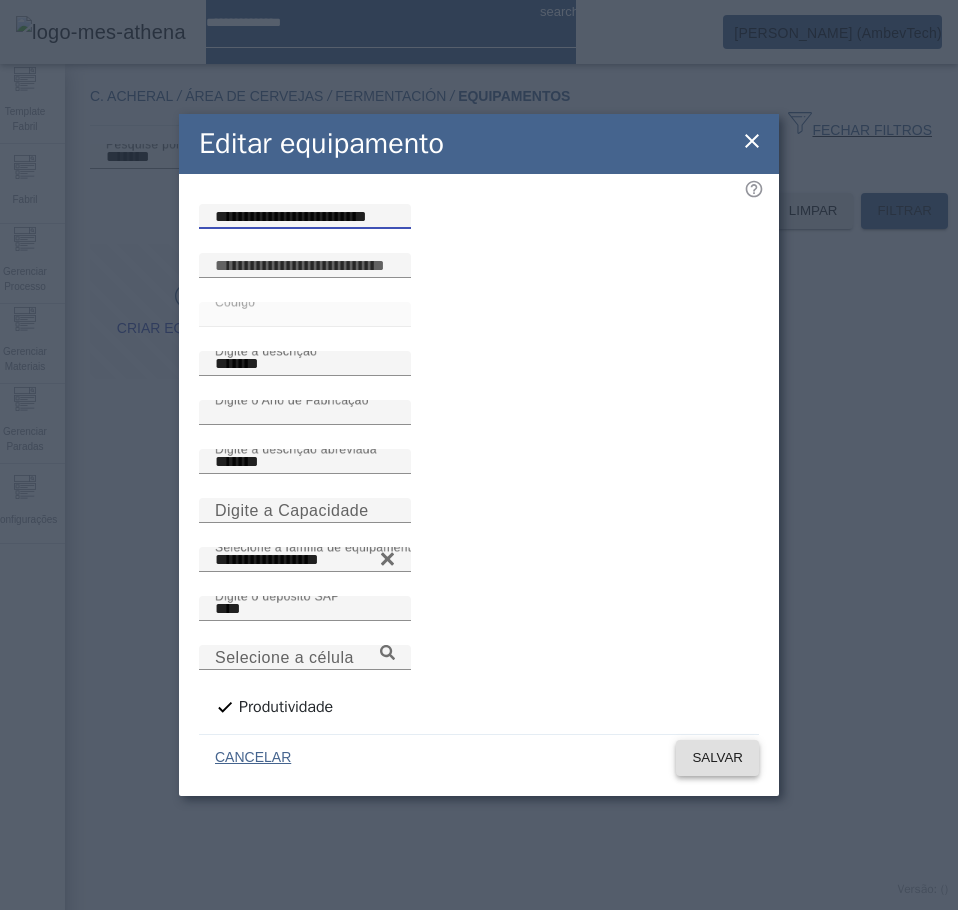 type on "**********" 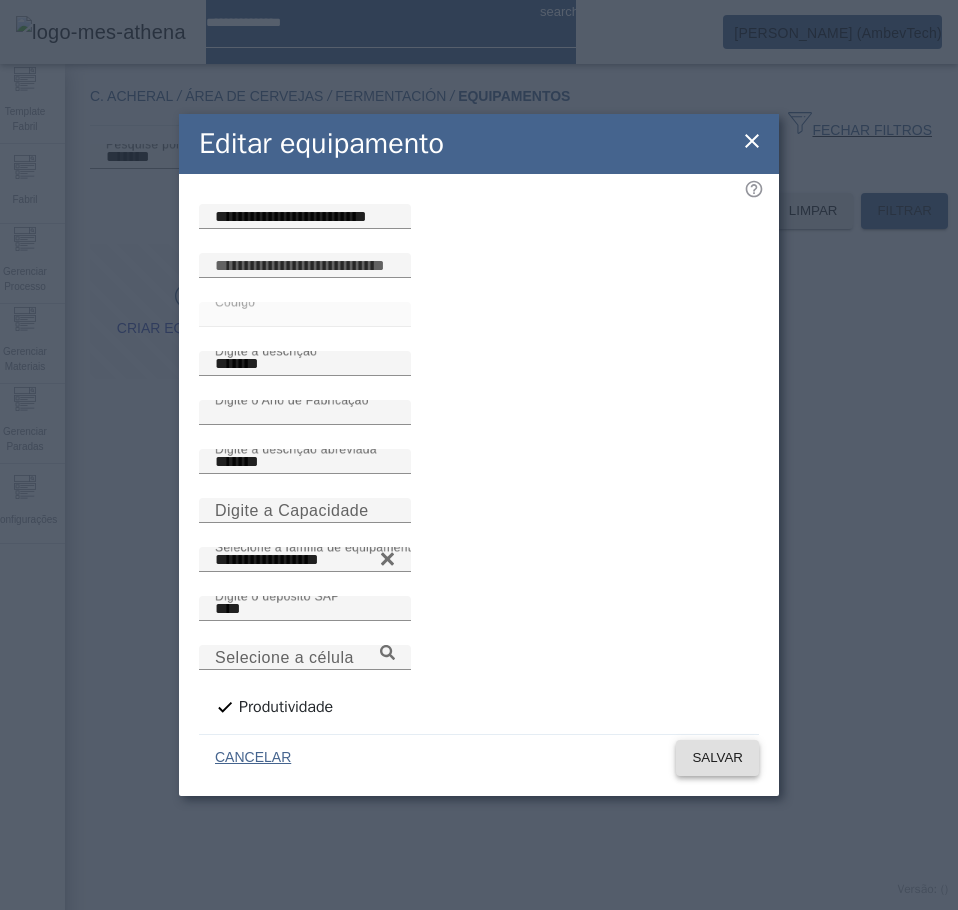 click on "SALVAR" 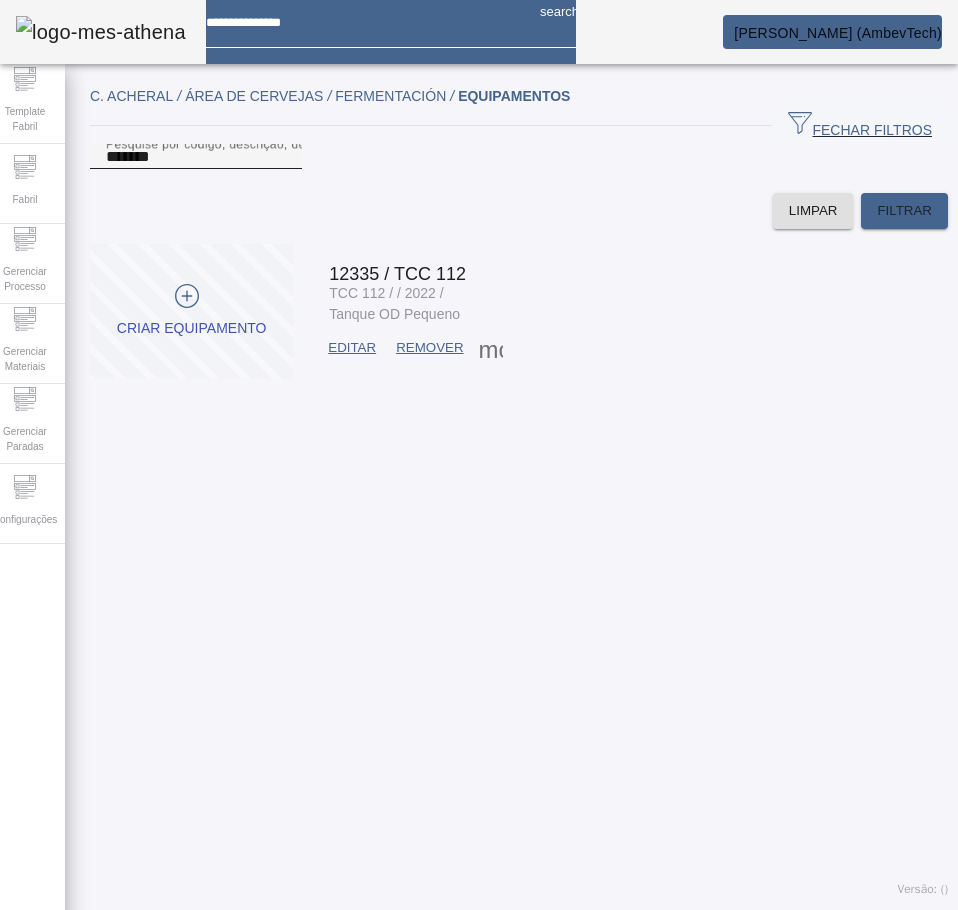 click on "*******" at bounding box center (196, 157) 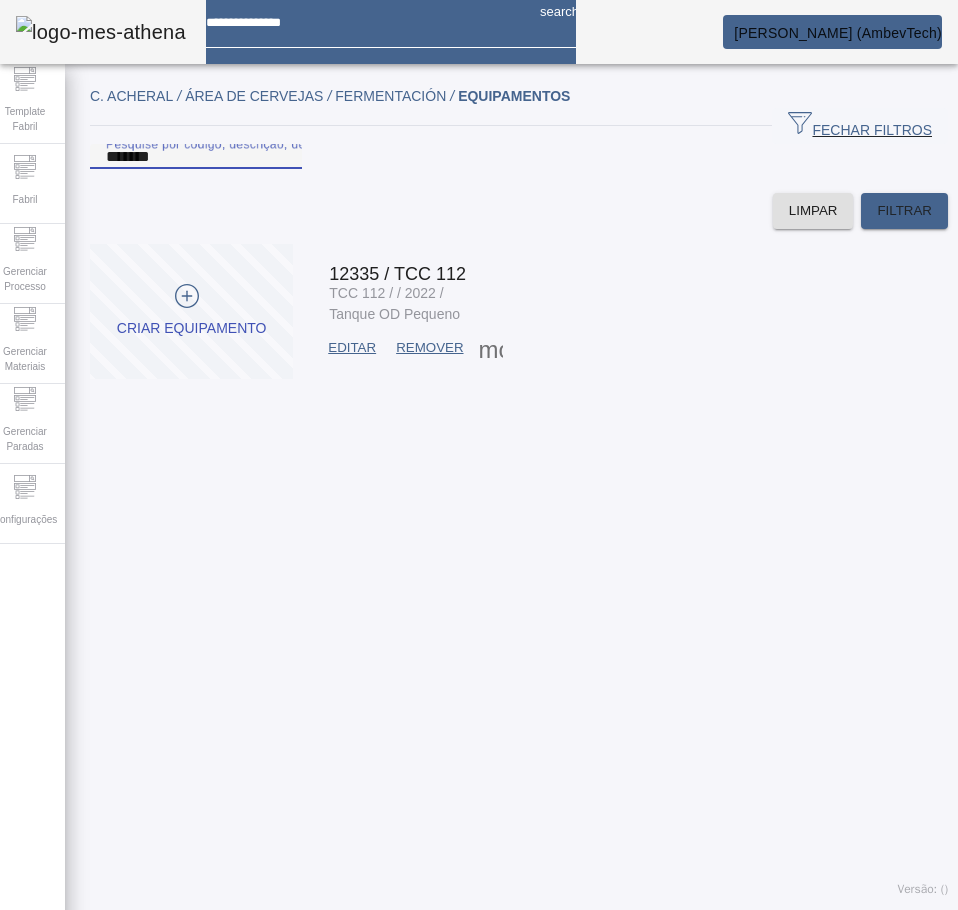 paste 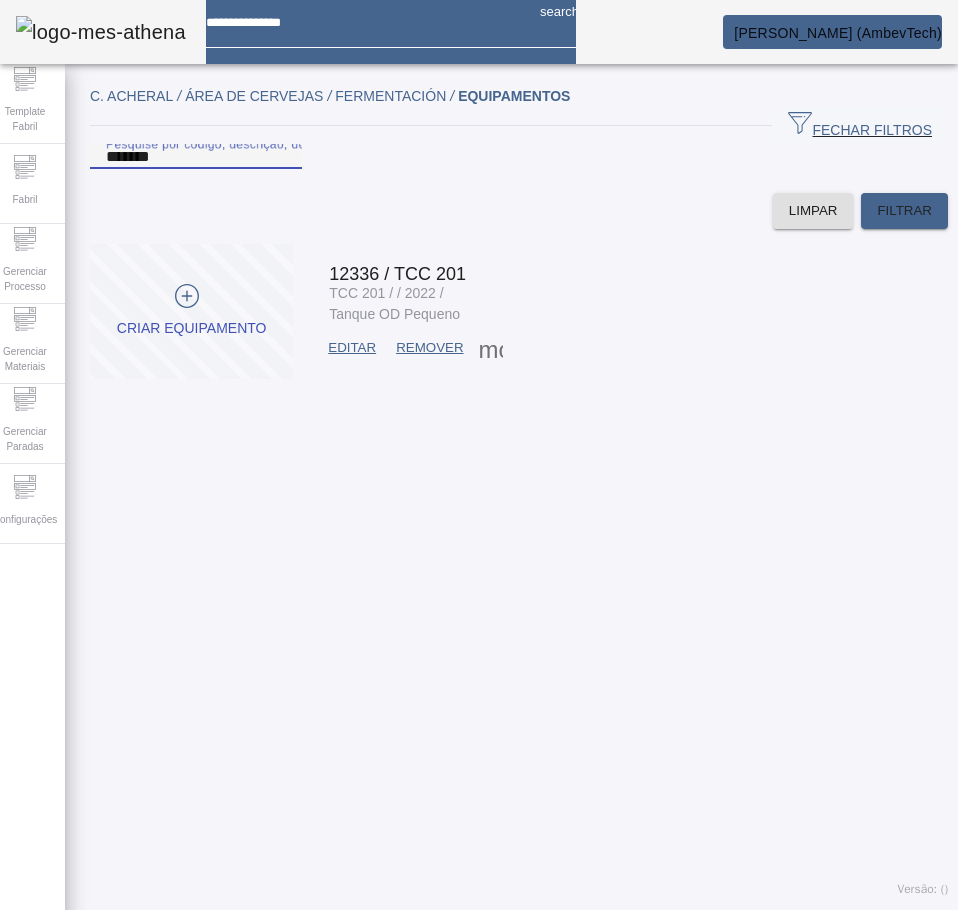 click on "EDITAR" at bounding box center [352, 348] 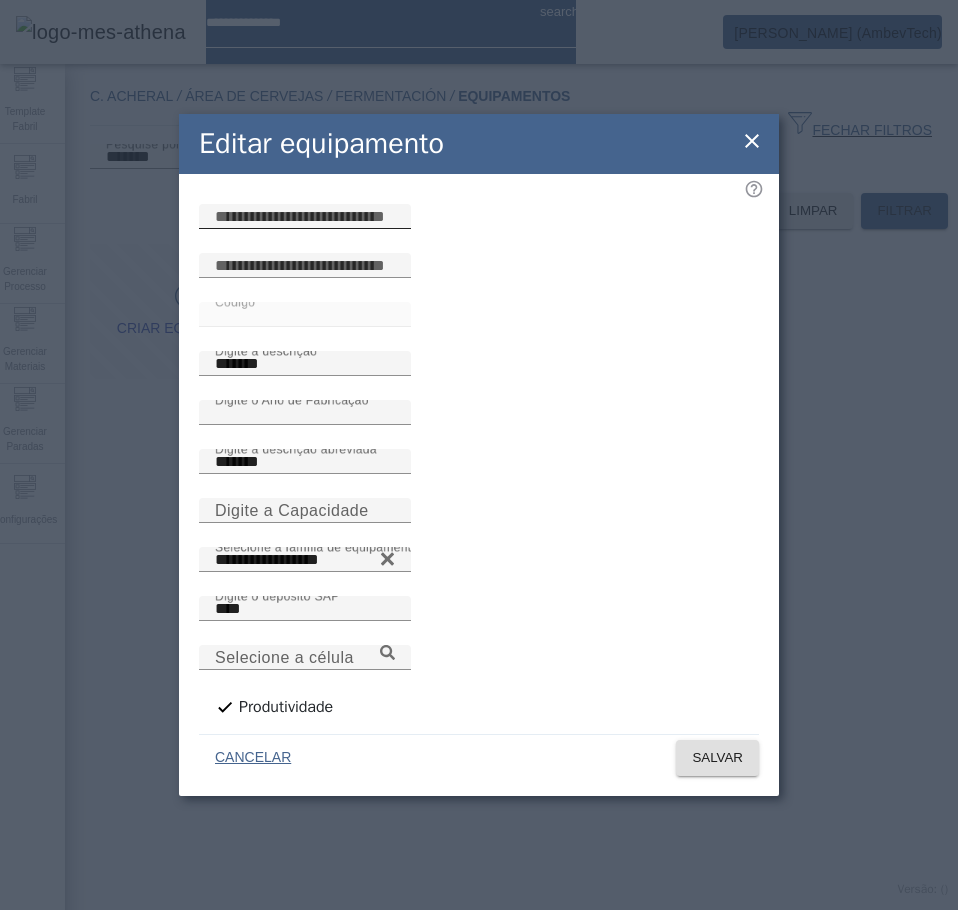 click at bounding box center (305, 217) 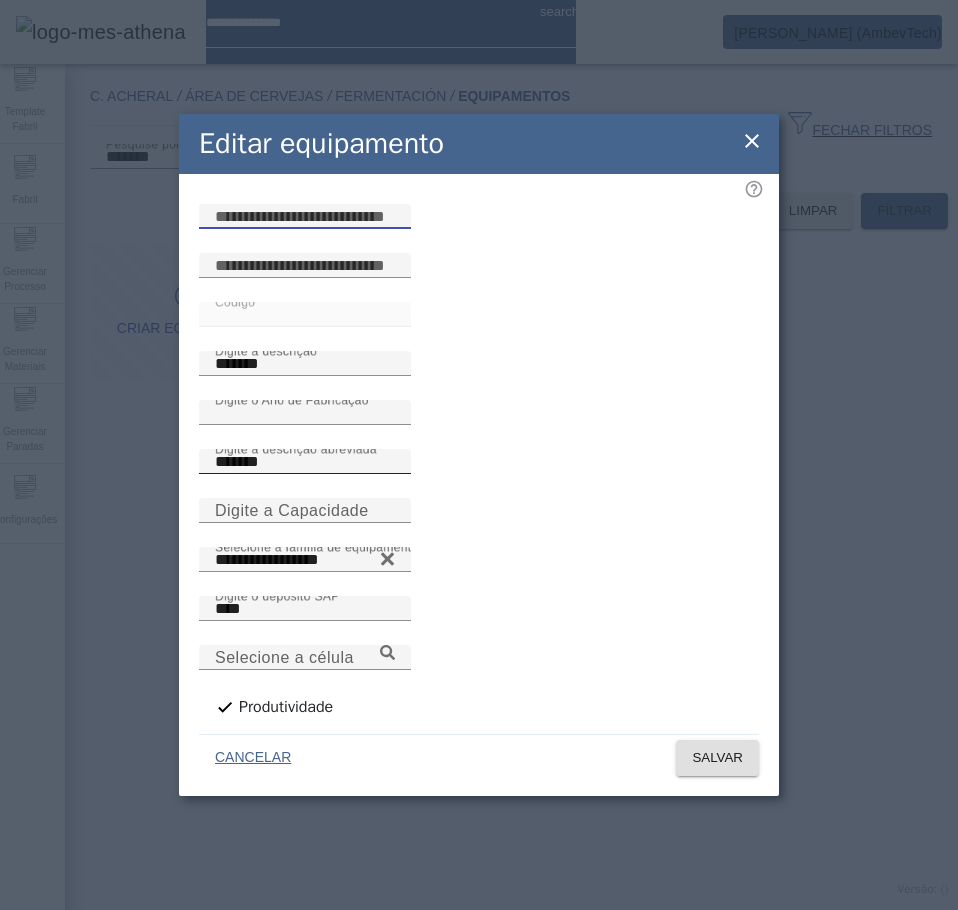 paste on "**********" 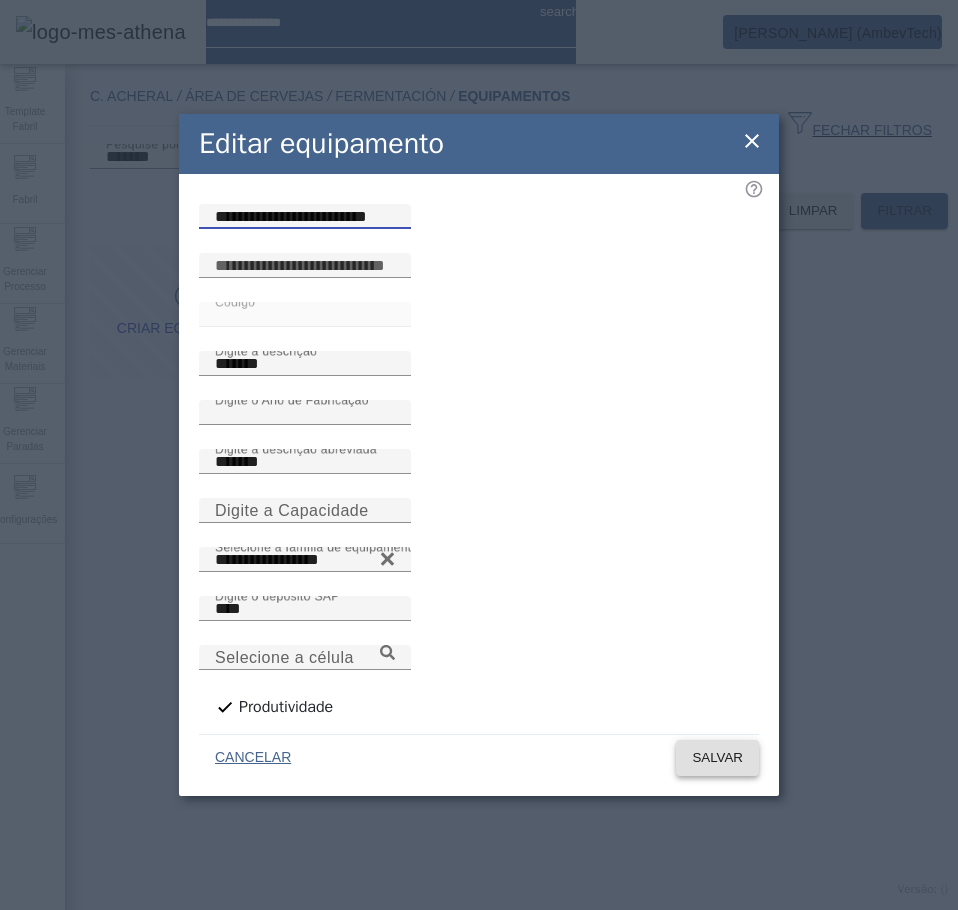type on "**********" 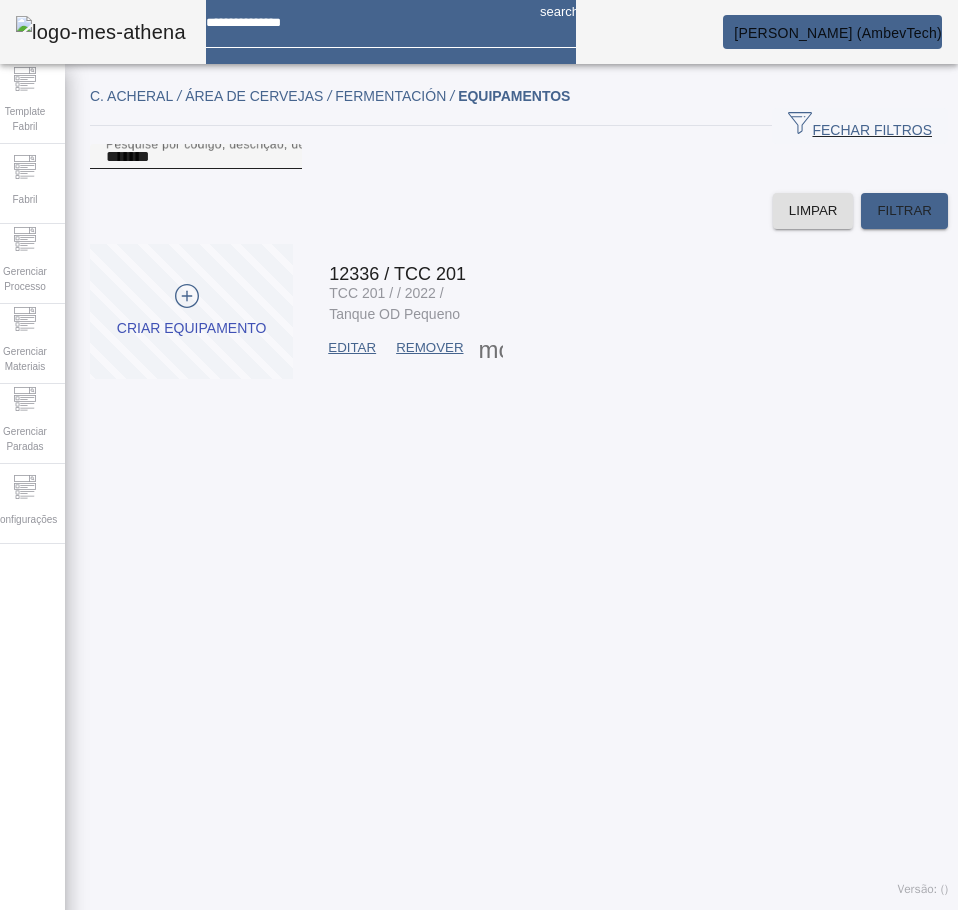 click on "*******" at bounding box center (196, 157) 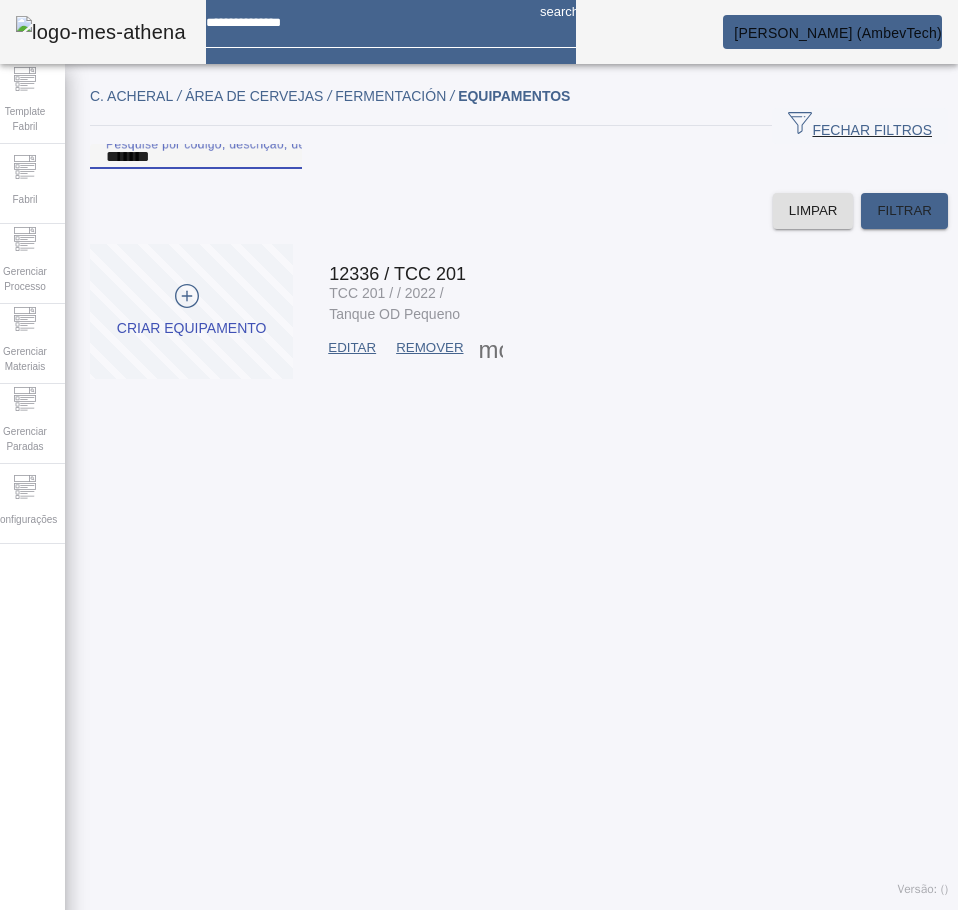 paste 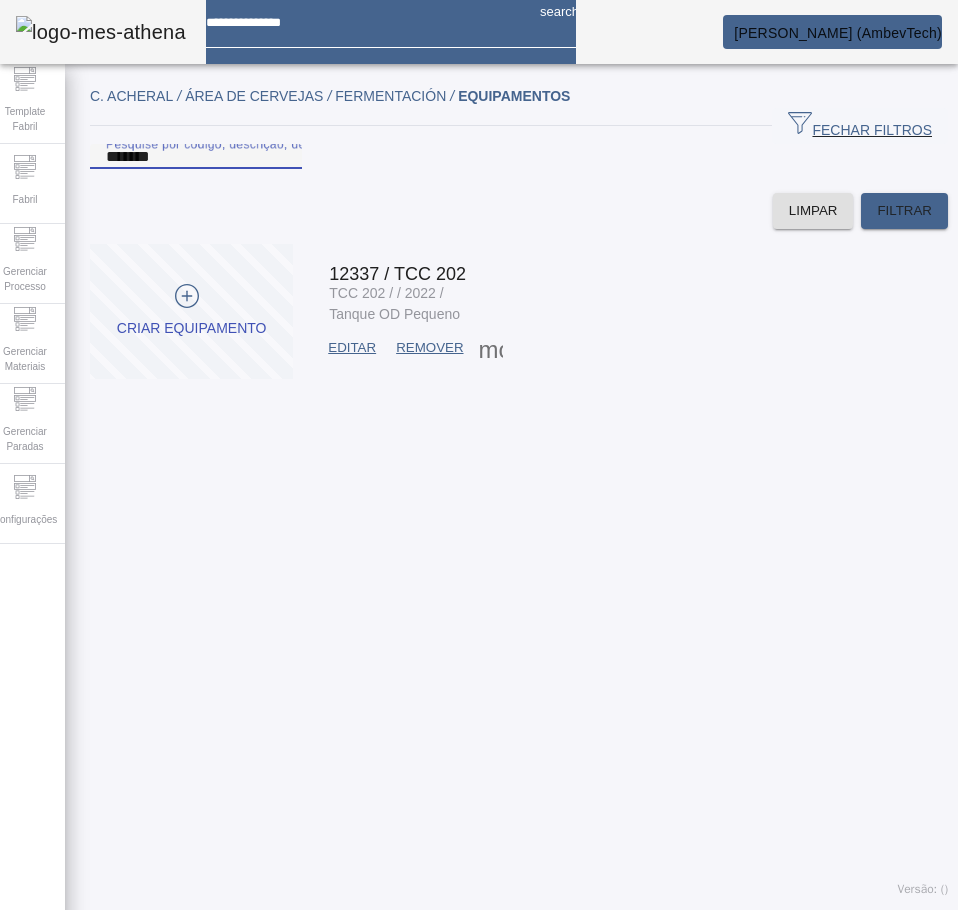 click on "EDITAR" at bounding box center [352, 348] 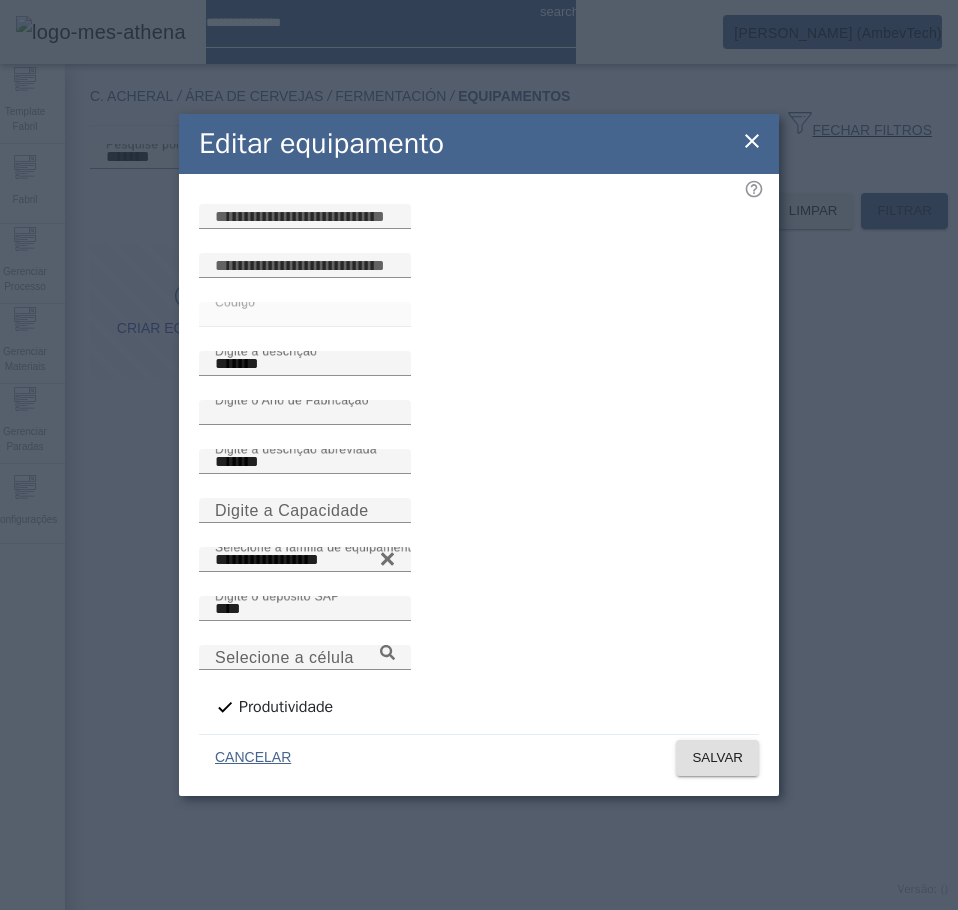 drag, startPoint x: 401, startPoint y: 240, endPoint x: 431, endPoint y: 276, distance: 46.8615 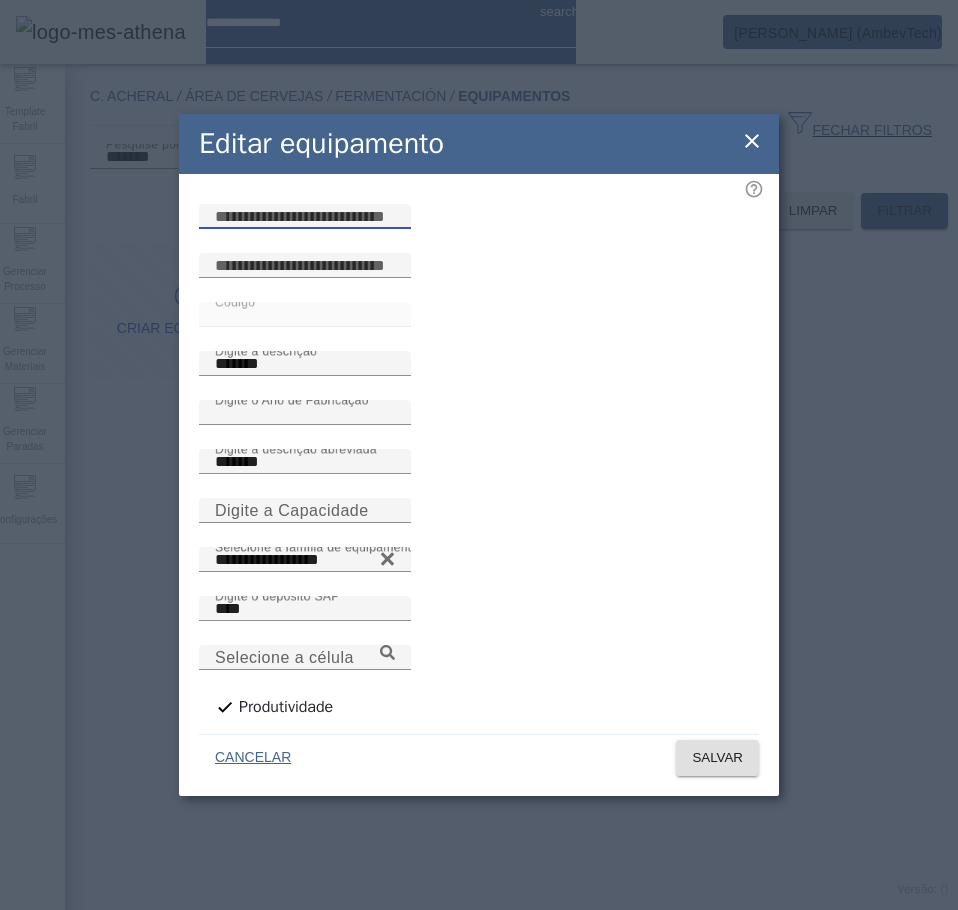 paste on "**********" 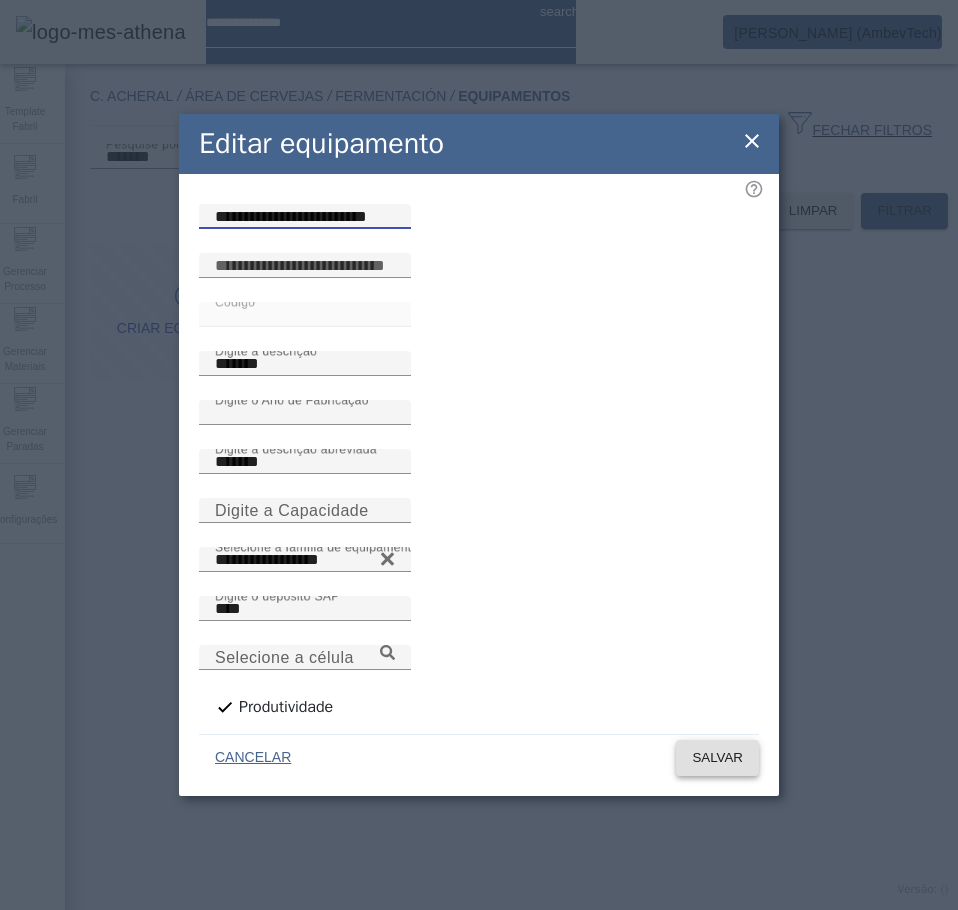 type on "**********" 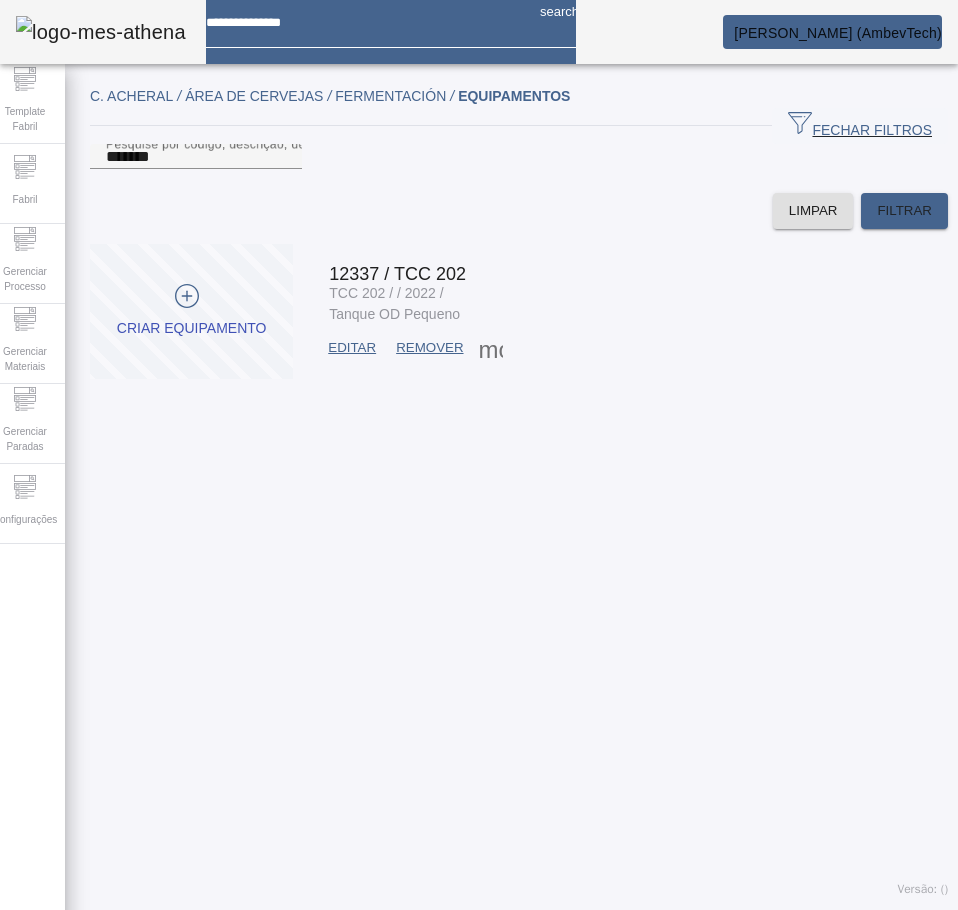 click on "EDITAR" at bounding box center [352, 348] 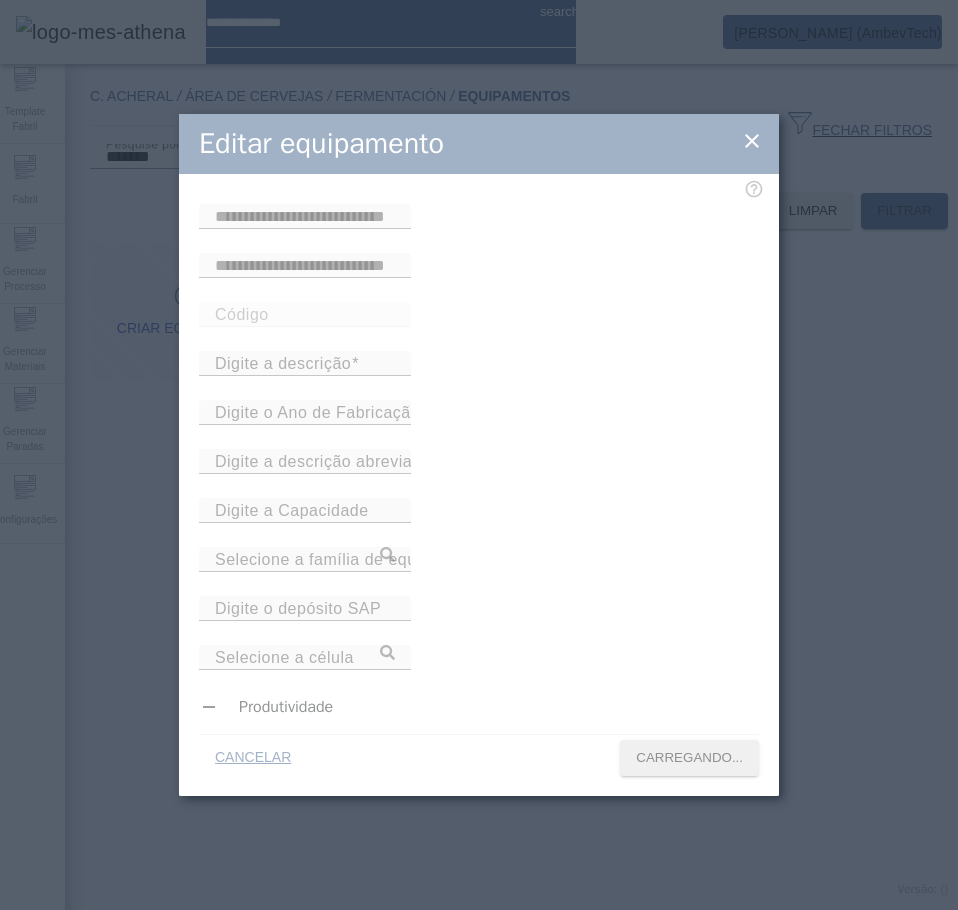type on "**********" 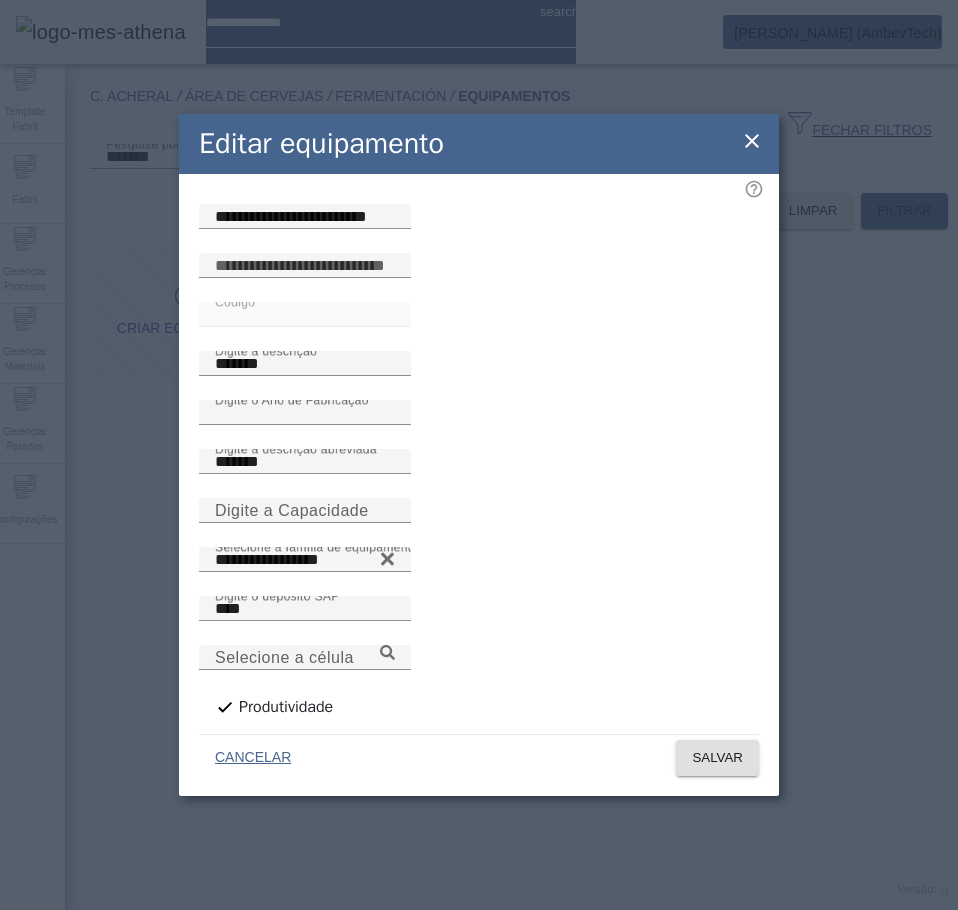 click 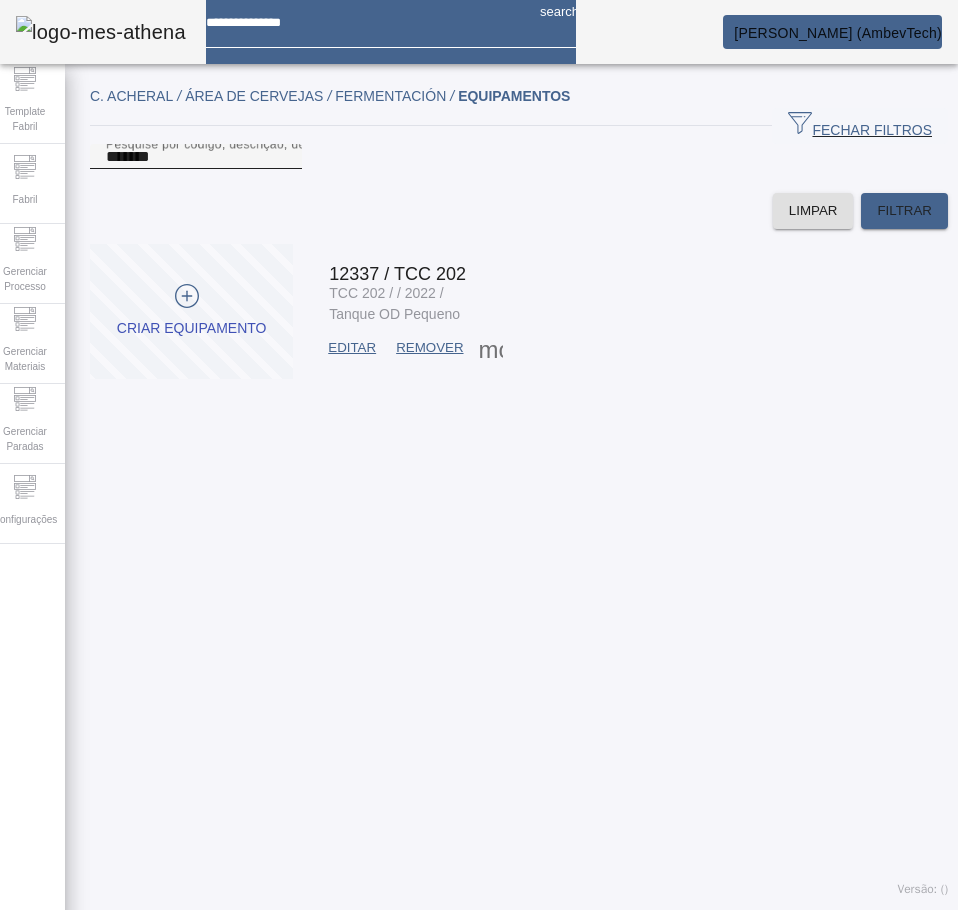 click on "*******" at bounding box center (196, 157) 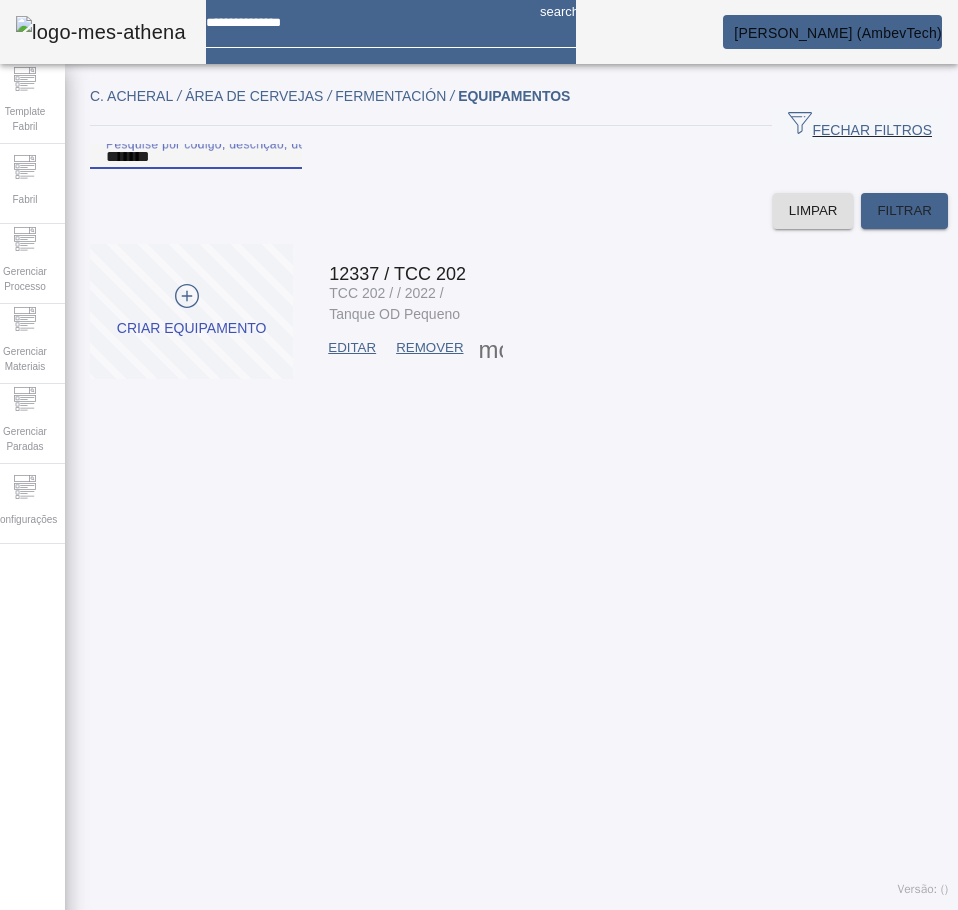 paste 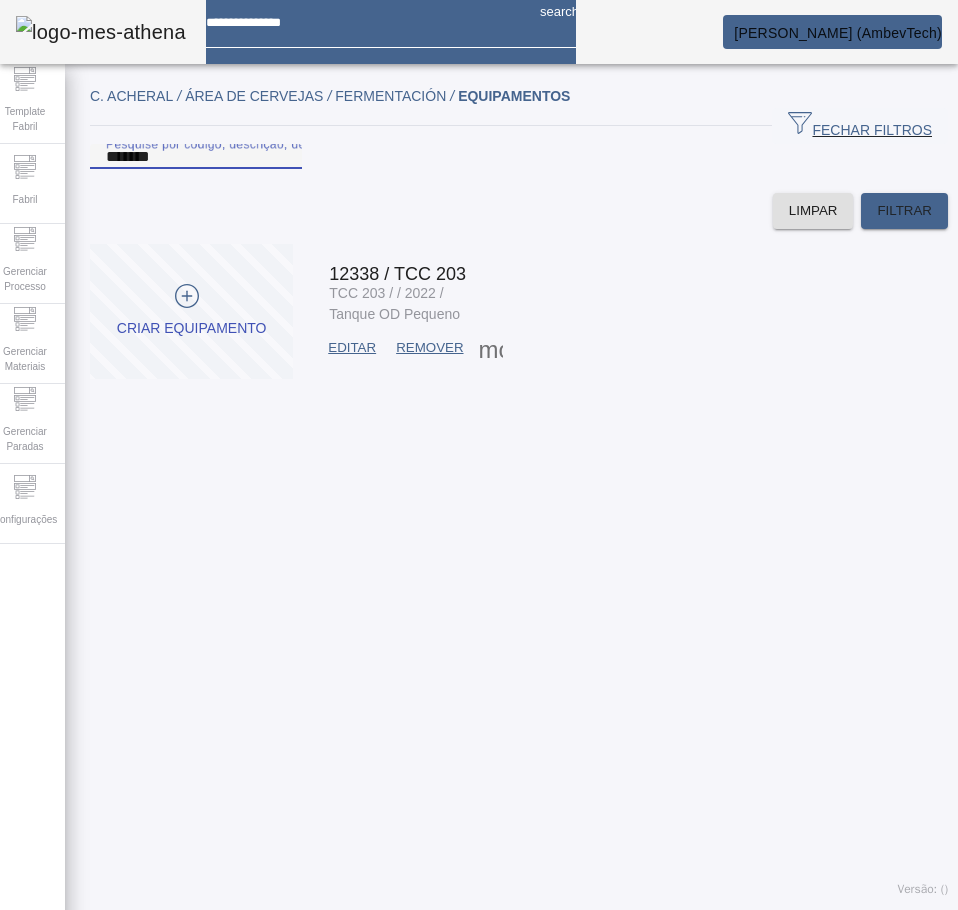click on "EDITAR" at bounding box center [352, 348] 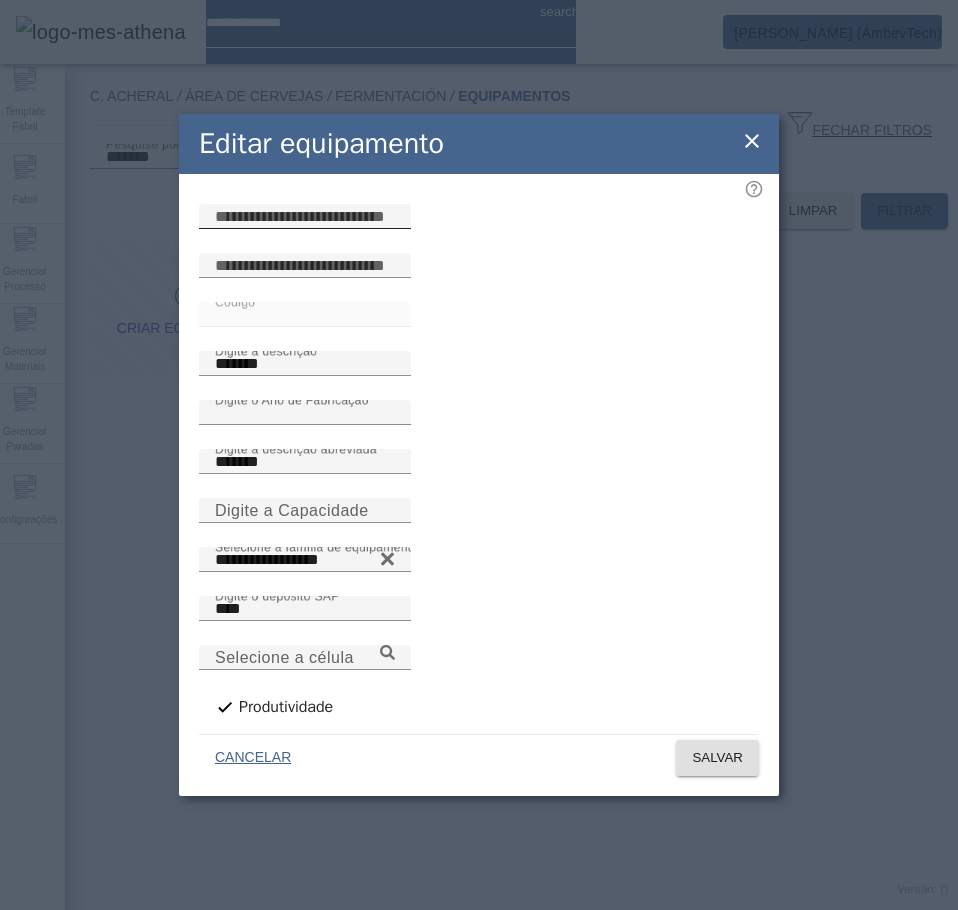 click 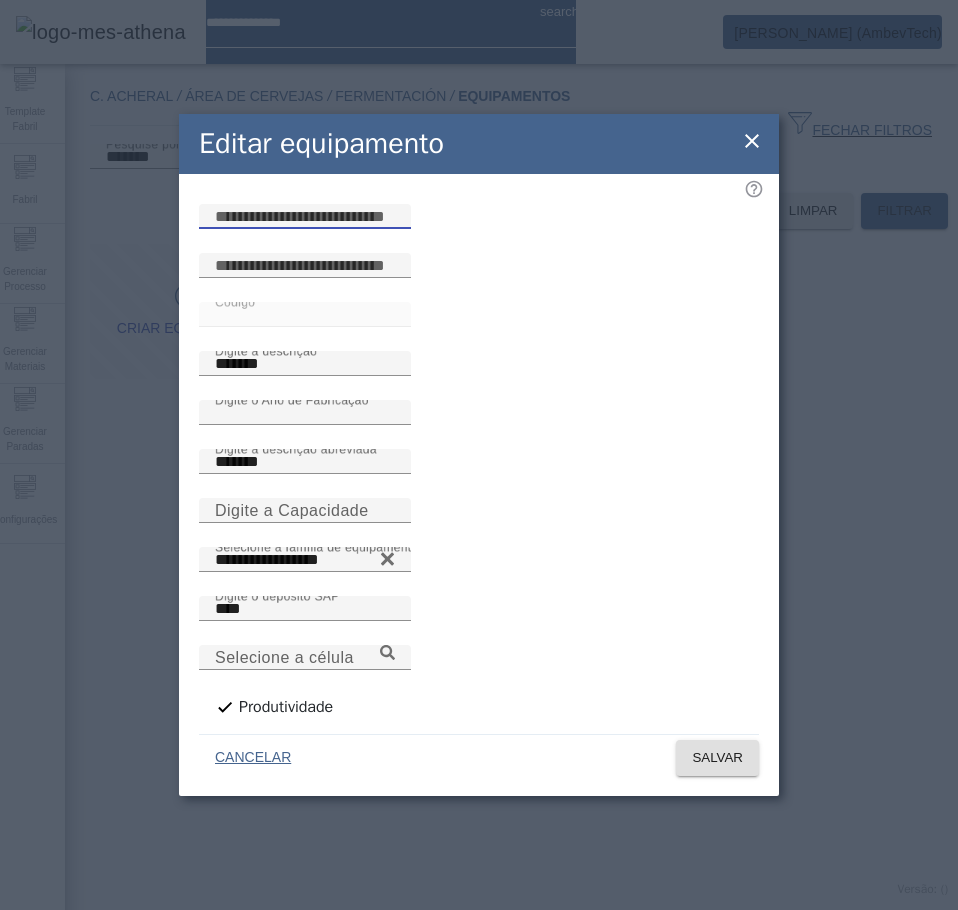 click 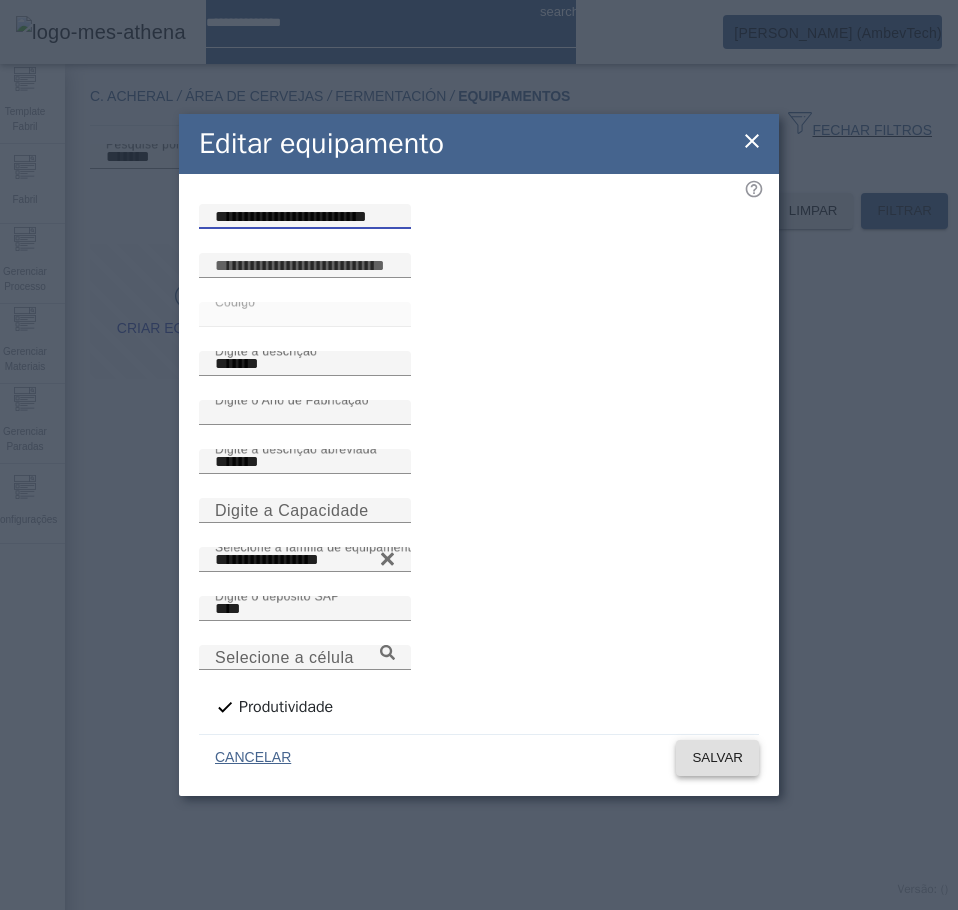 type on "**********" 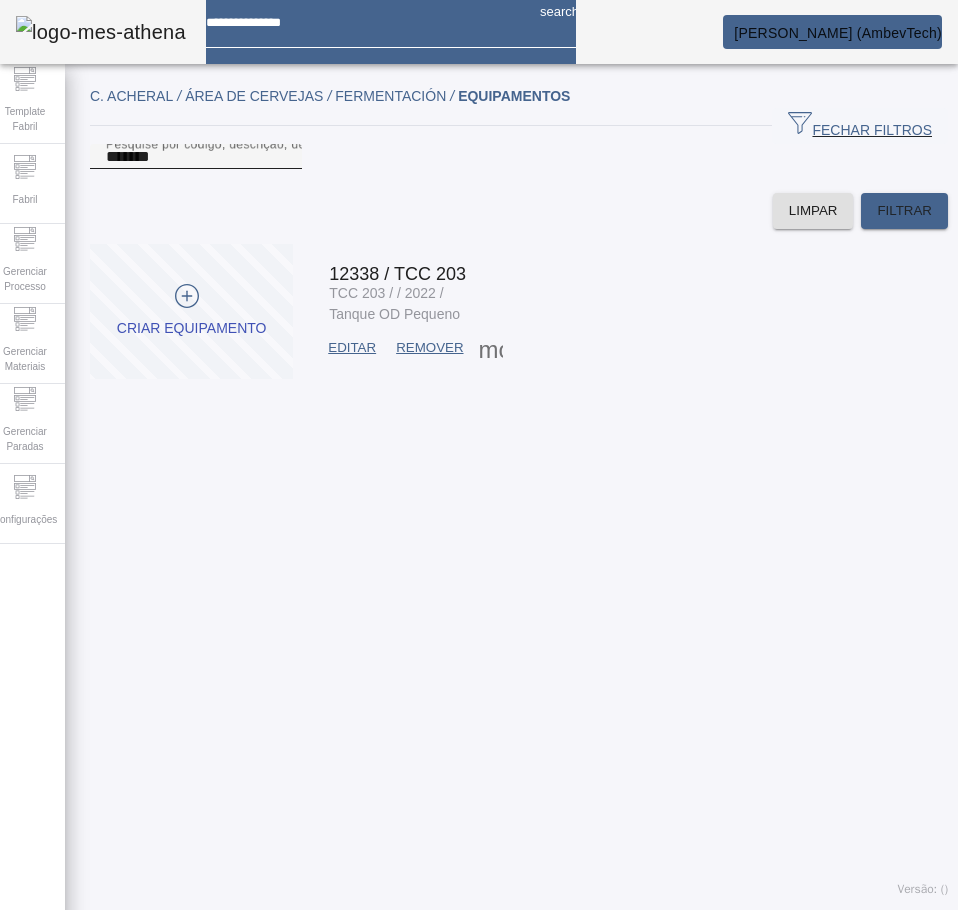 click on "*******" at bounding box center [196, 157] 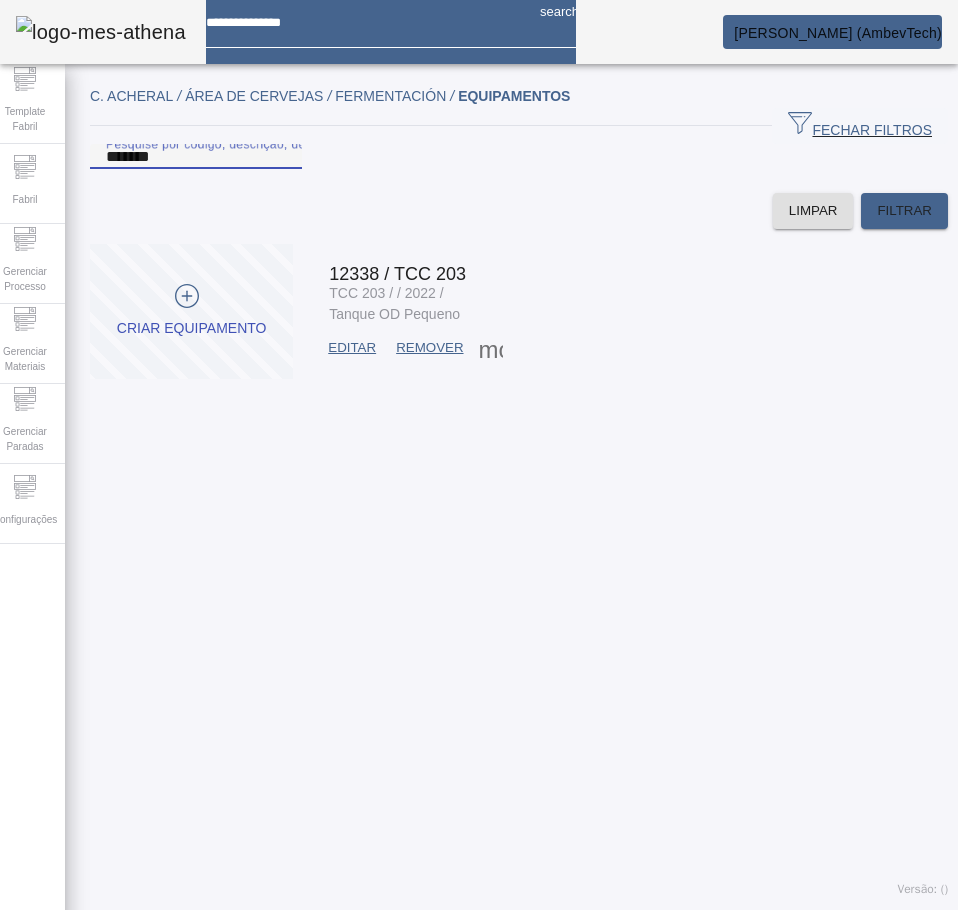 paste 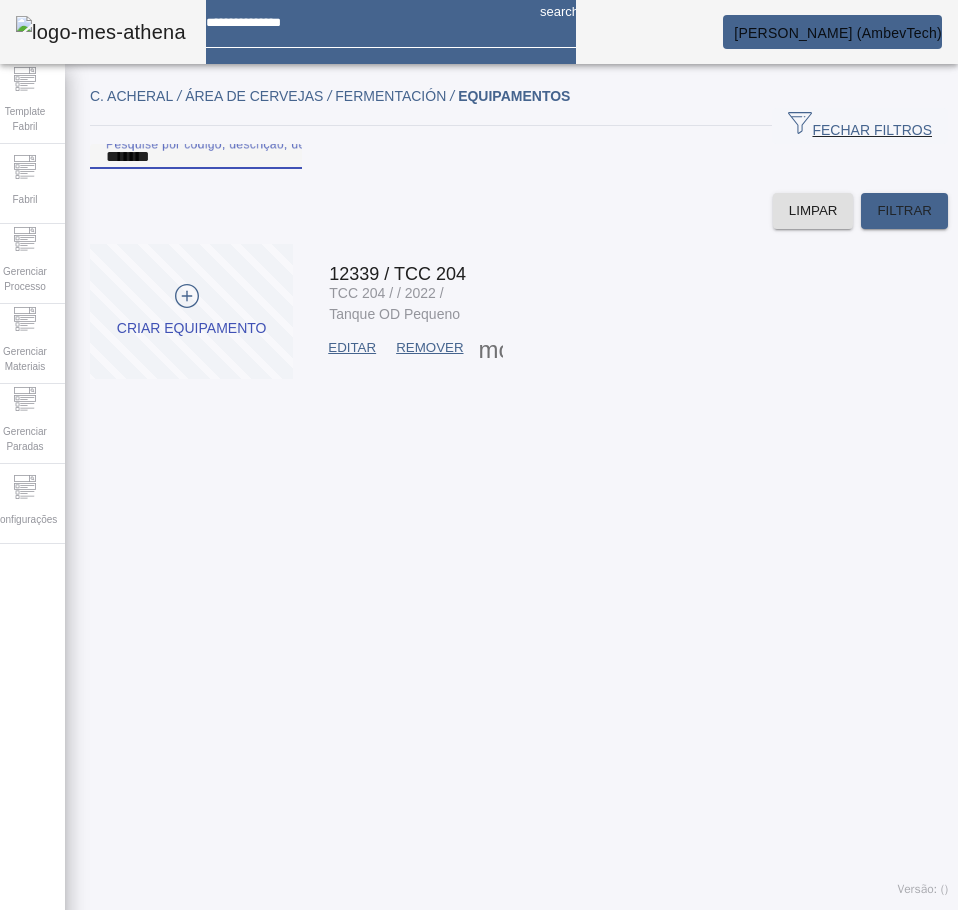 click on "EDITAR" at bounding box center [352, 348] 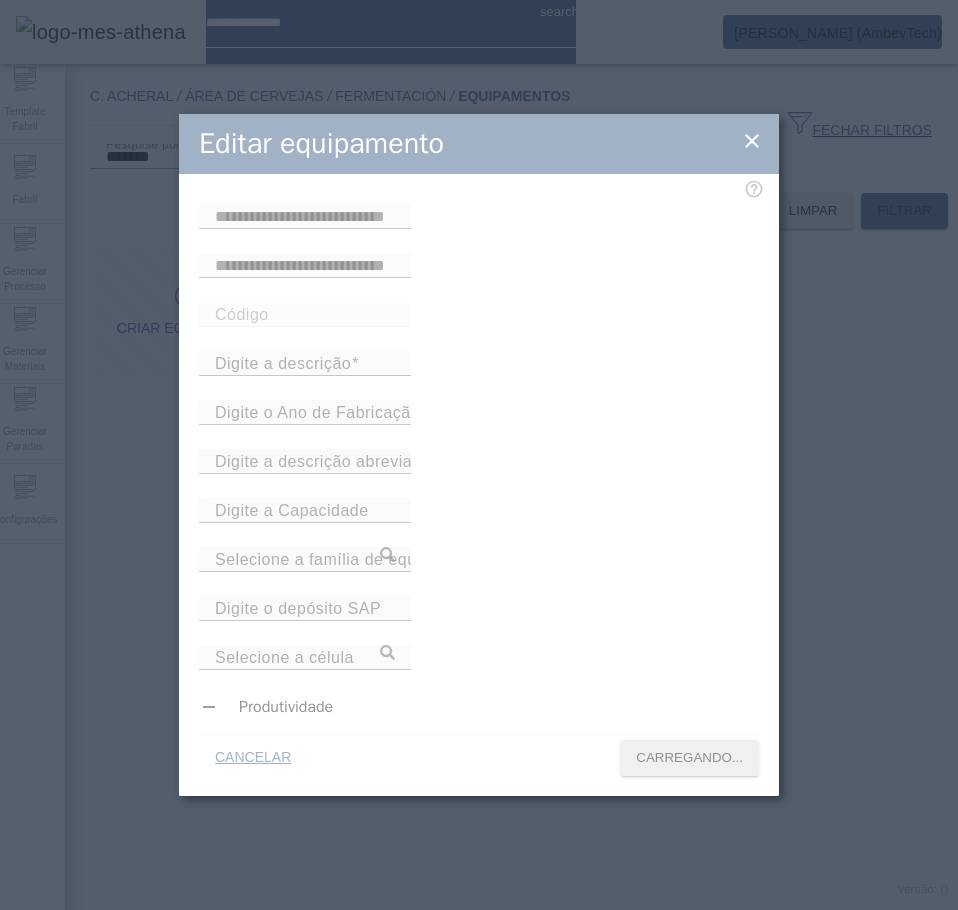 type on "*****" 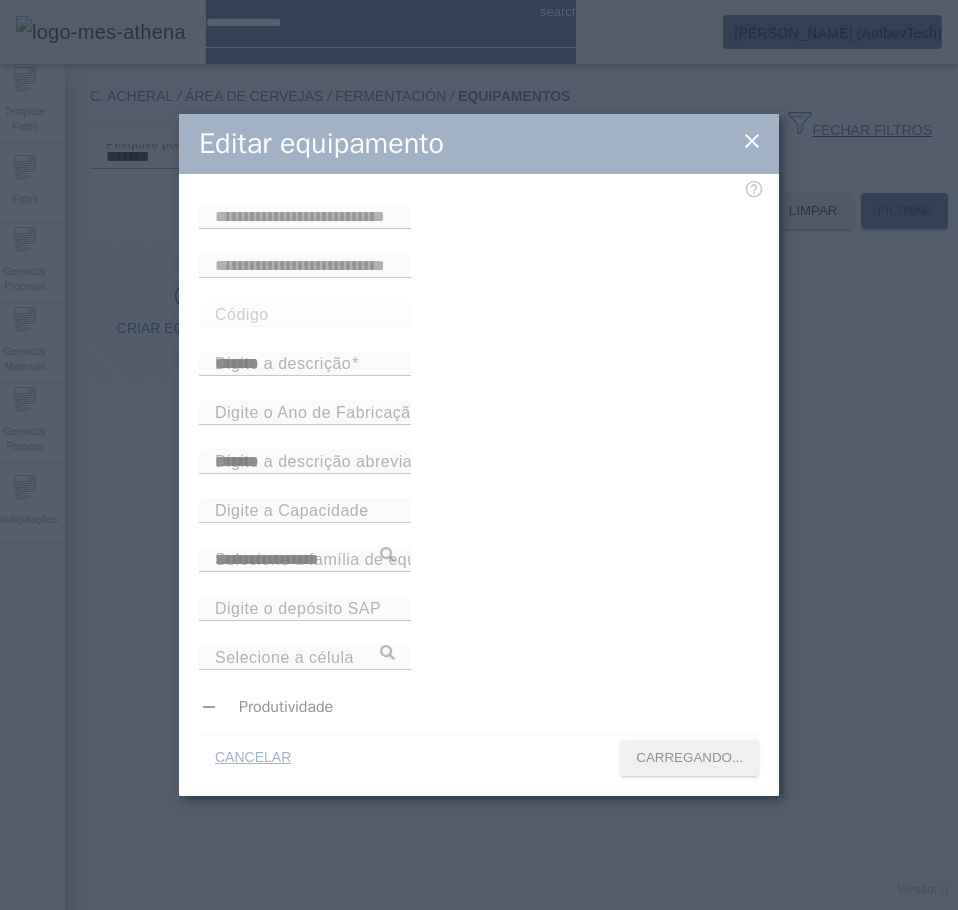 type on "****" 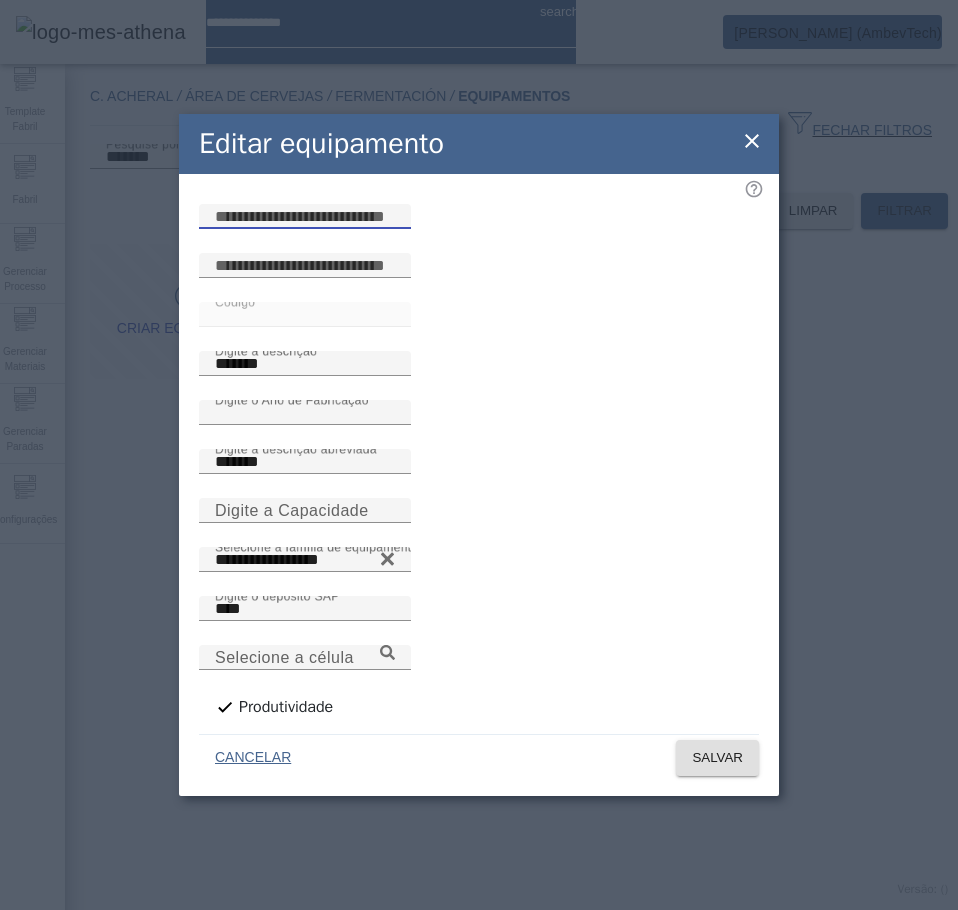 click at bounding box center (305, 217) 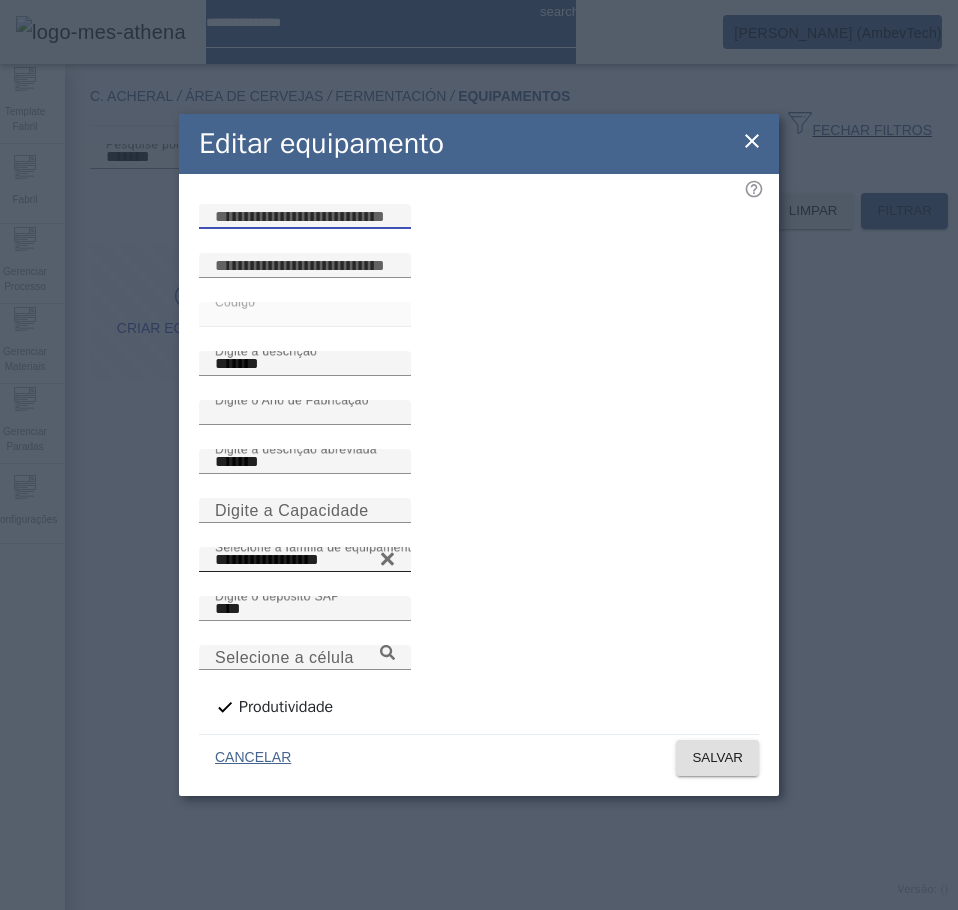 paste on "**********" 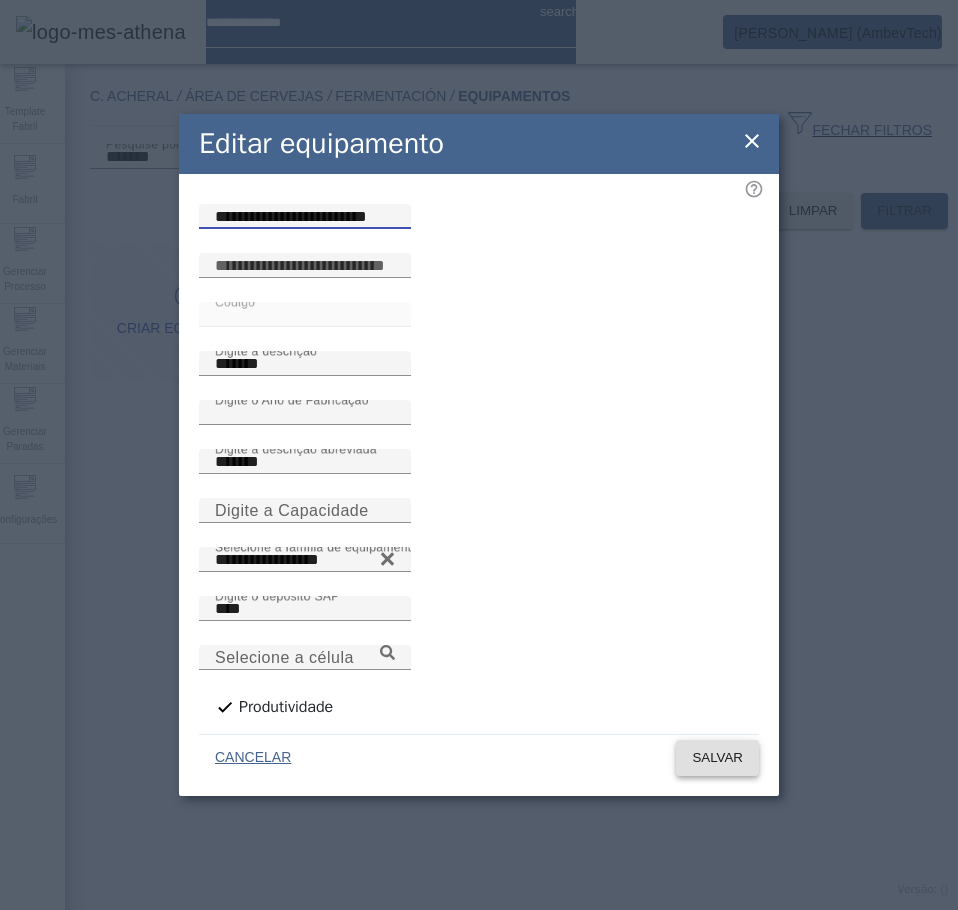 type on "**********" 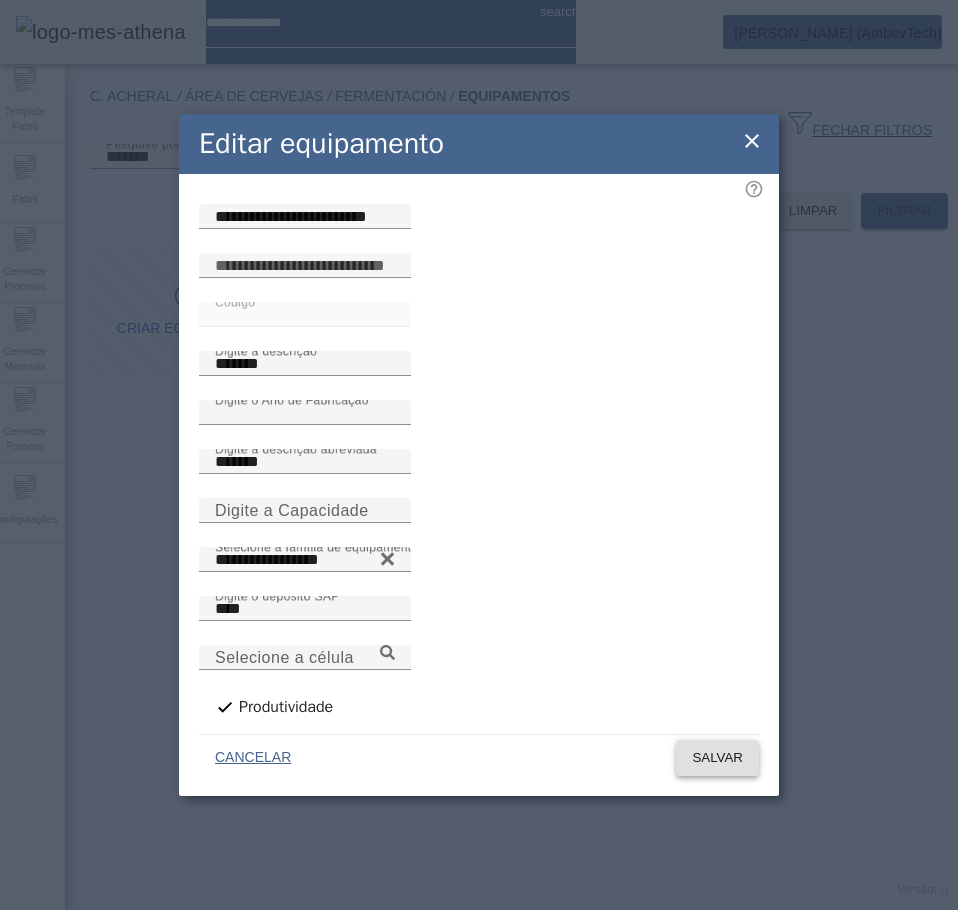 click 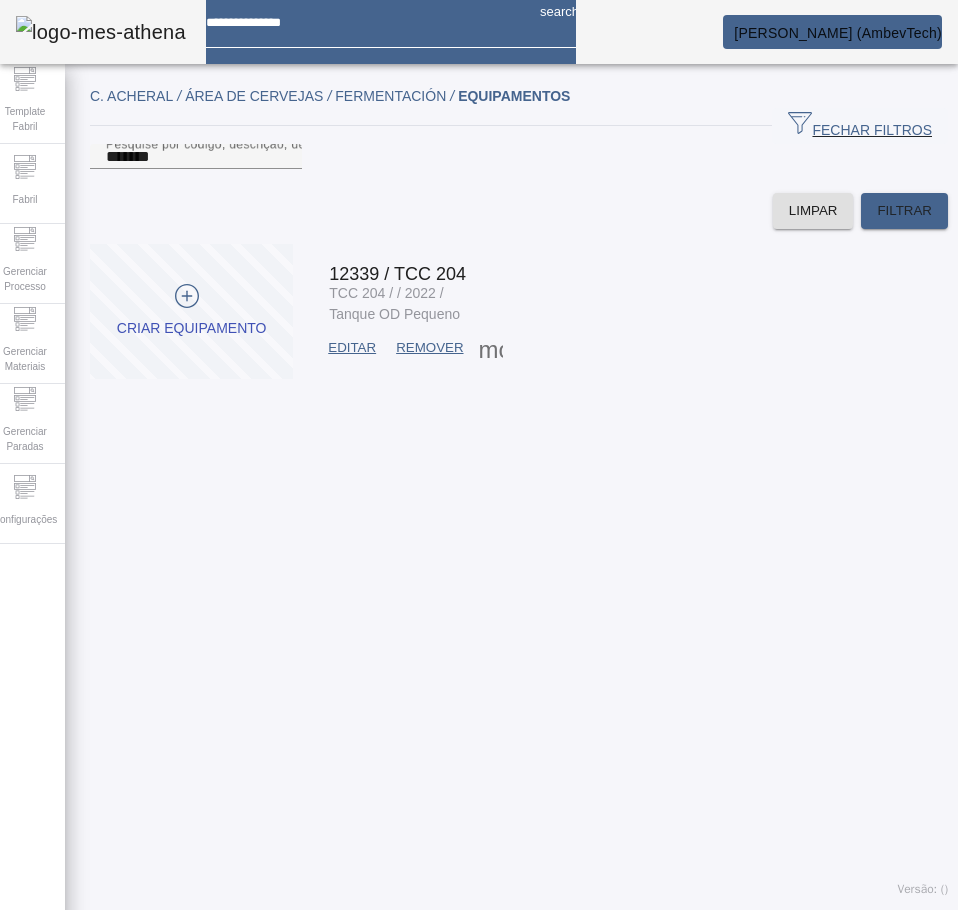 click on "EDITAR" at bounding box center [352, 348] 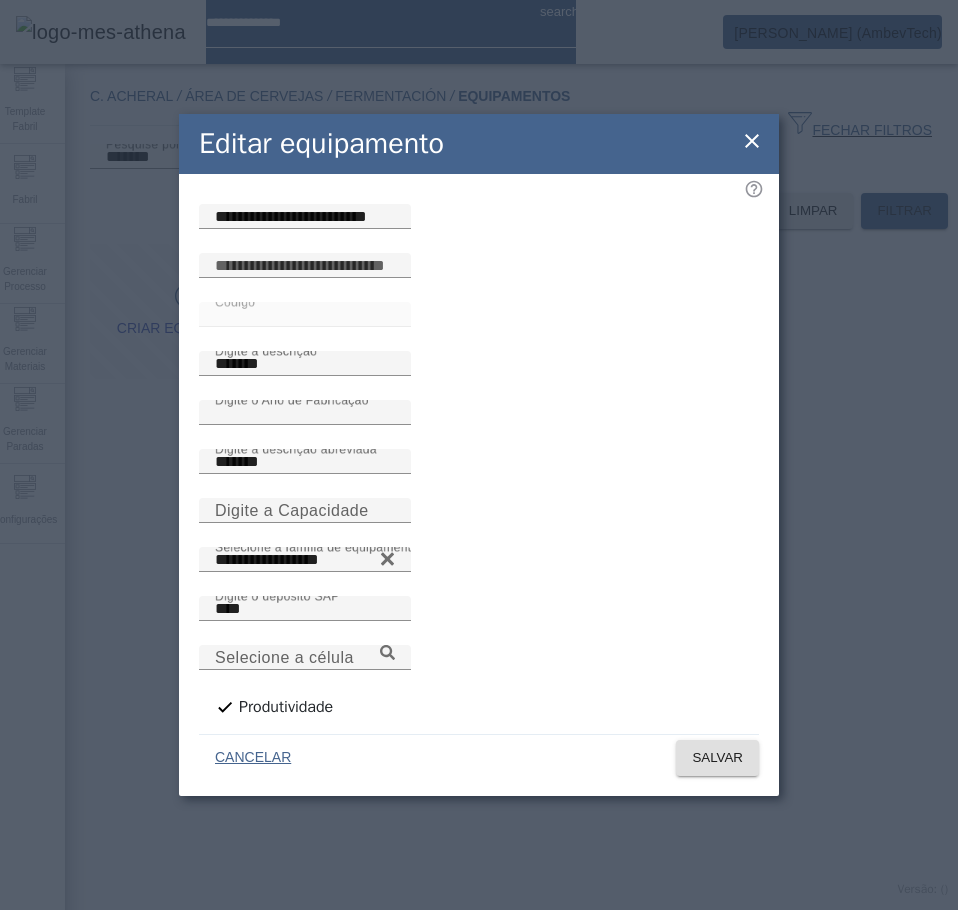 click on "Operação realizada com sucesso!" at bounding box center [479, 922] 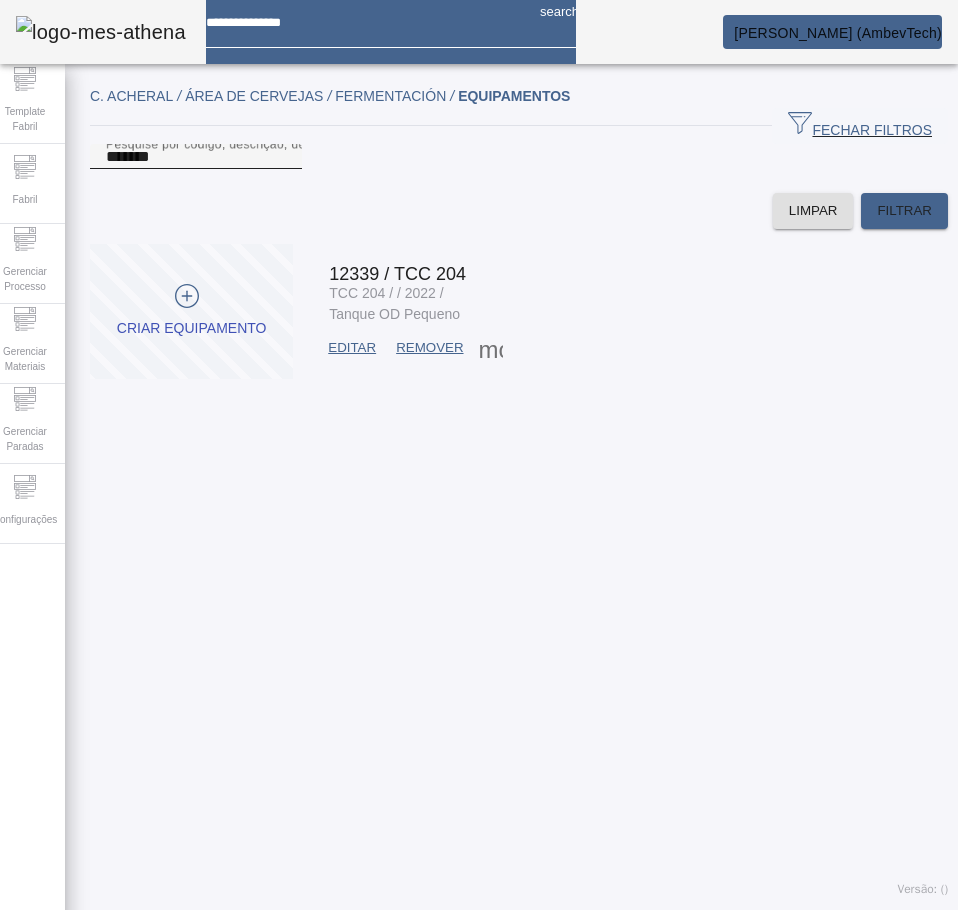 click on "*******" at bounding box center (196, 157) 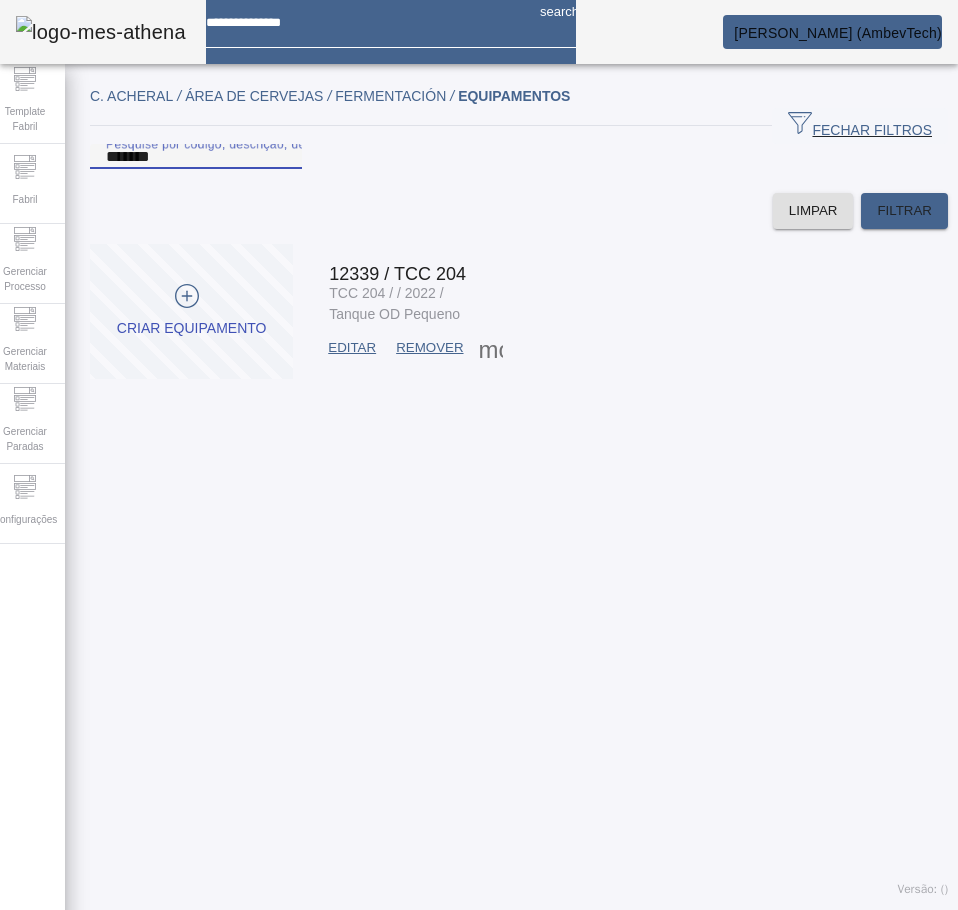 paste 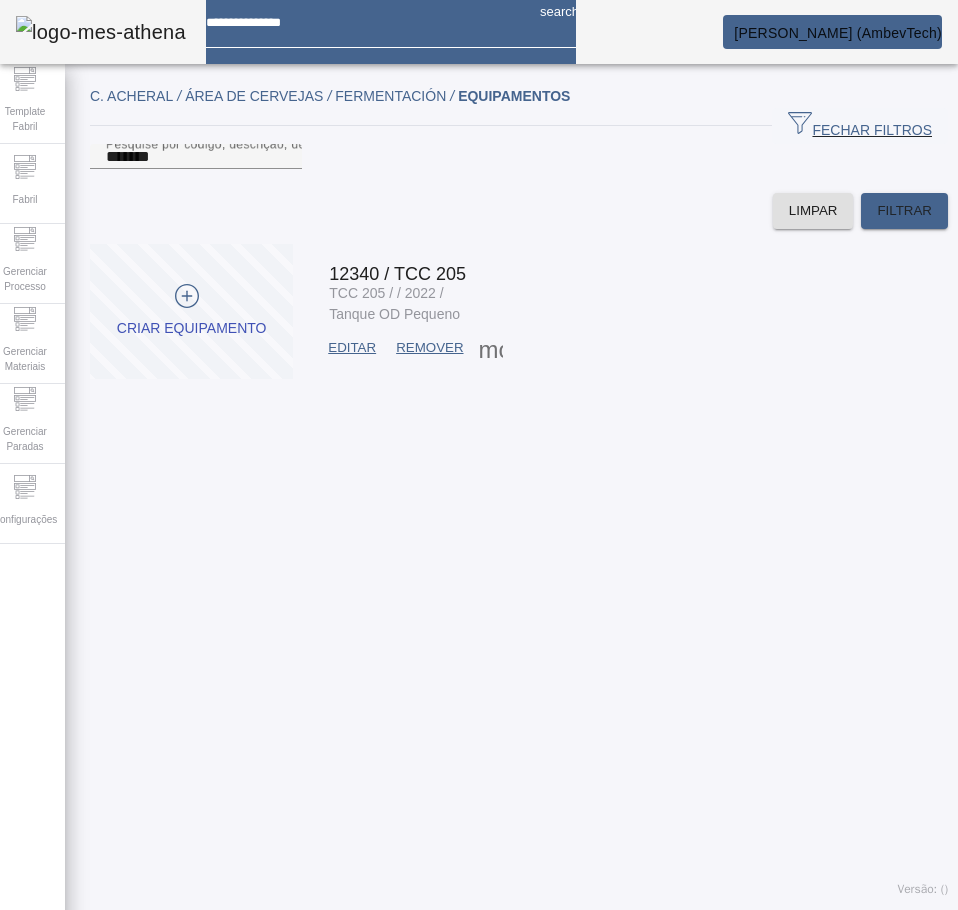 click on "EDITAR" at bounding box center [352, 348] 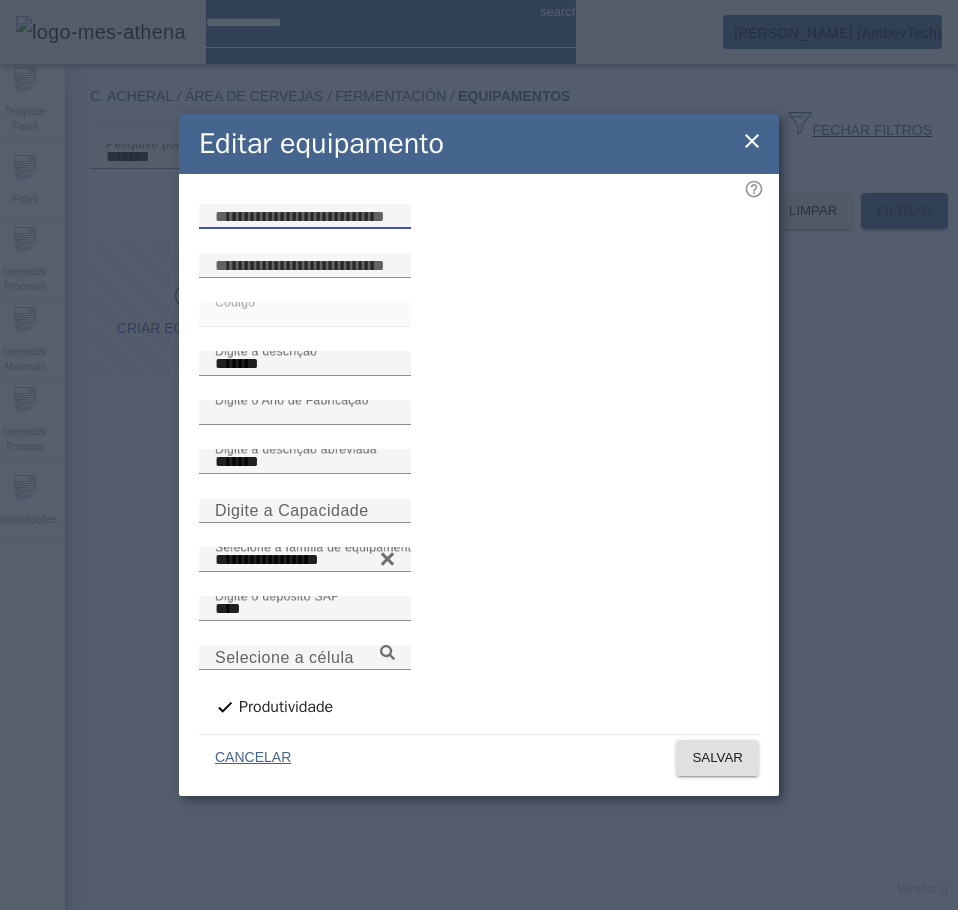 click at bounding box center (305, 217) 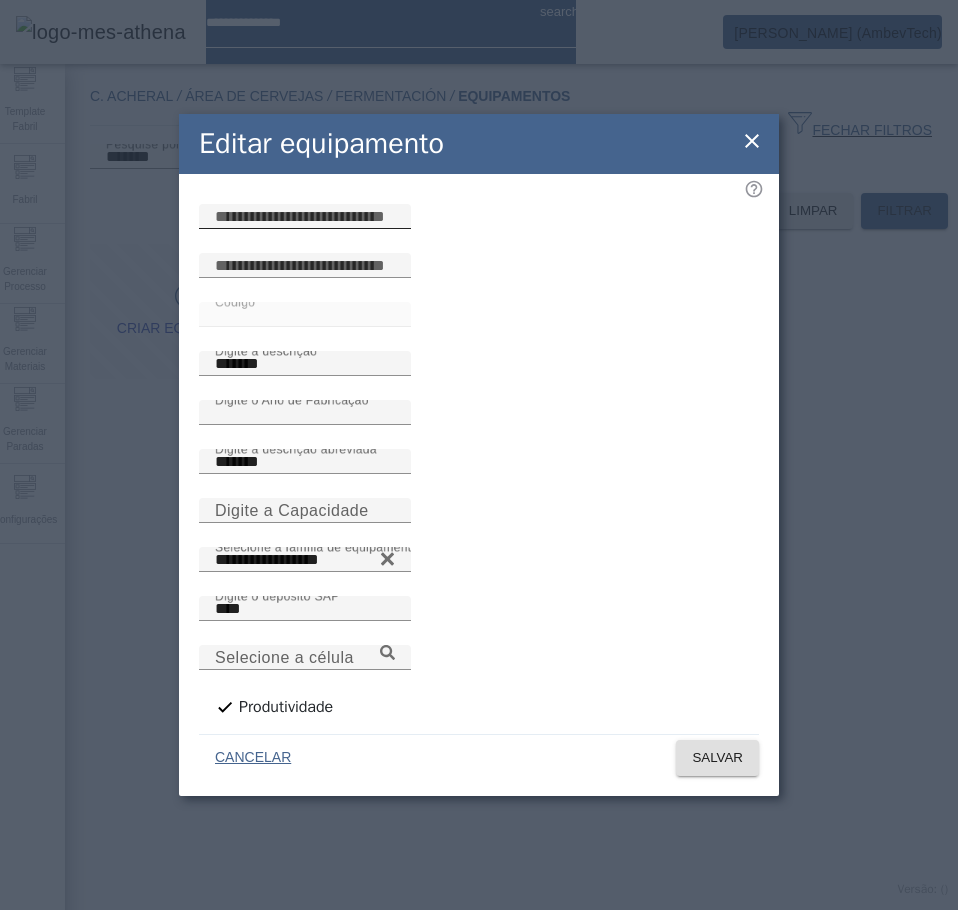 click 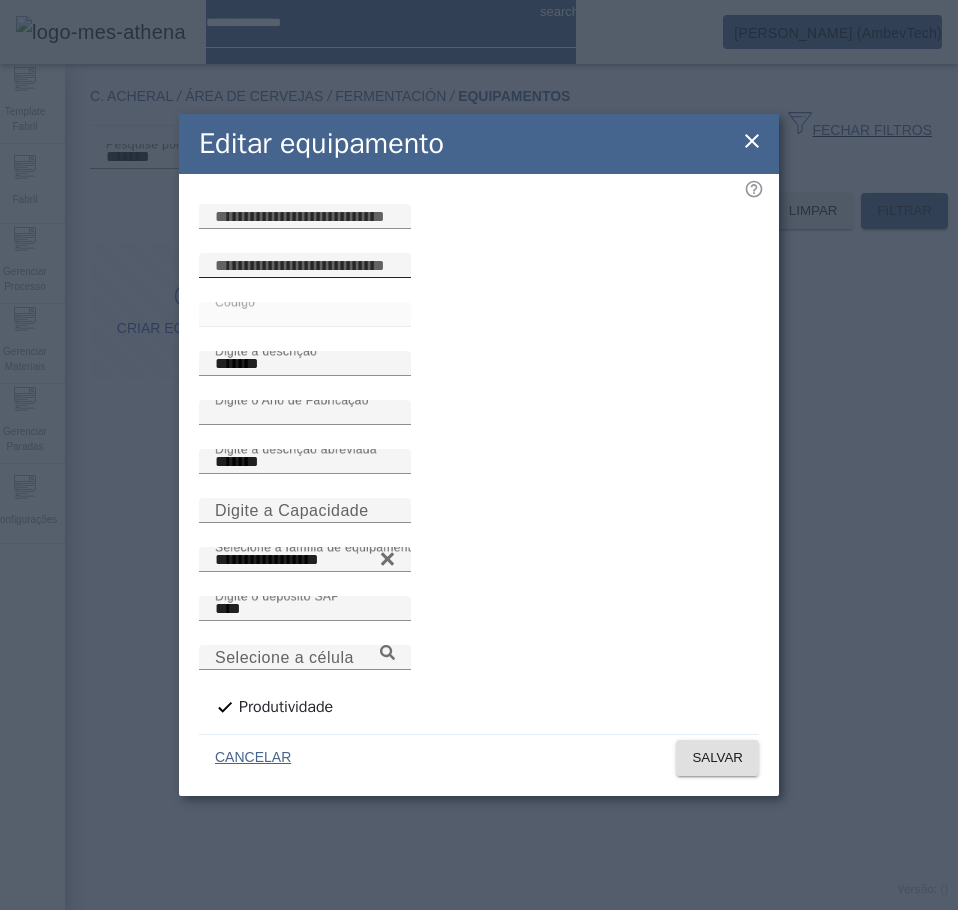 paste on "**********" 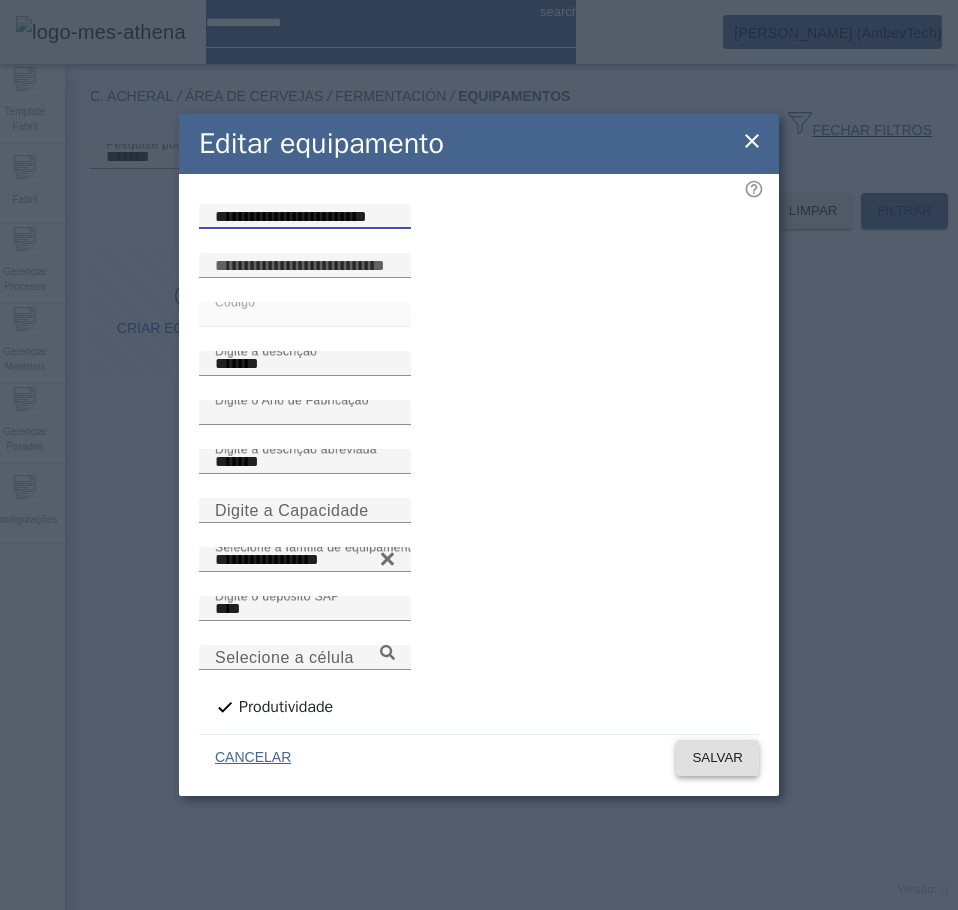 type on "**********" 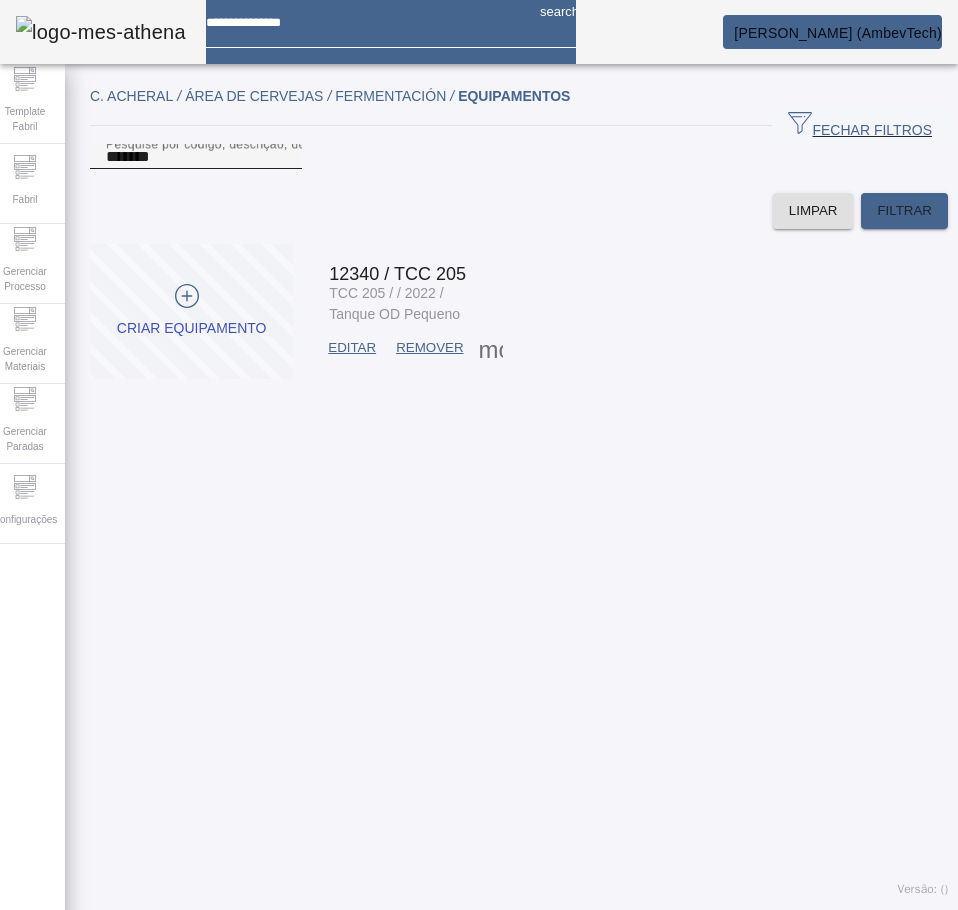 click on "*******" at bounding box center [196, 157] 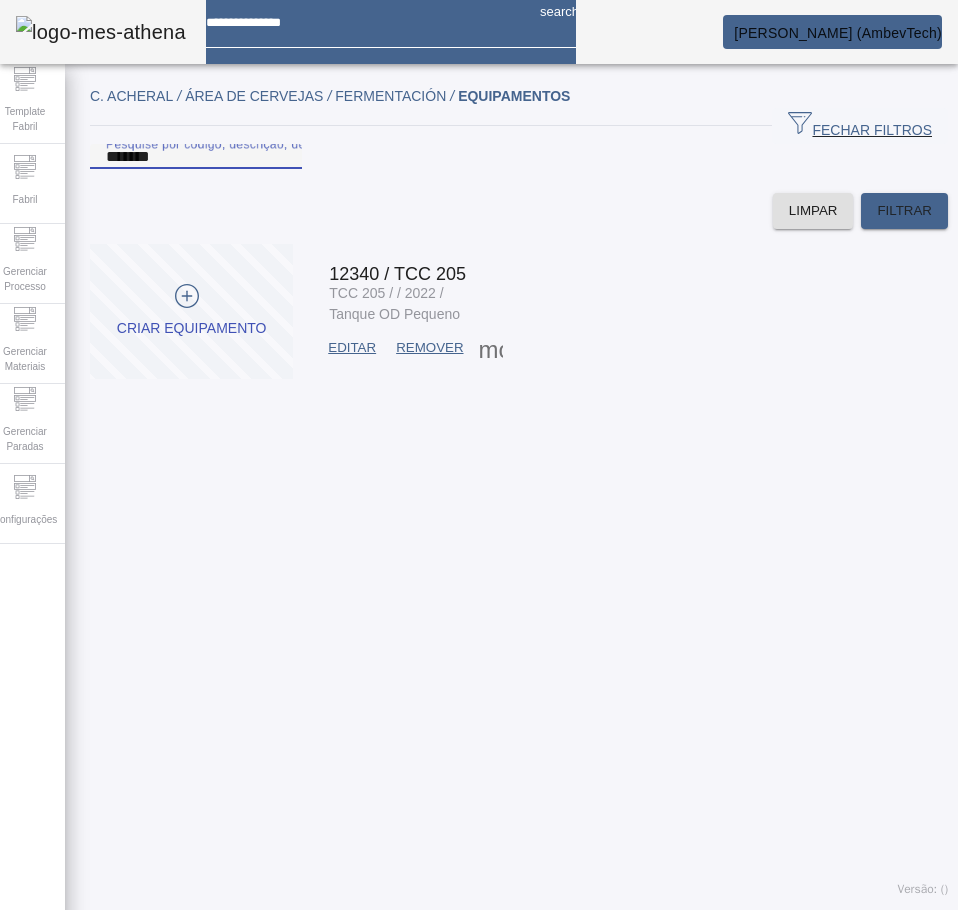 paste 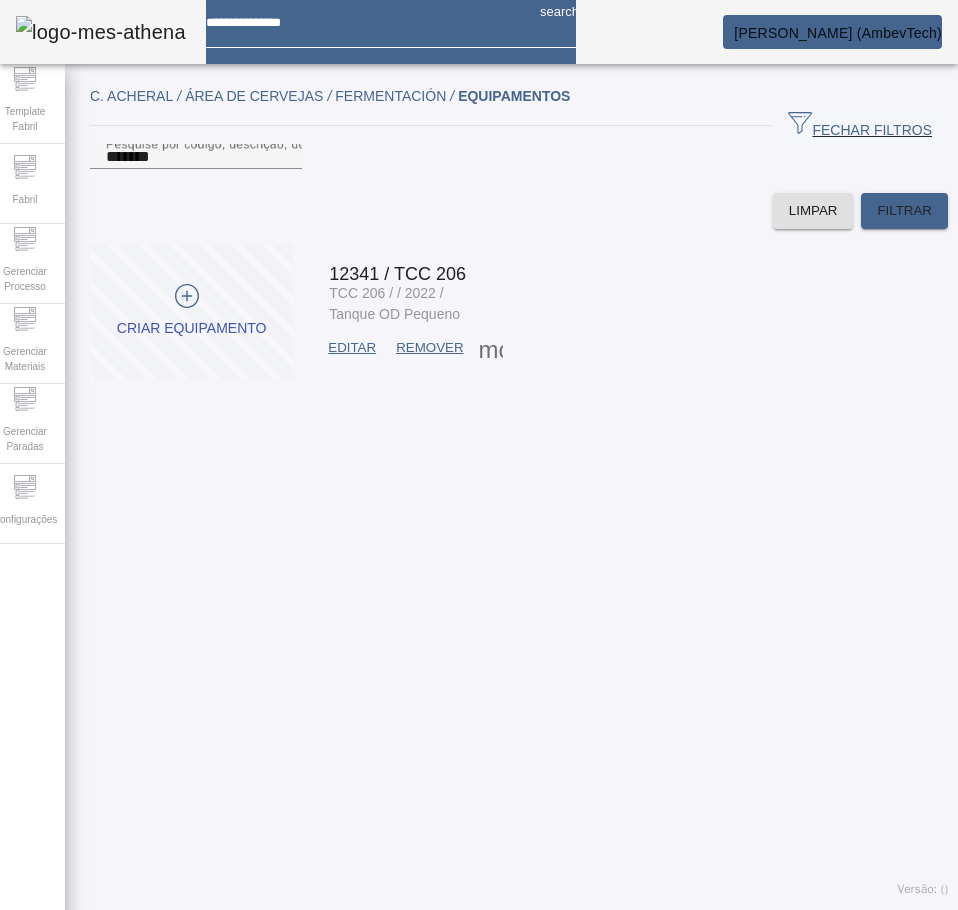 click on "EDITAR" at bounding box center (352, 348) 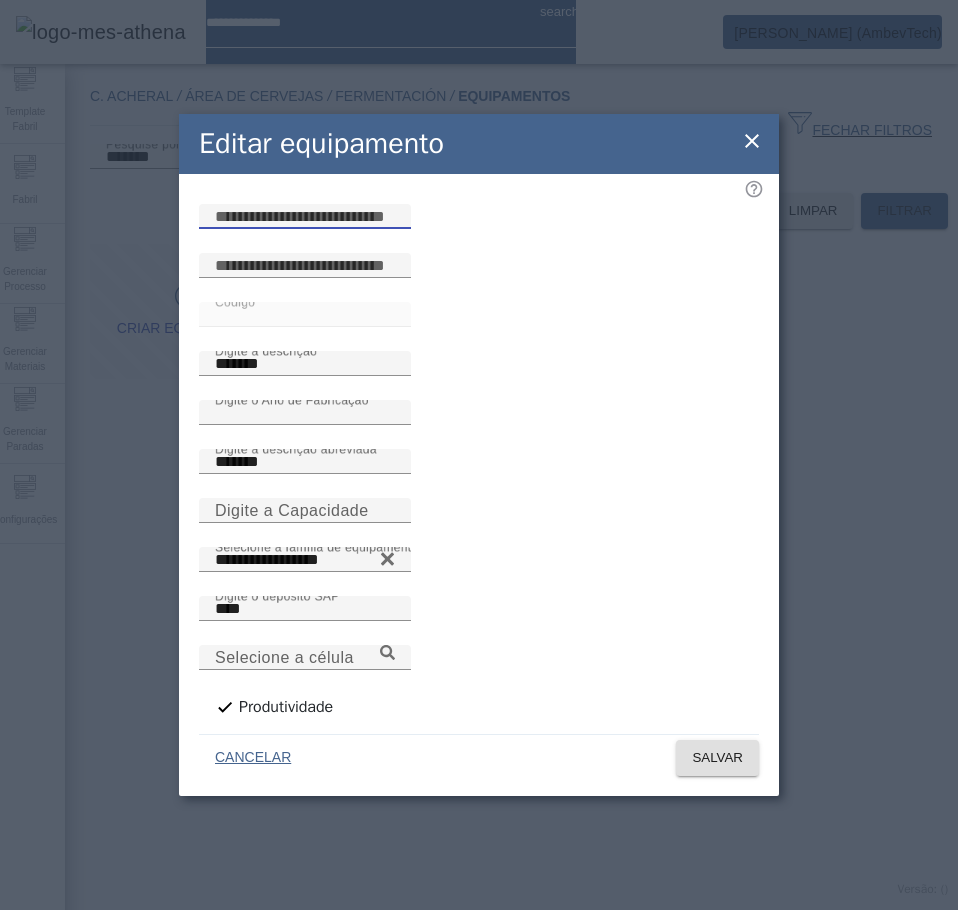 click at bounding box center [305, 217] 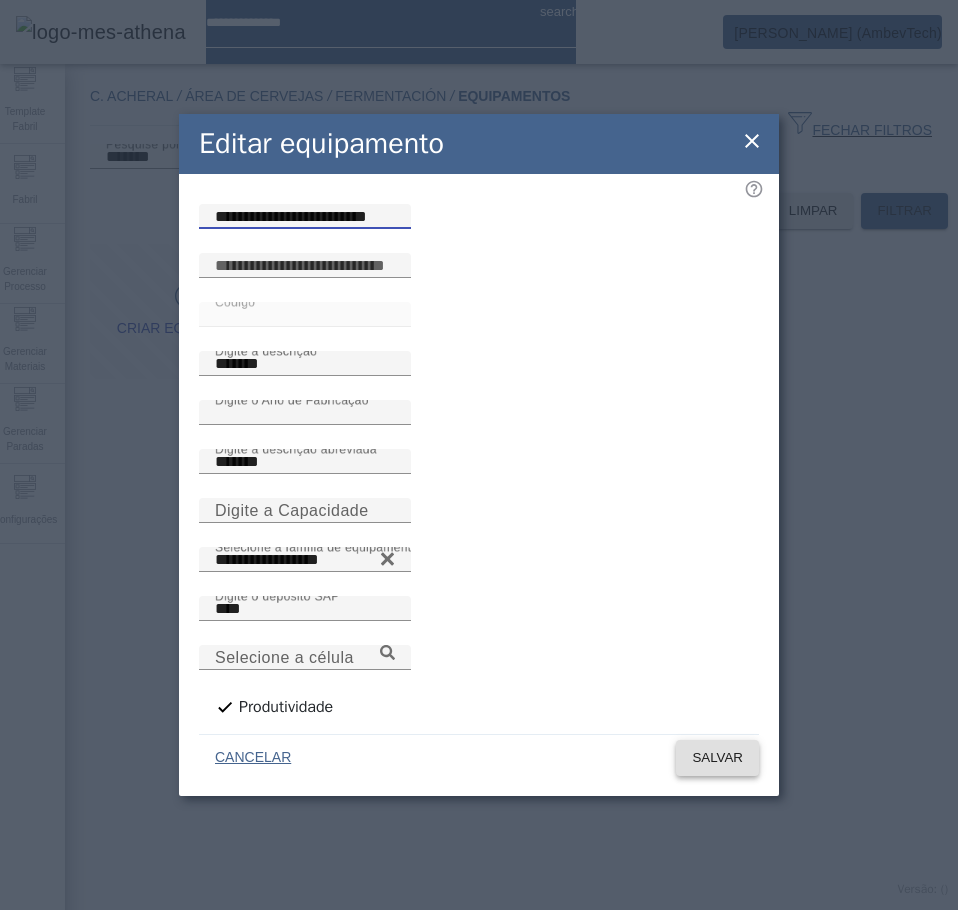 type on "**********" 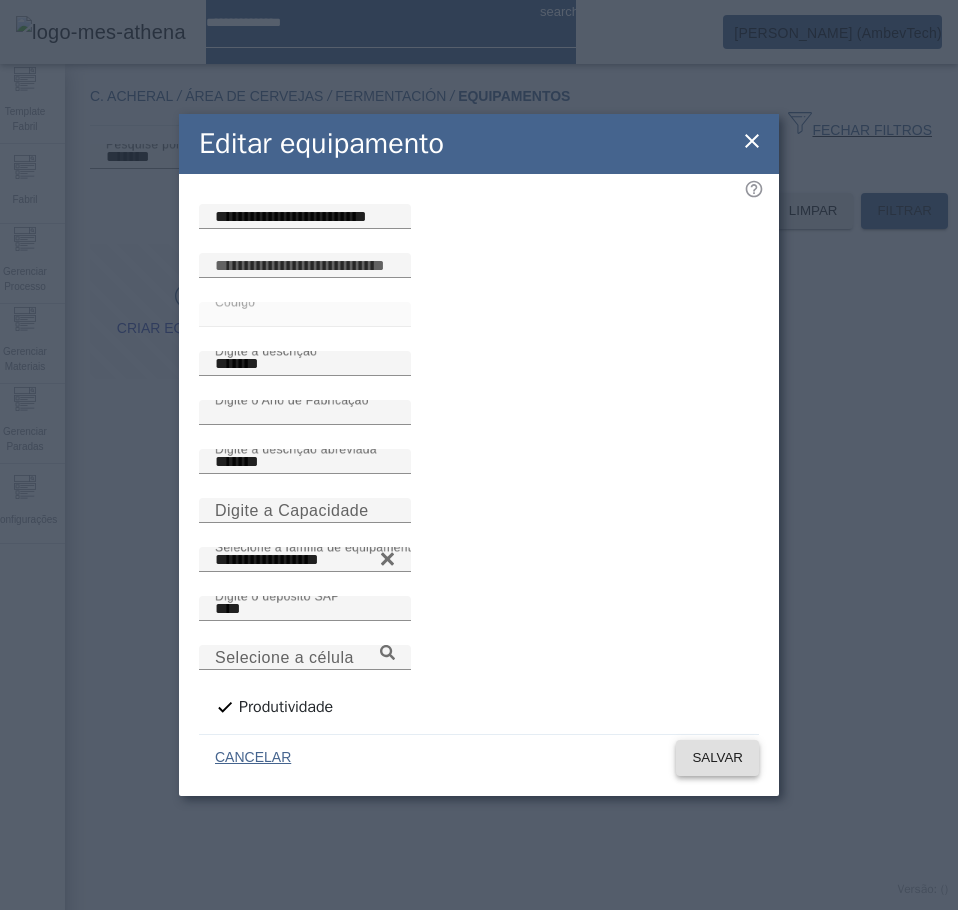 click on "SALVAR" 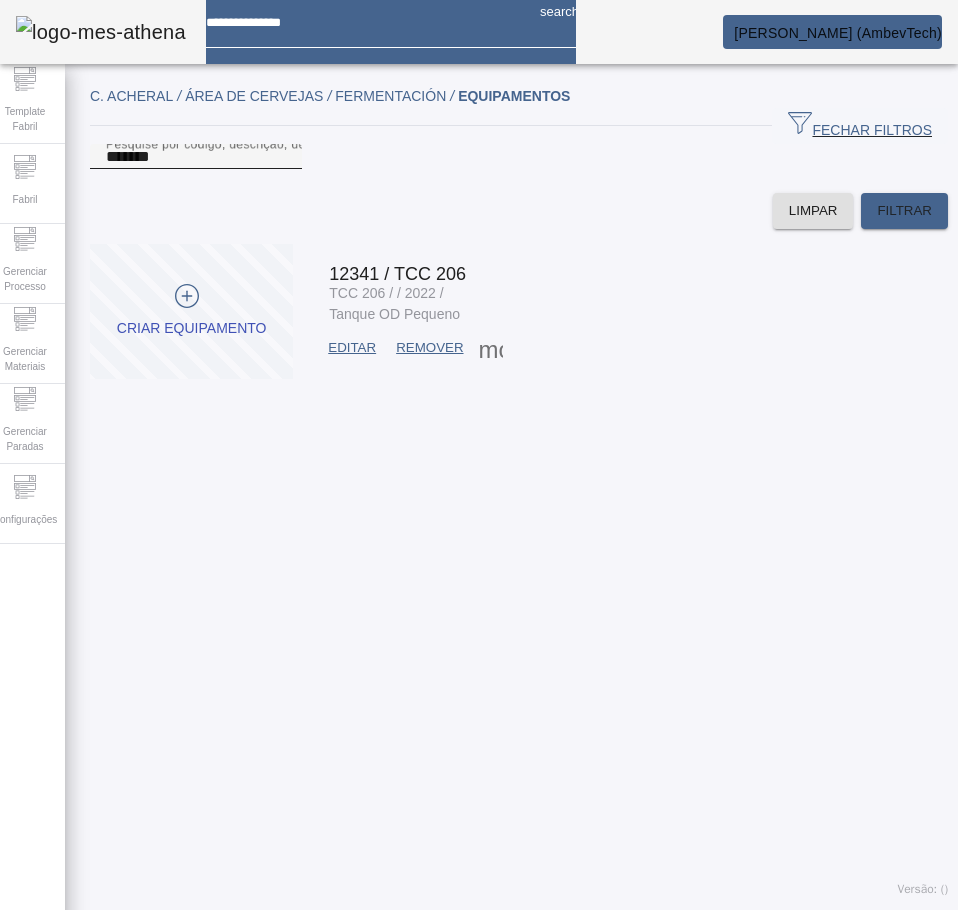 click on "*******" at bounding box center [196, 157] 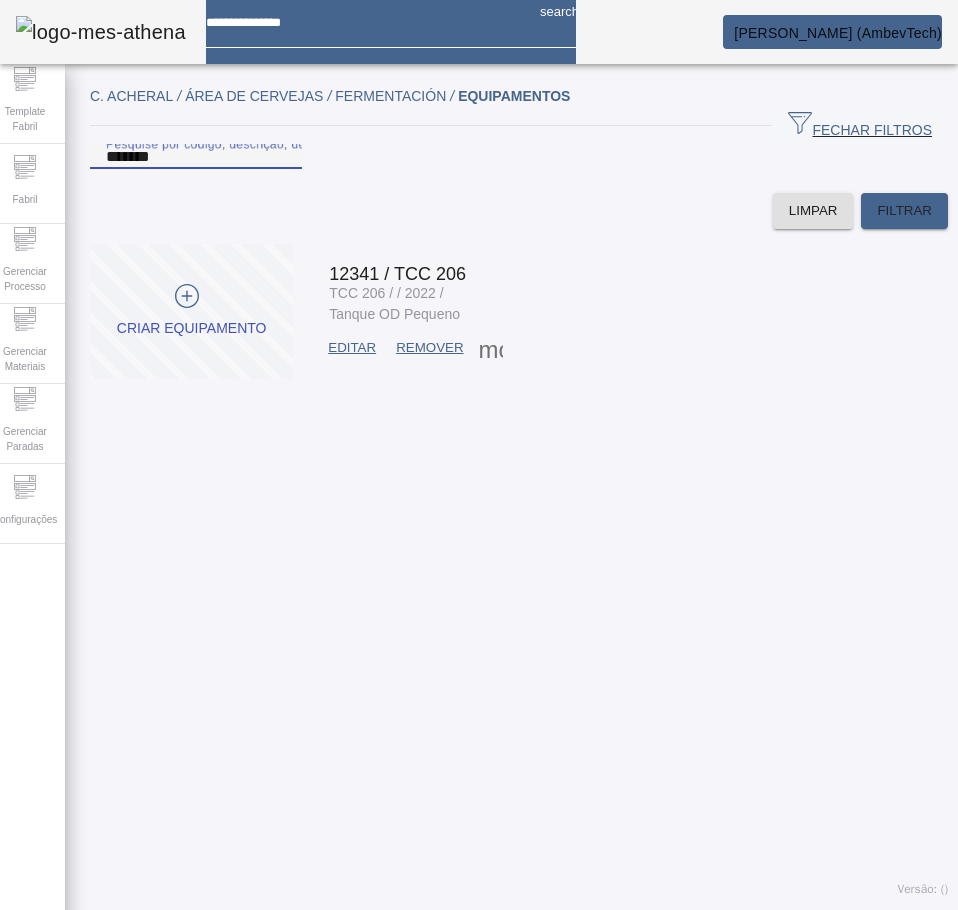paste 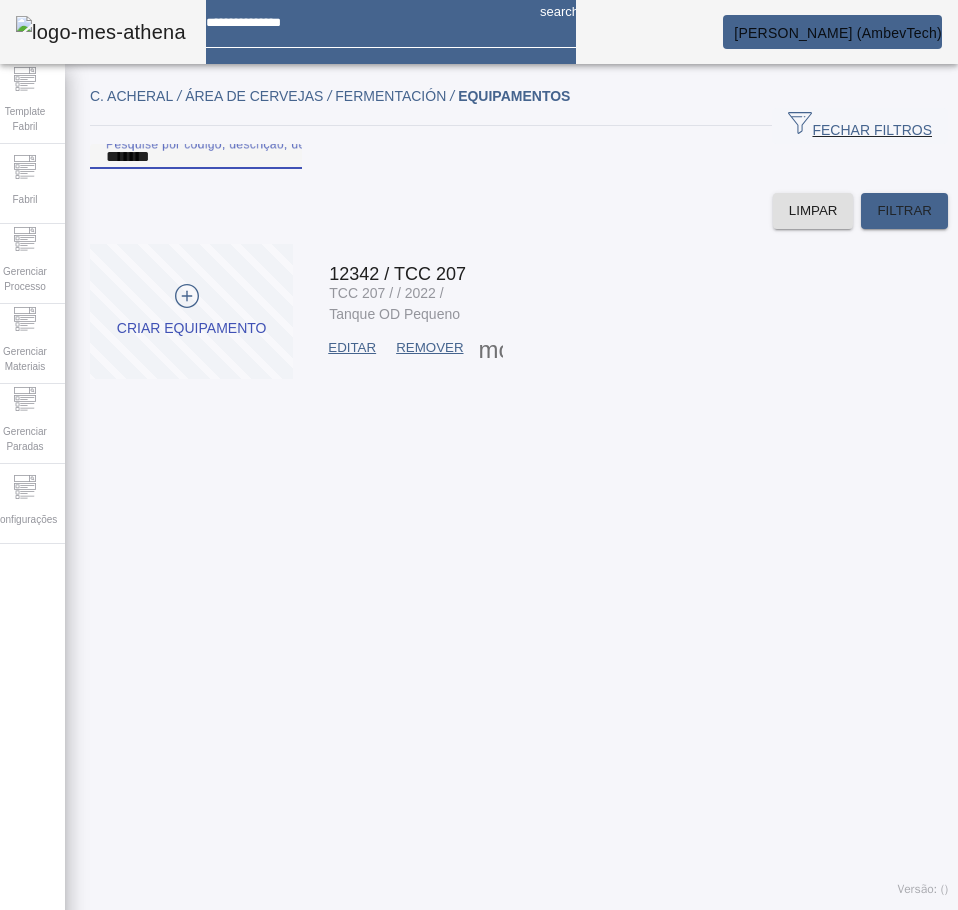click on "EDITAR" at bounding box center (352, 348) 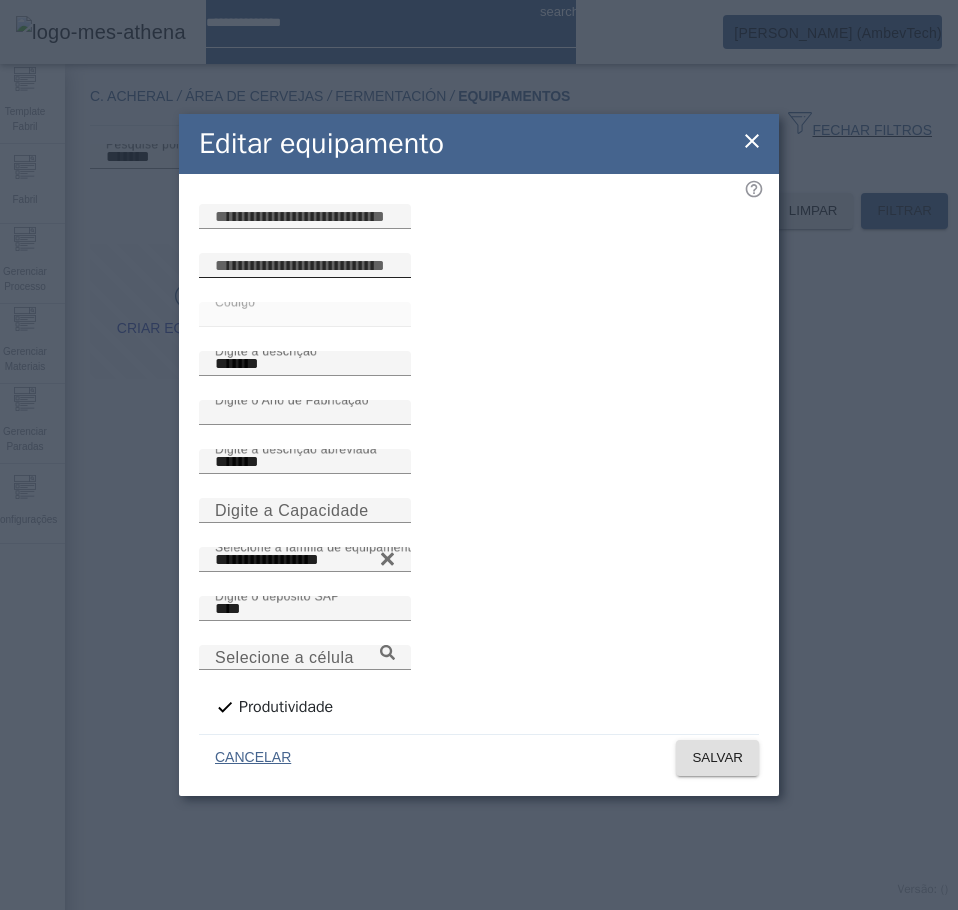 click at bounding box center [305, 266] 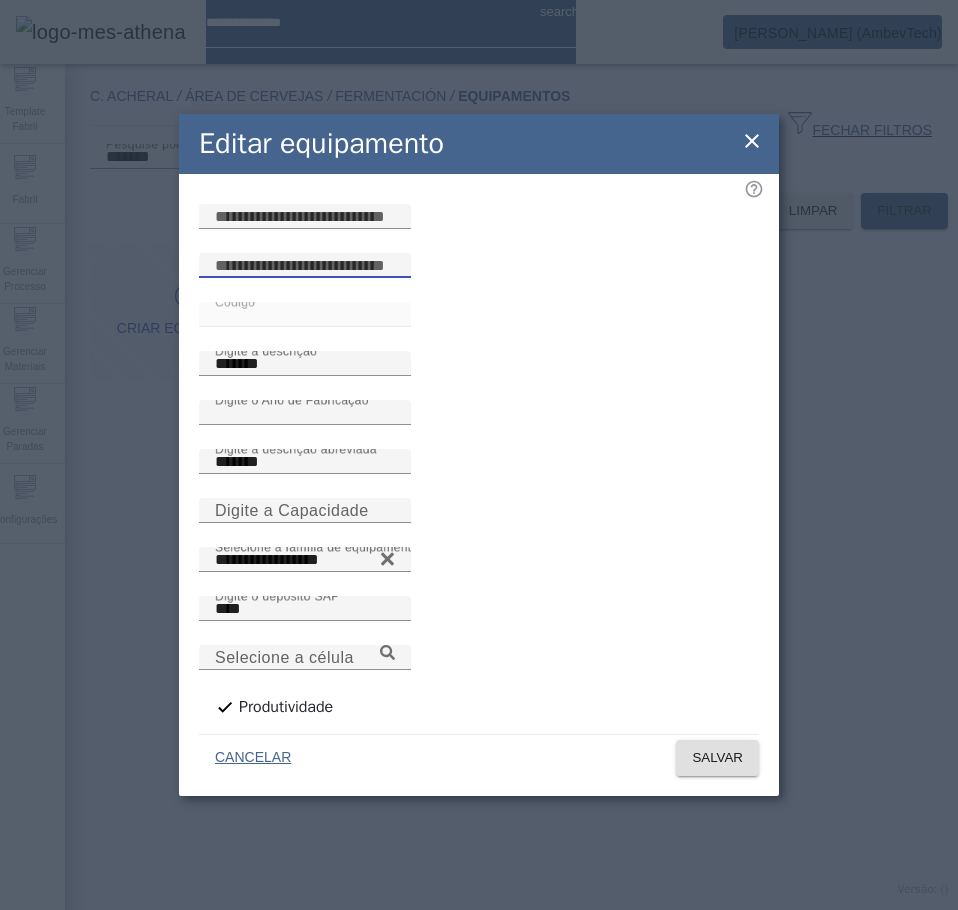 paste on "**********" 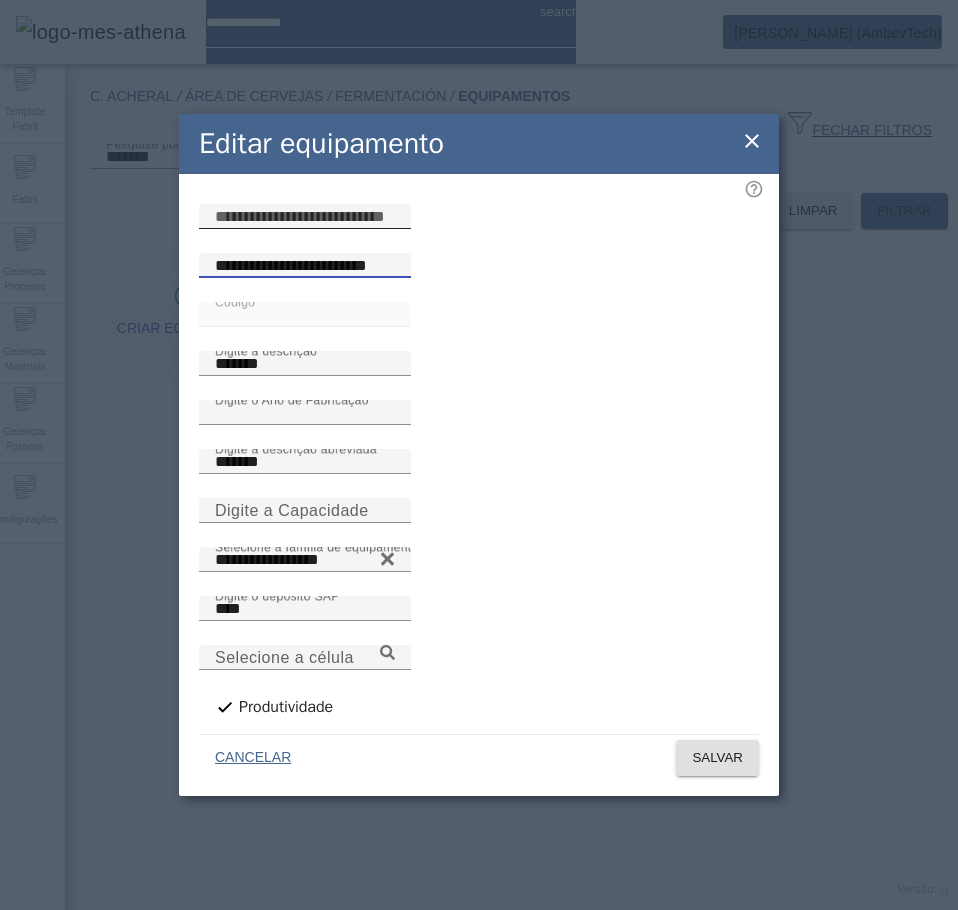 type on "**********" 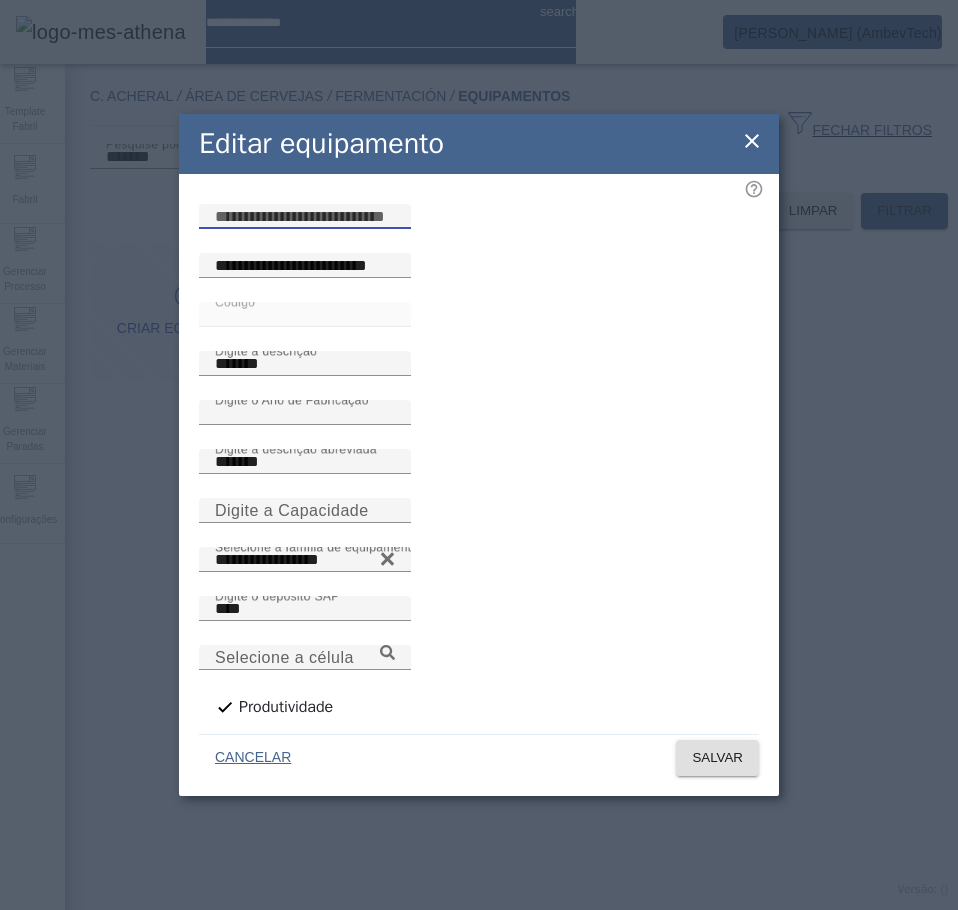 paste on "**********" 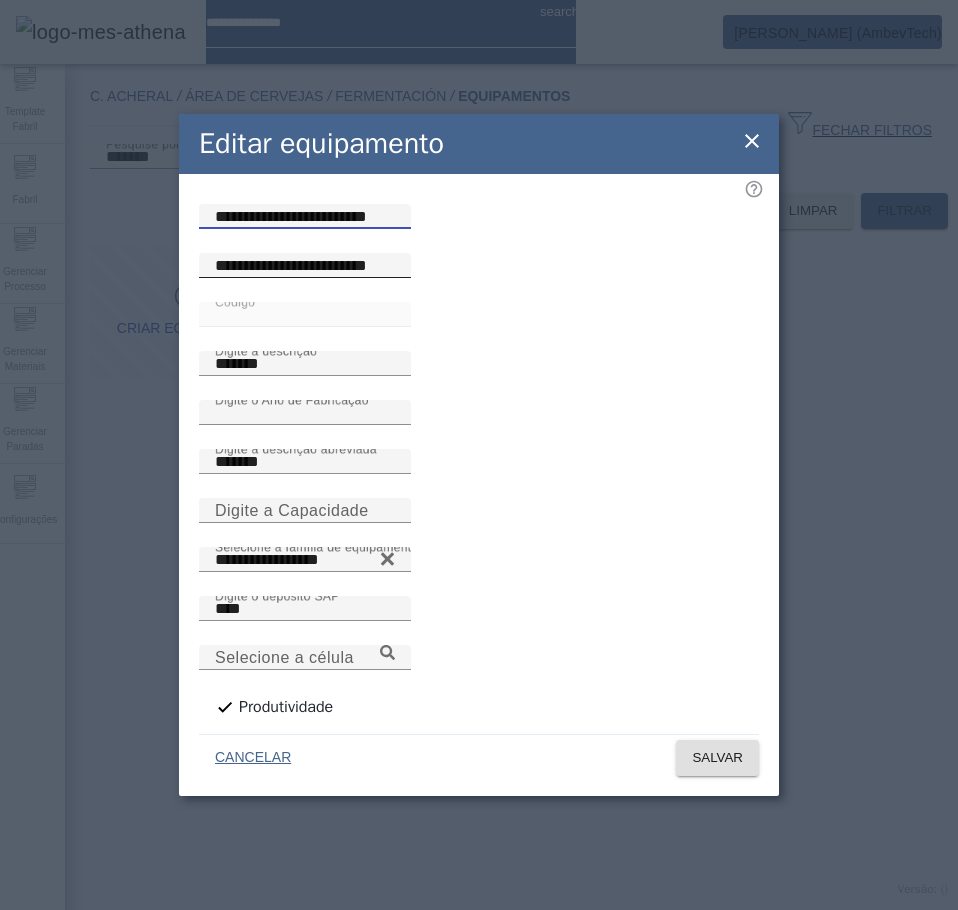 type on "**********" 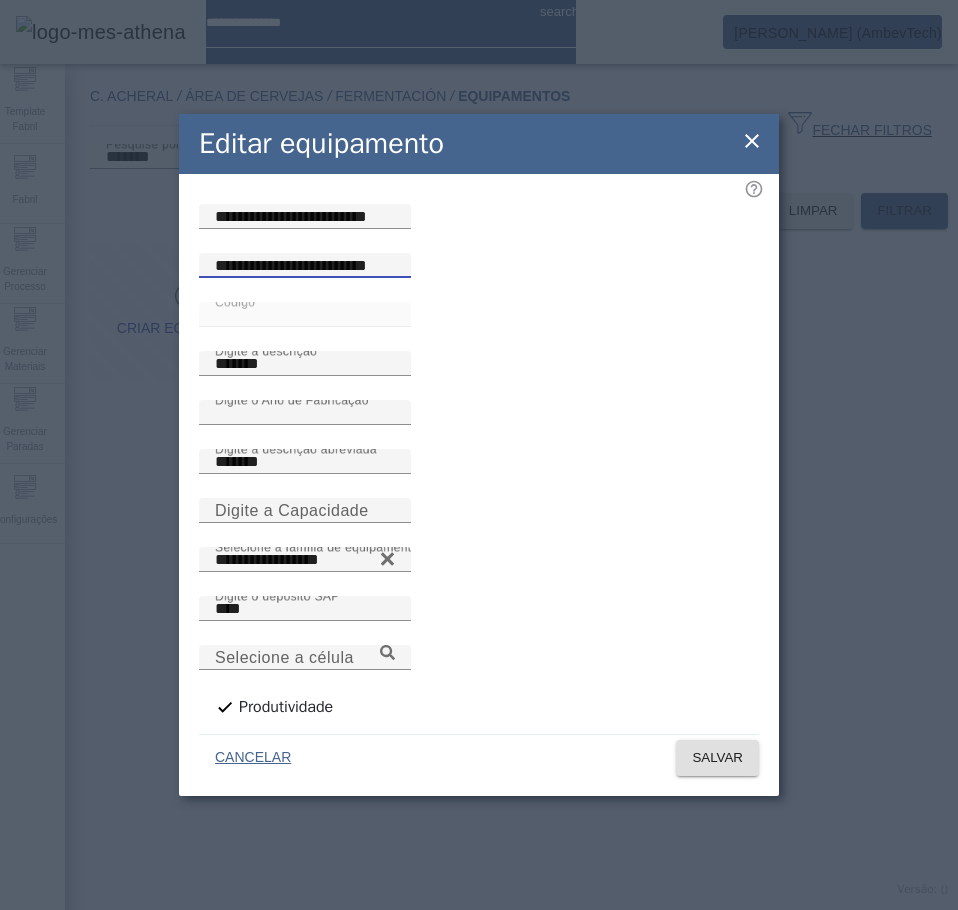 click on "**********" at bounding box center (305, 266) 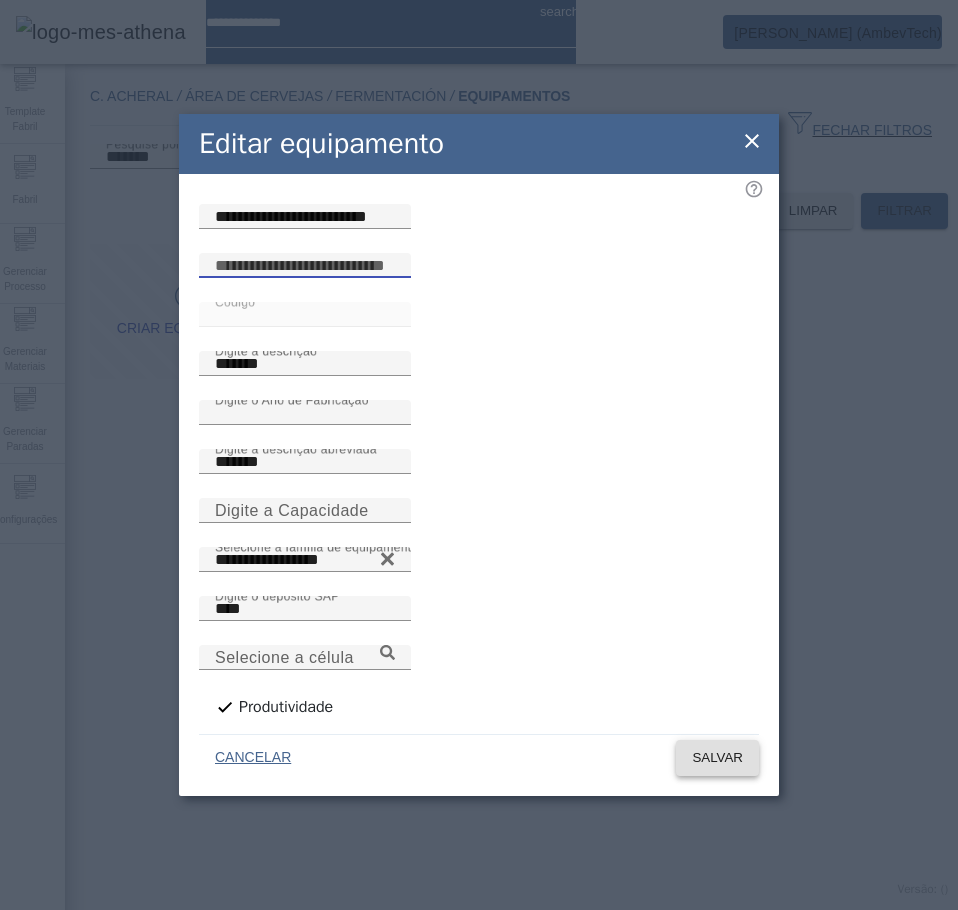 type 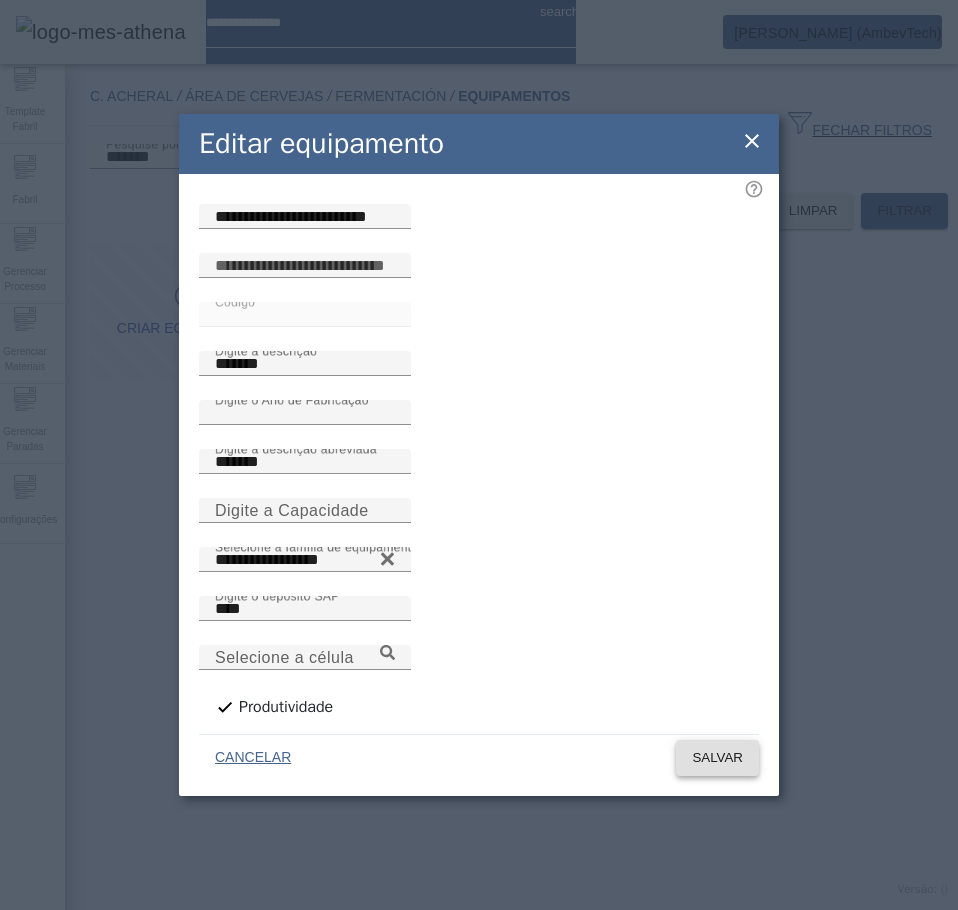 click on "SALVAR" 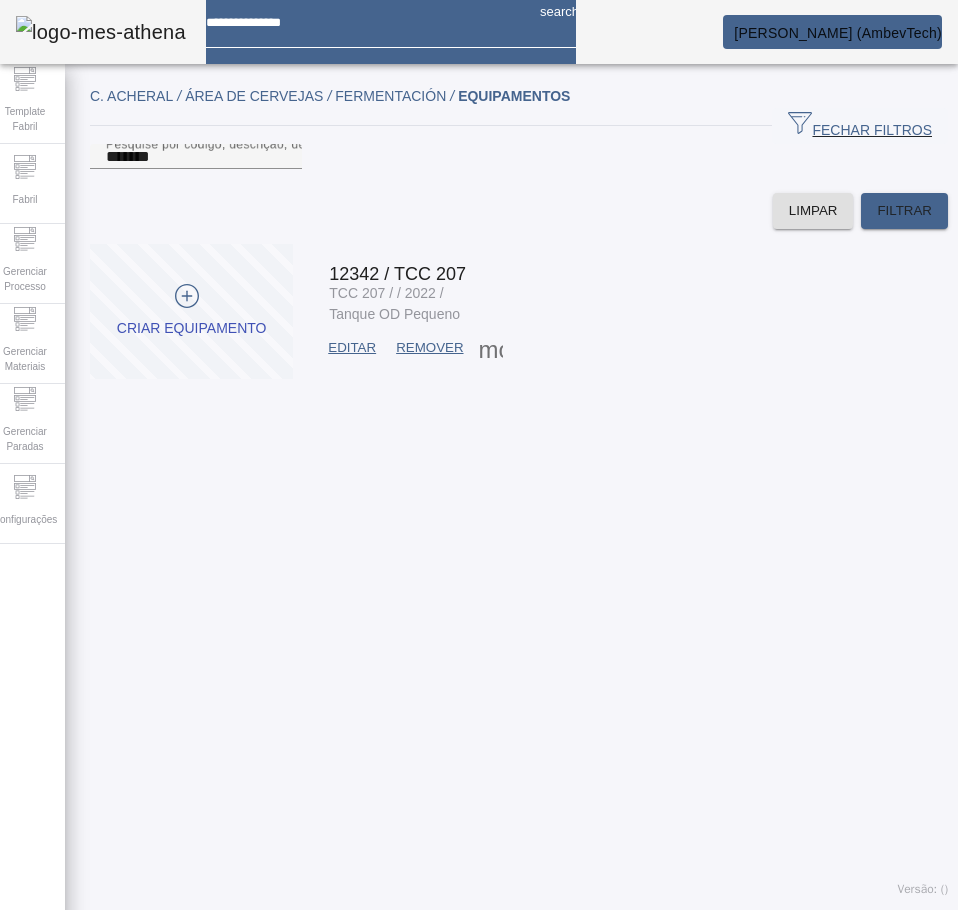 click on "EDITAR" at bounding box center (352, 348) 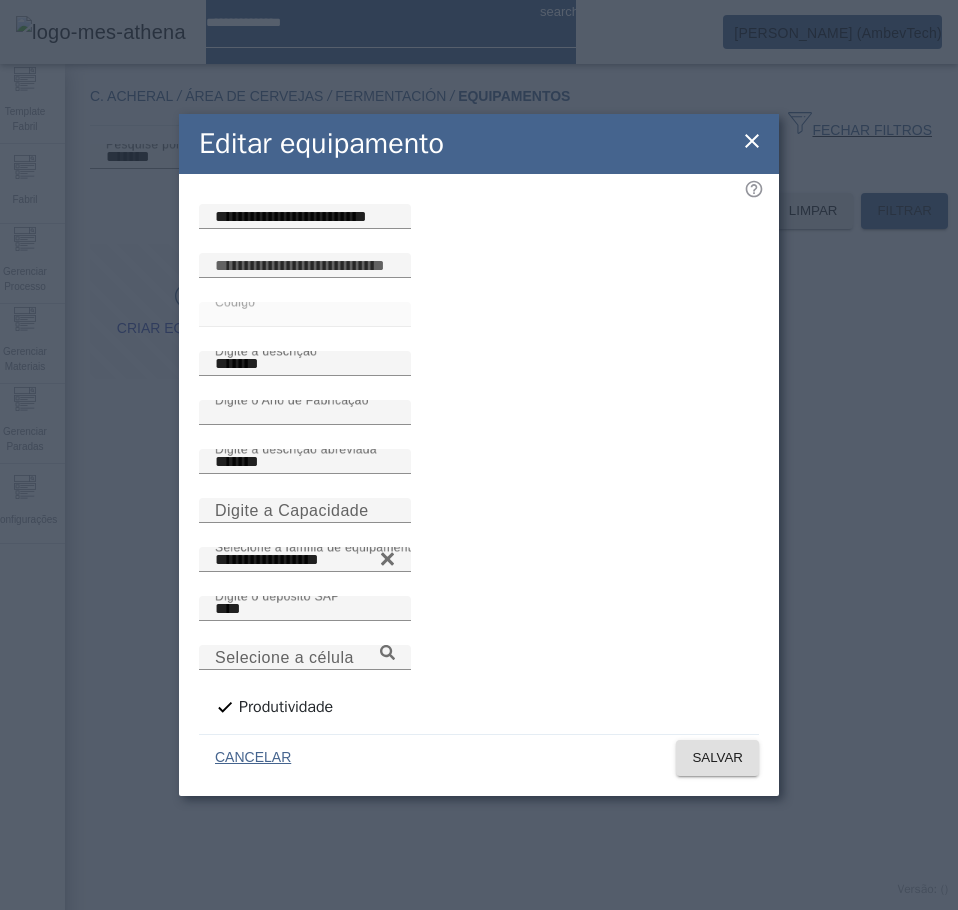 click 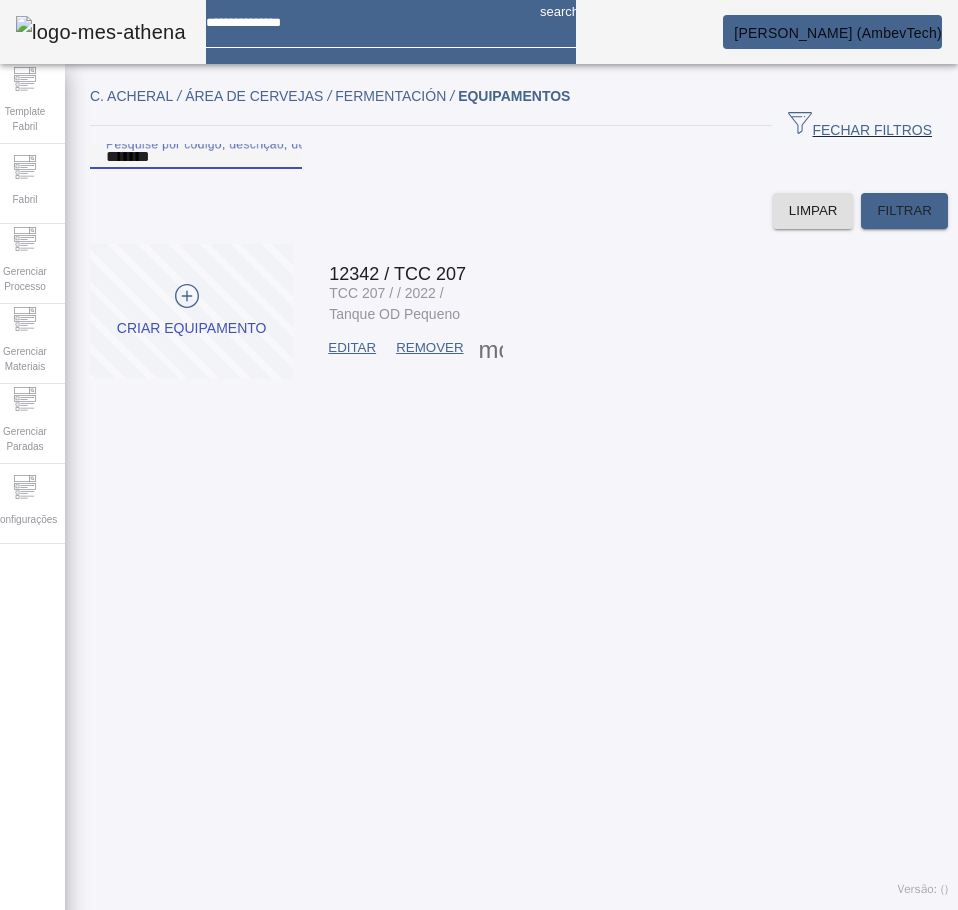 click on "*******" at bounding box center [196, 157] 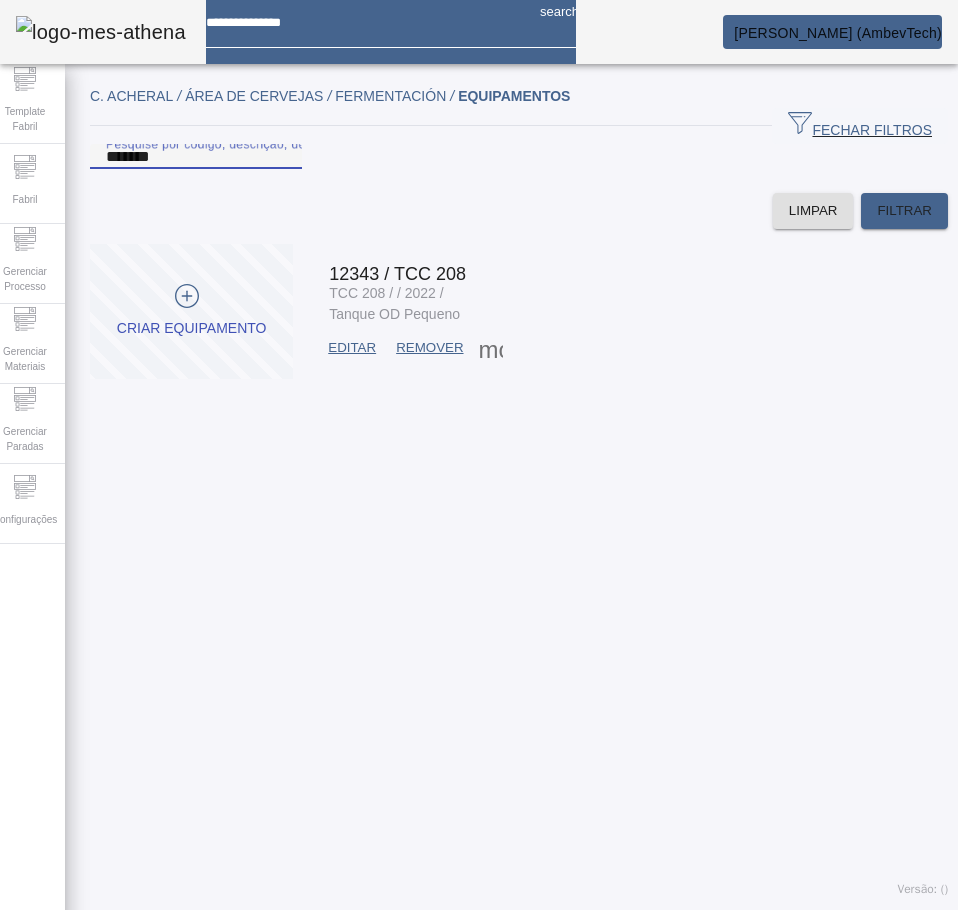 click at bounding box center [352, 348] 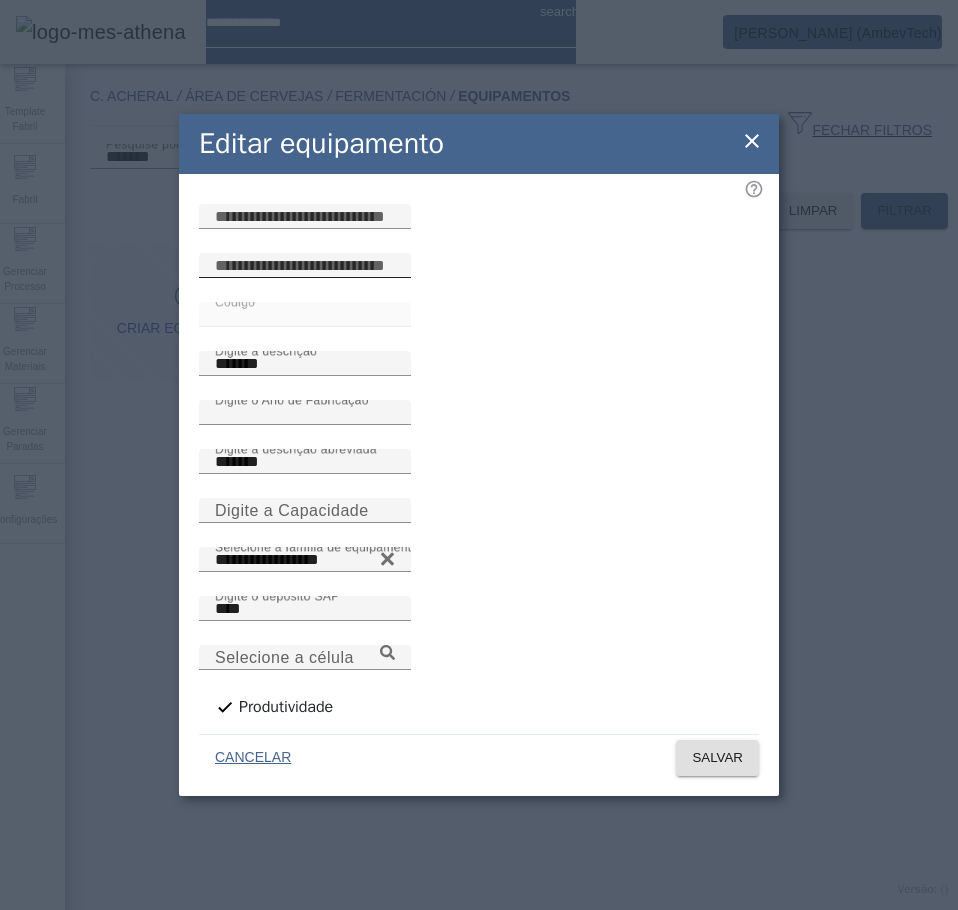 click at bounding box center [305, 266] 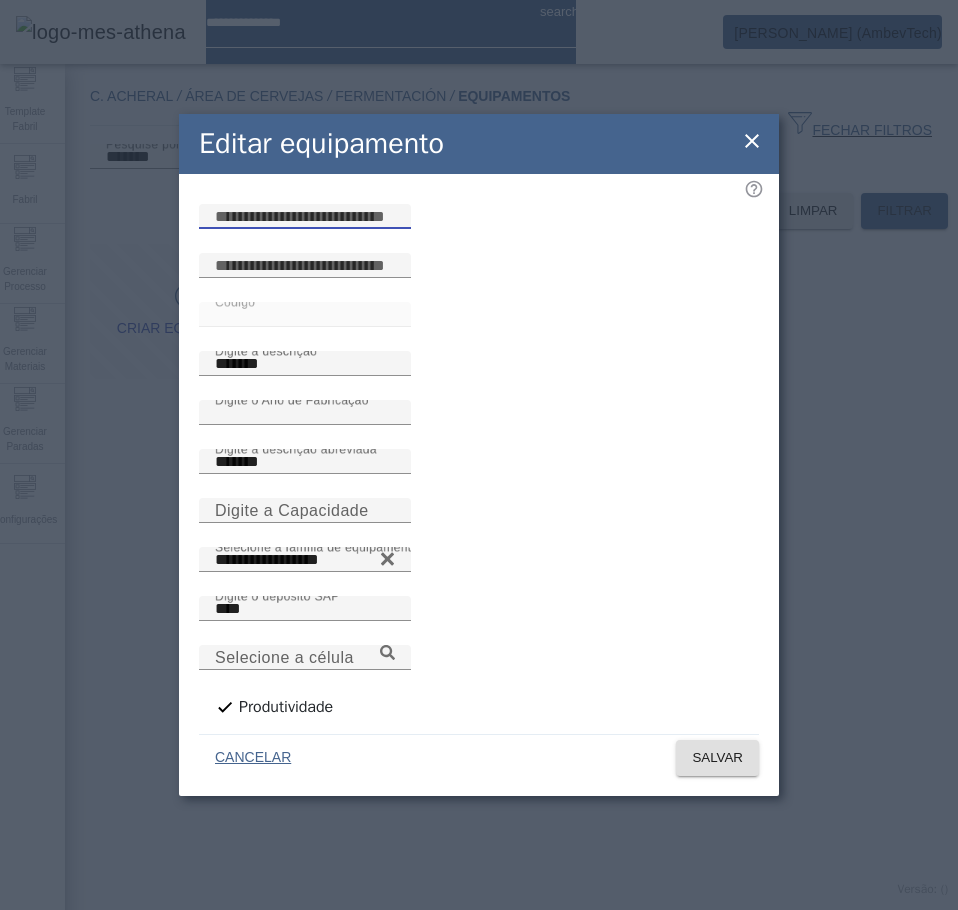 click at bounding box center [305, 217] 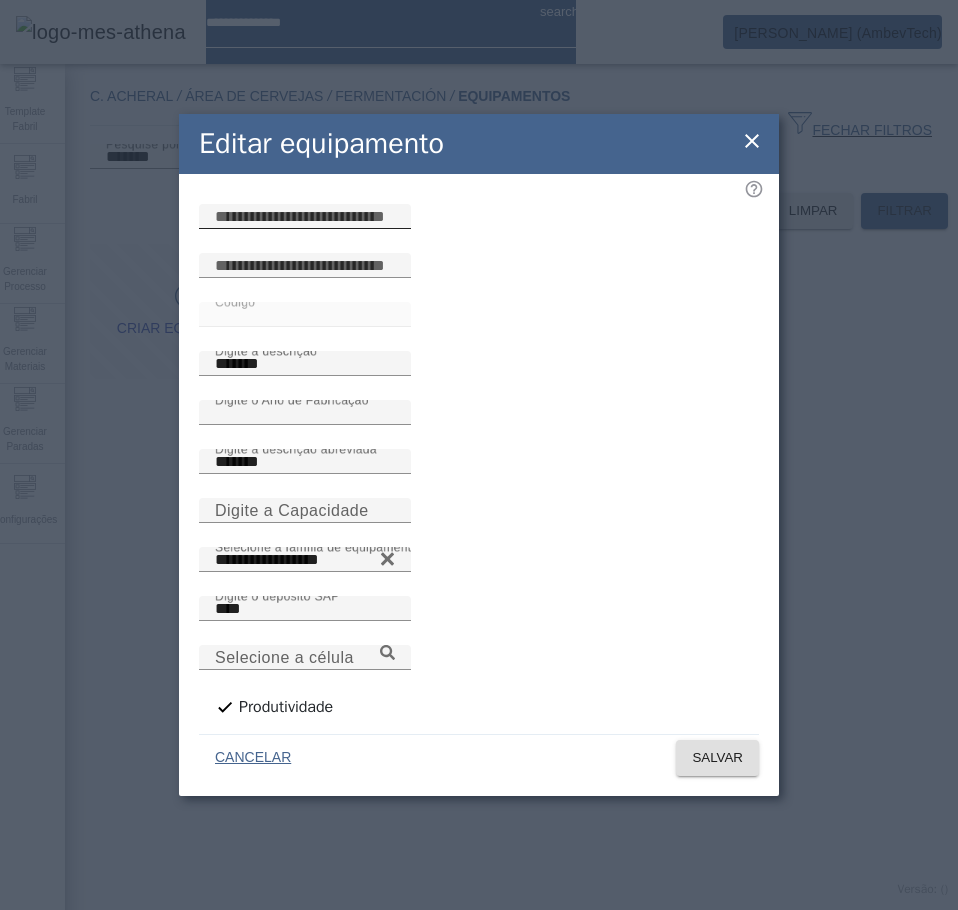 click at bounding box center [305, 217] 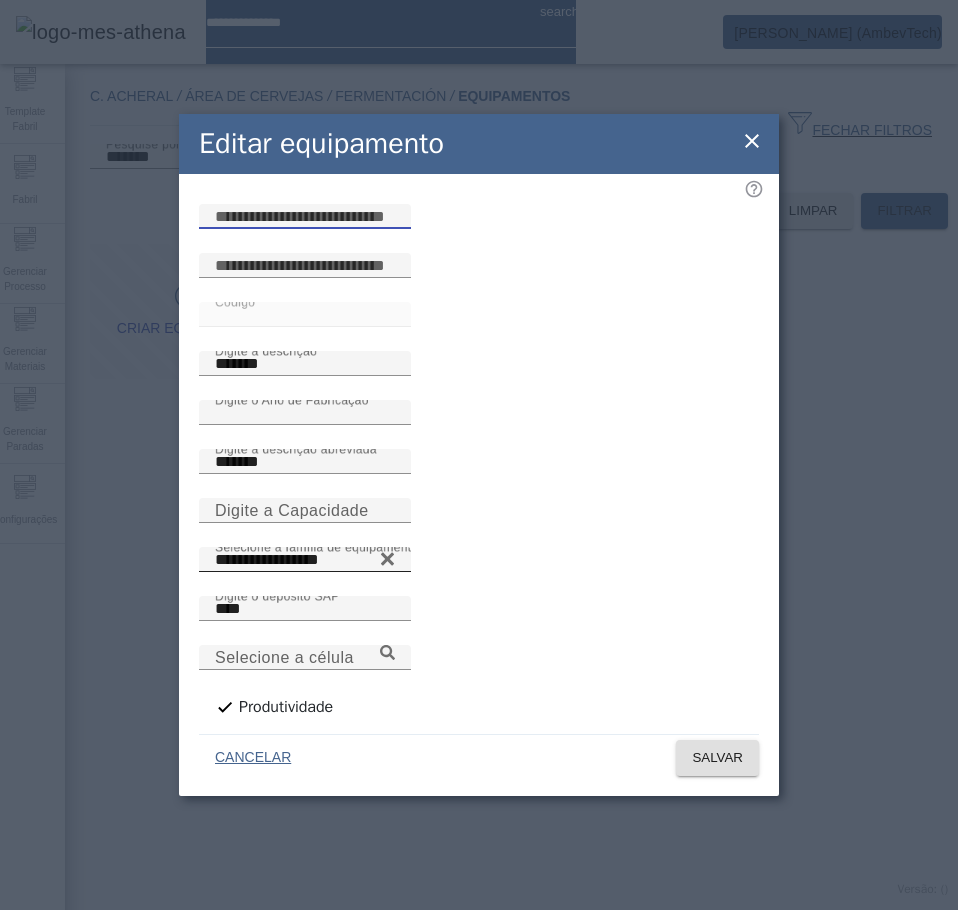 paste on "**********" 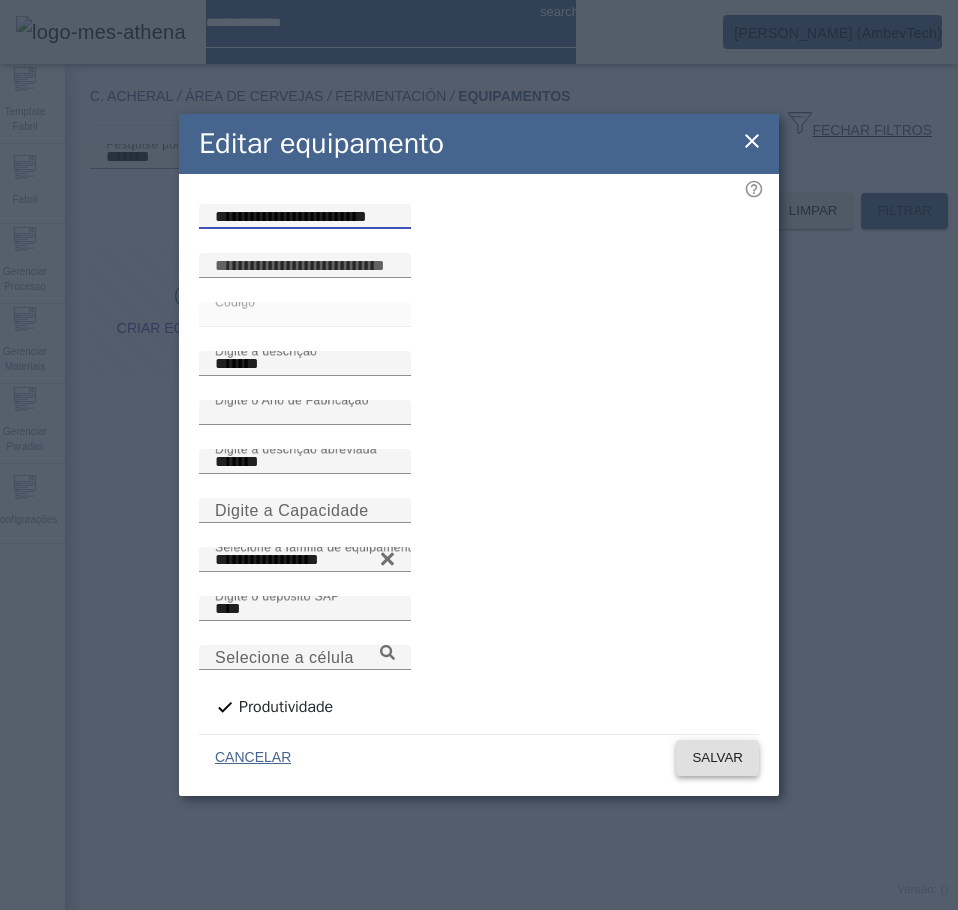type on "**********" 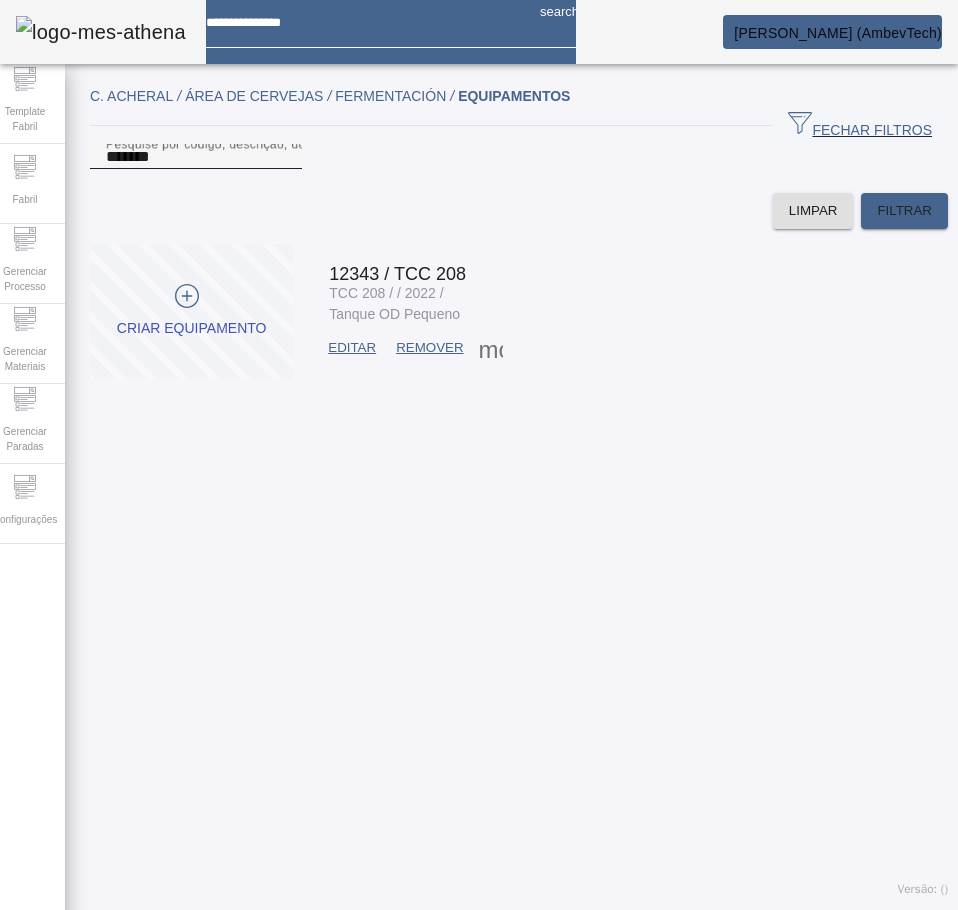 click on "*******" at bounding box center [196, 157] 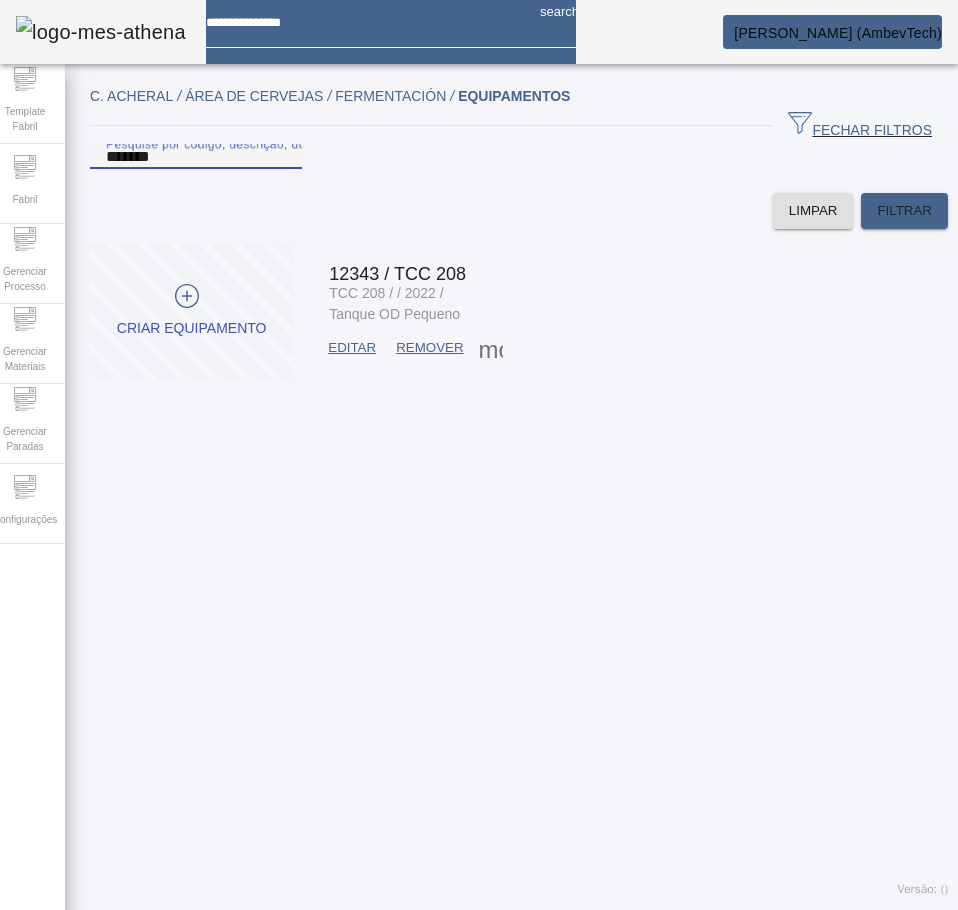 paste 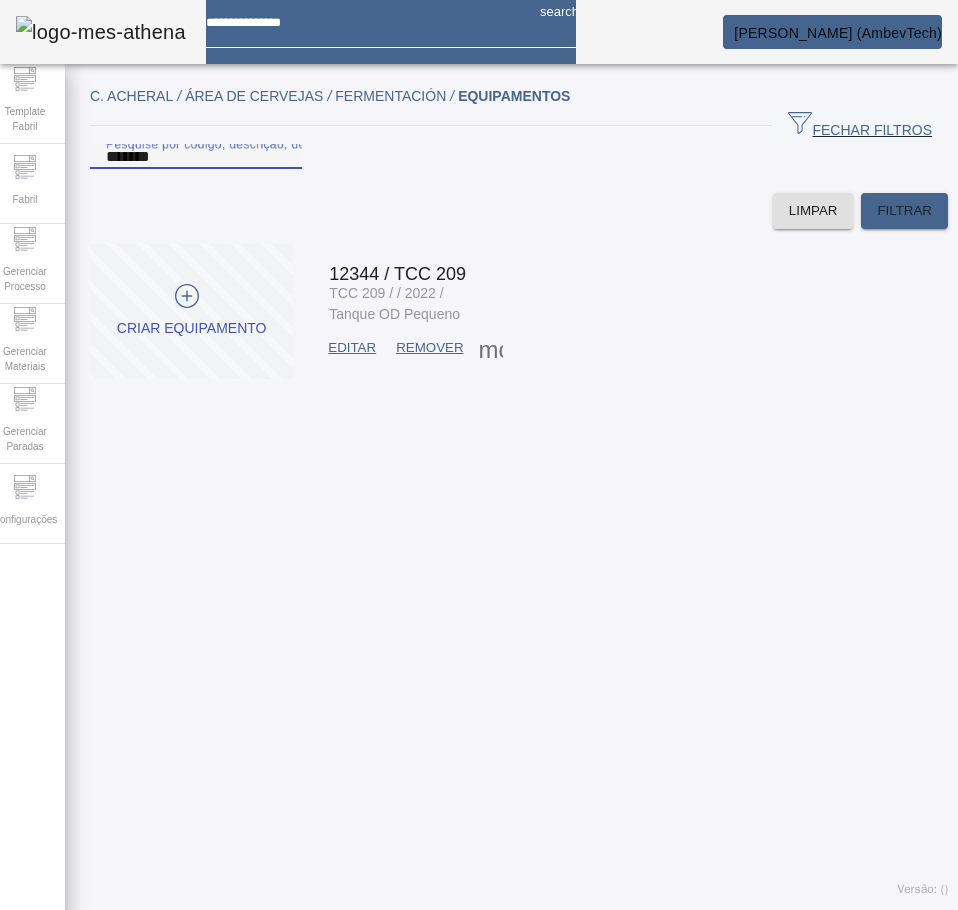 click at bounding box center (352, 348) 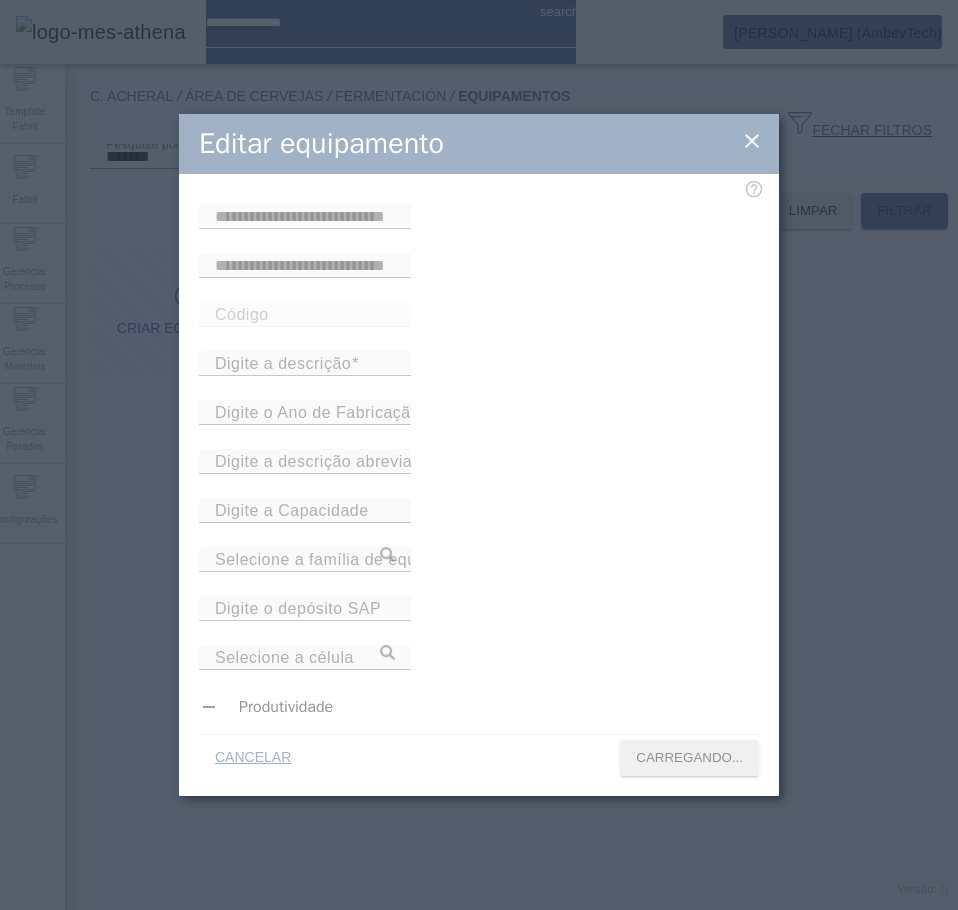 type on "*****" 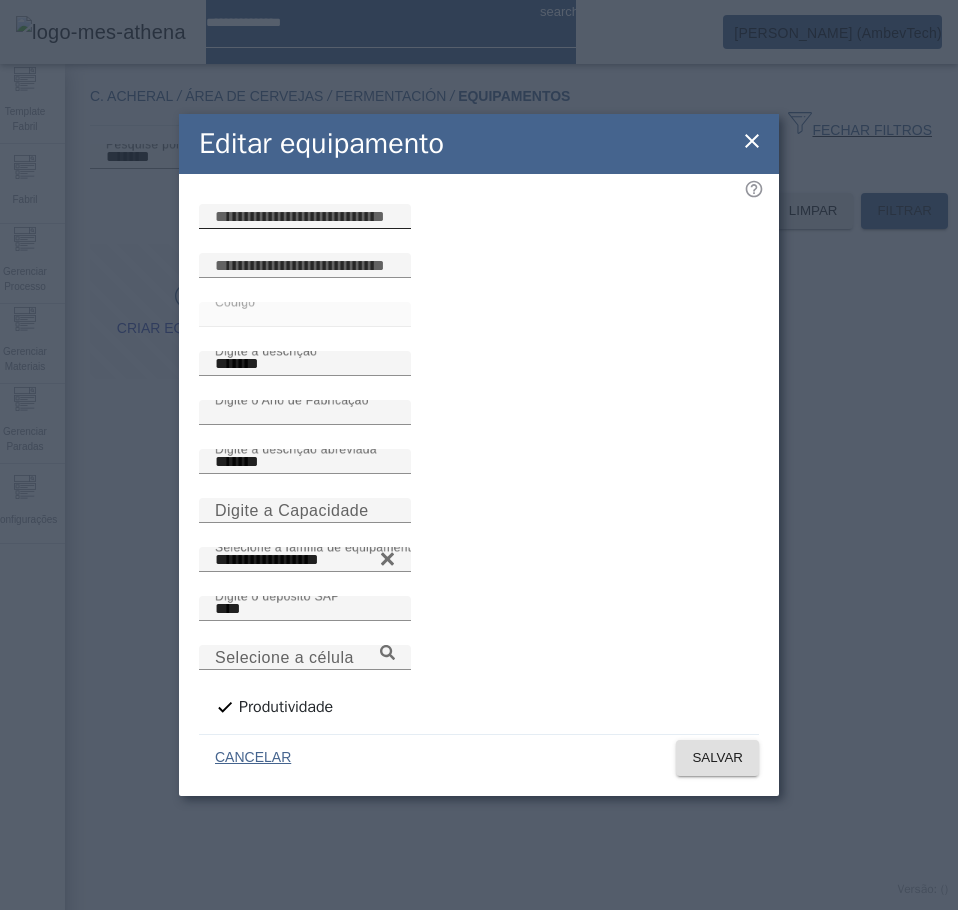 click at bounding box center (305, 217) 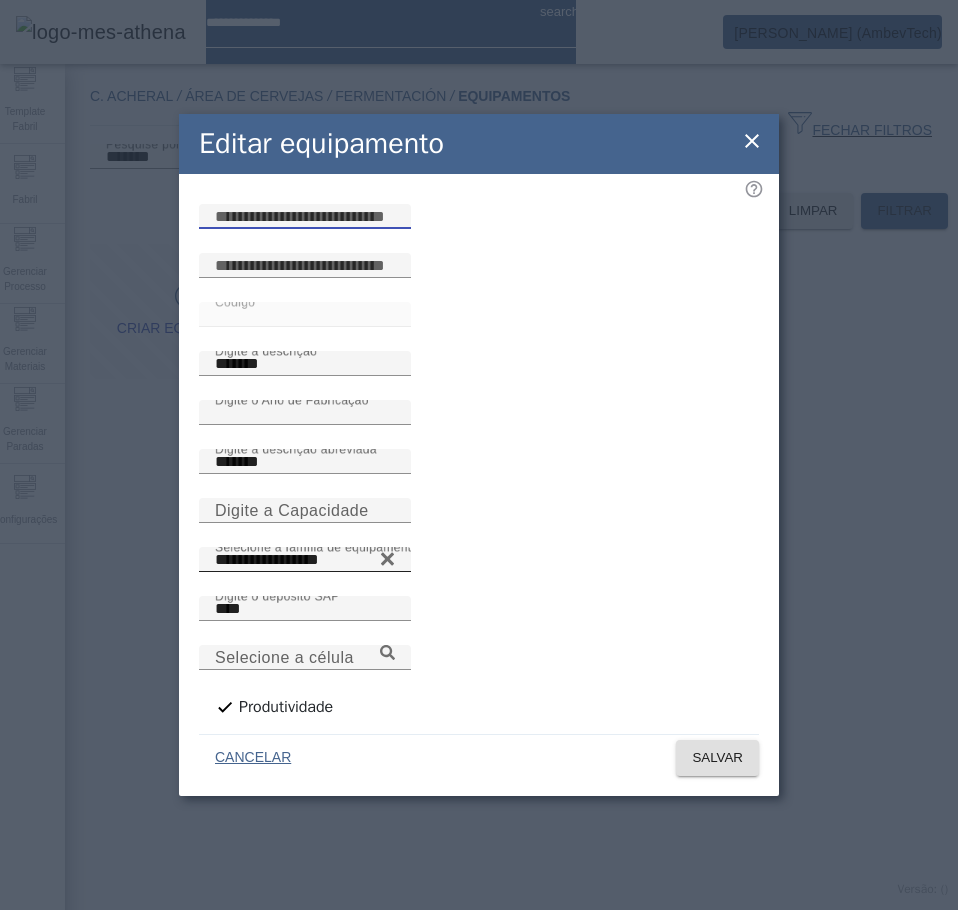 paste on "**********" 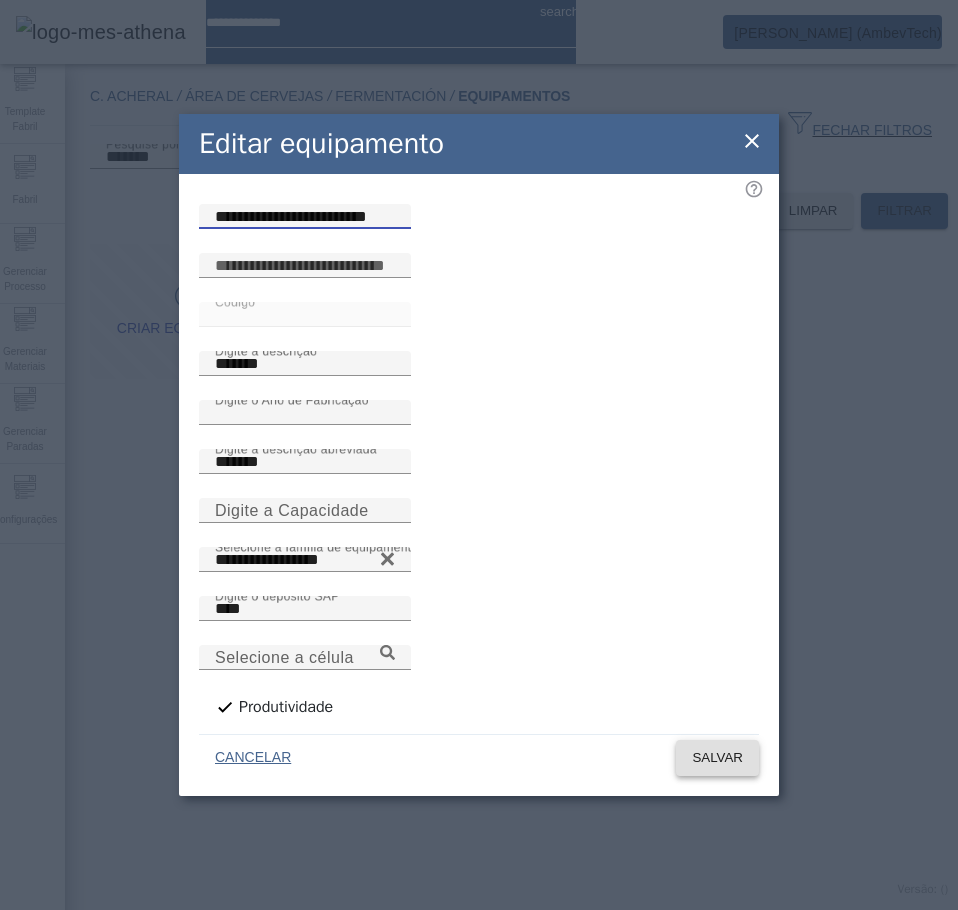 type on "**********" 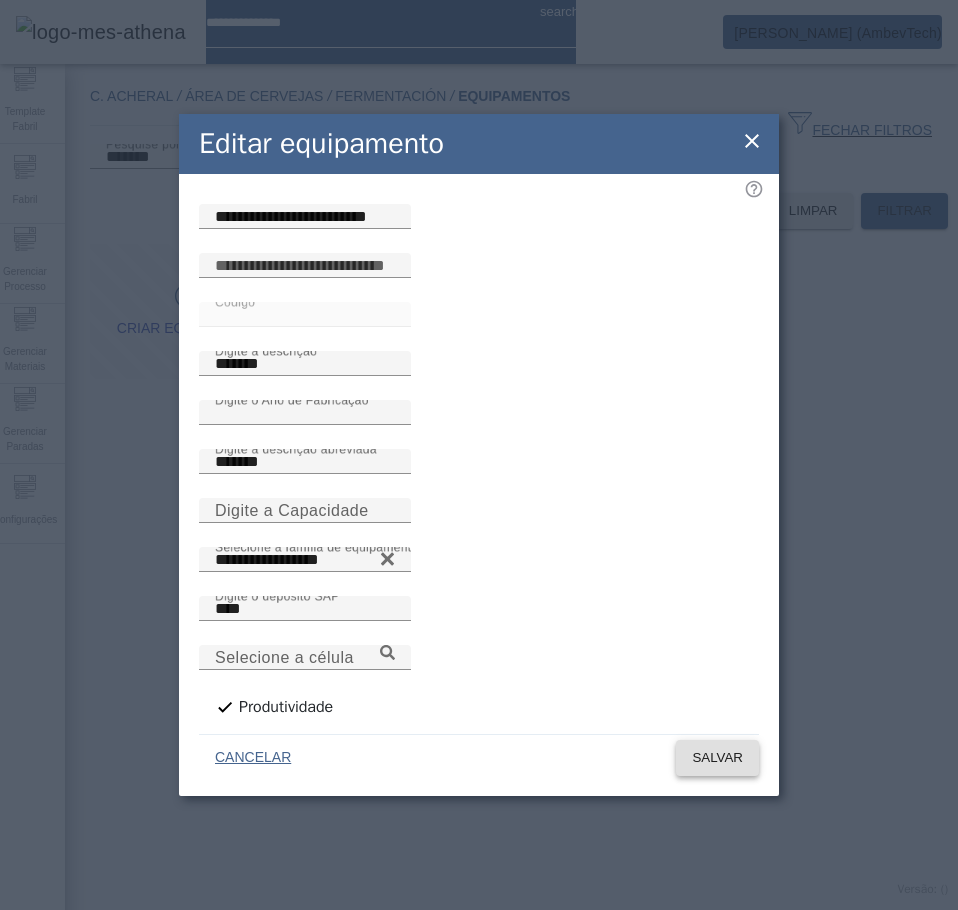 click on "SALVAR" 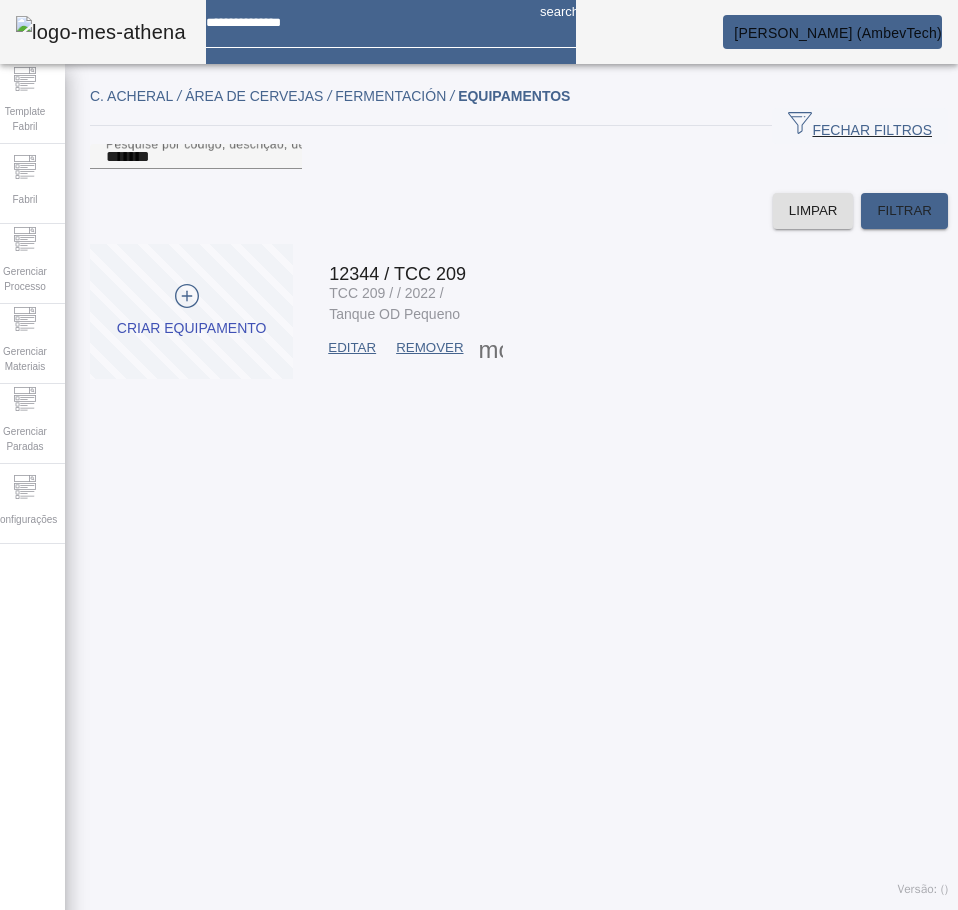 click 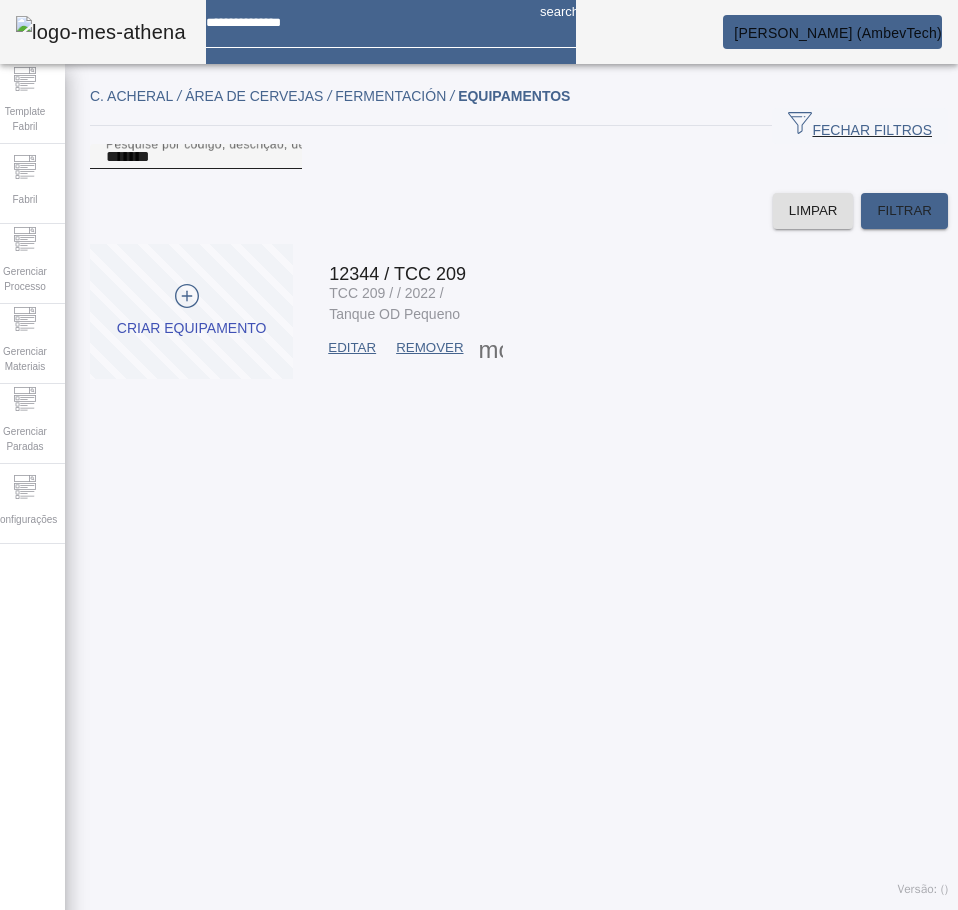click on "*******" at bounding box center [196, 157] 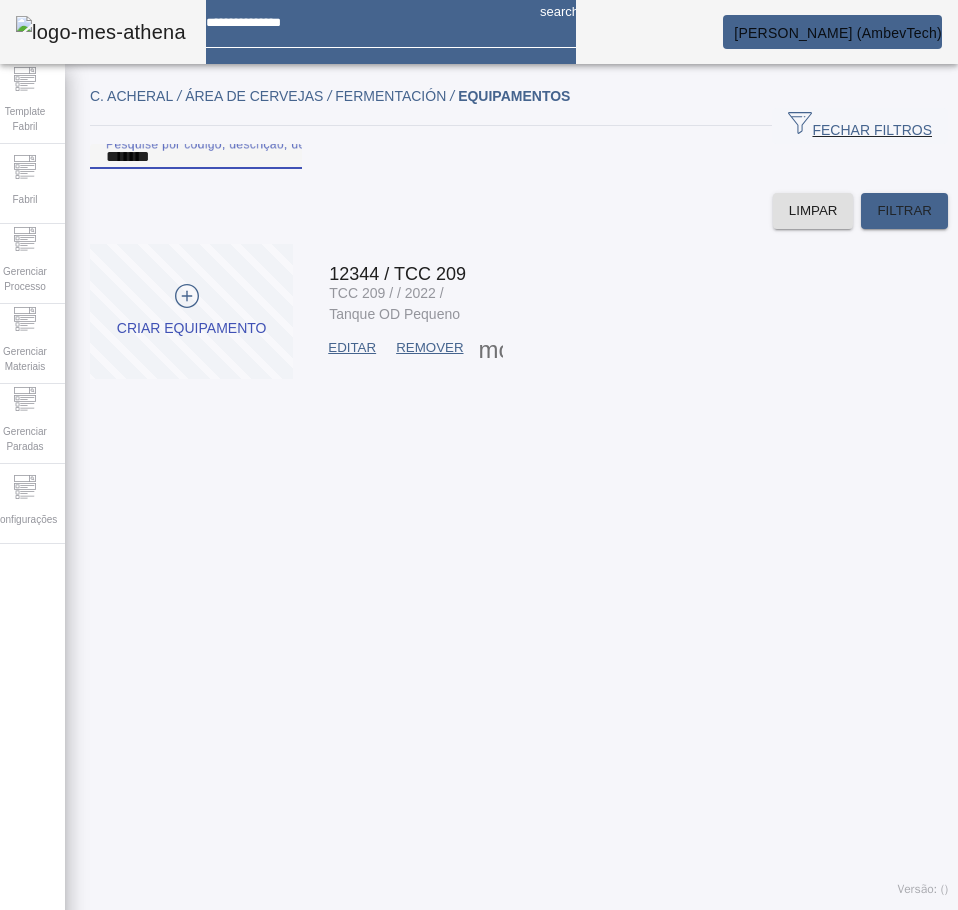 paste 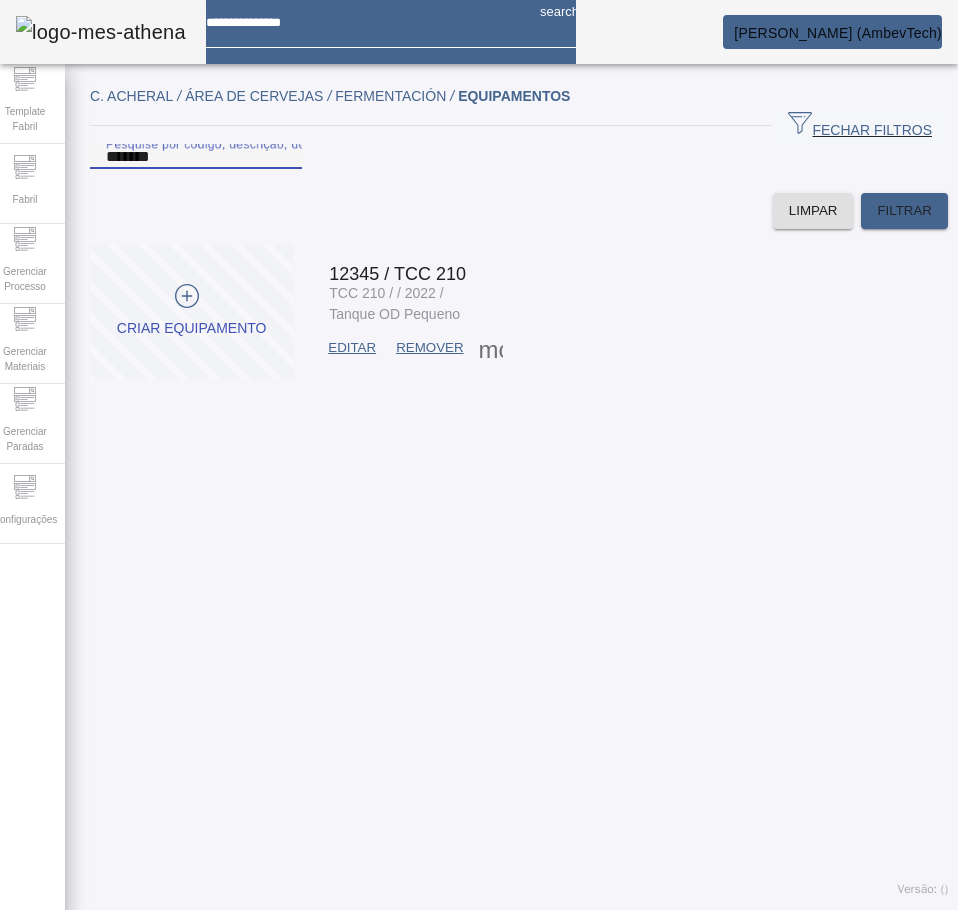 click at bounding box center (352, 348) 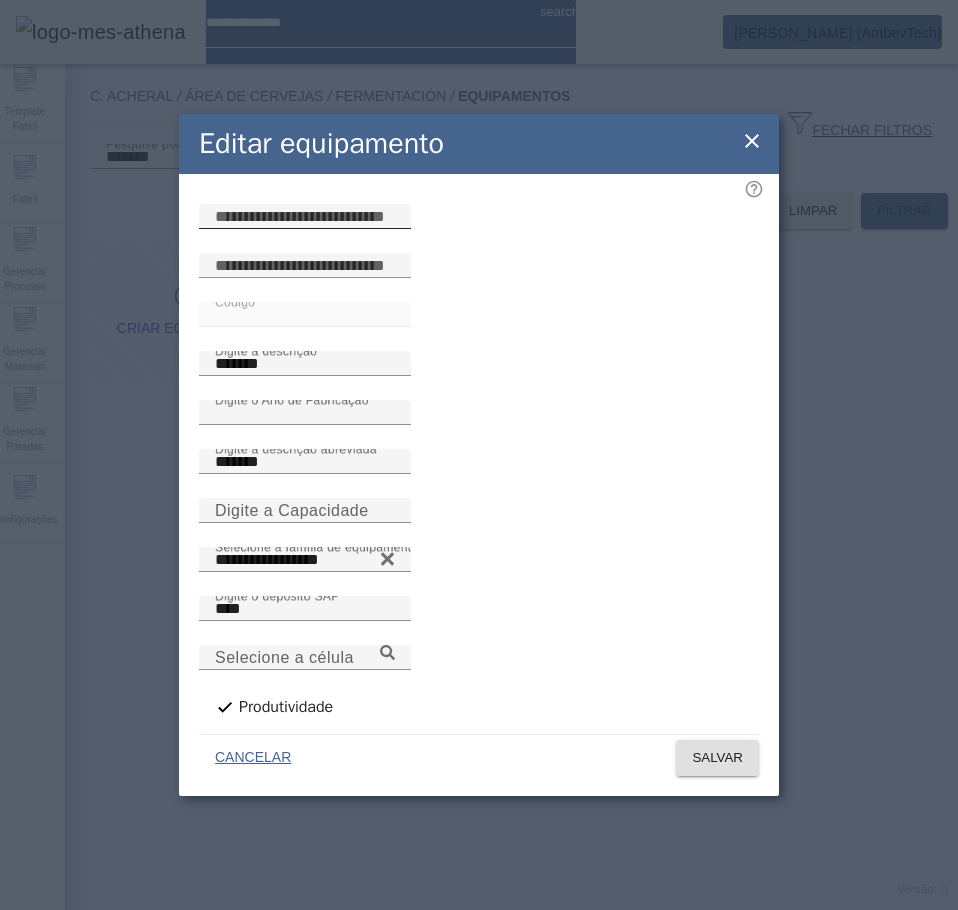 click 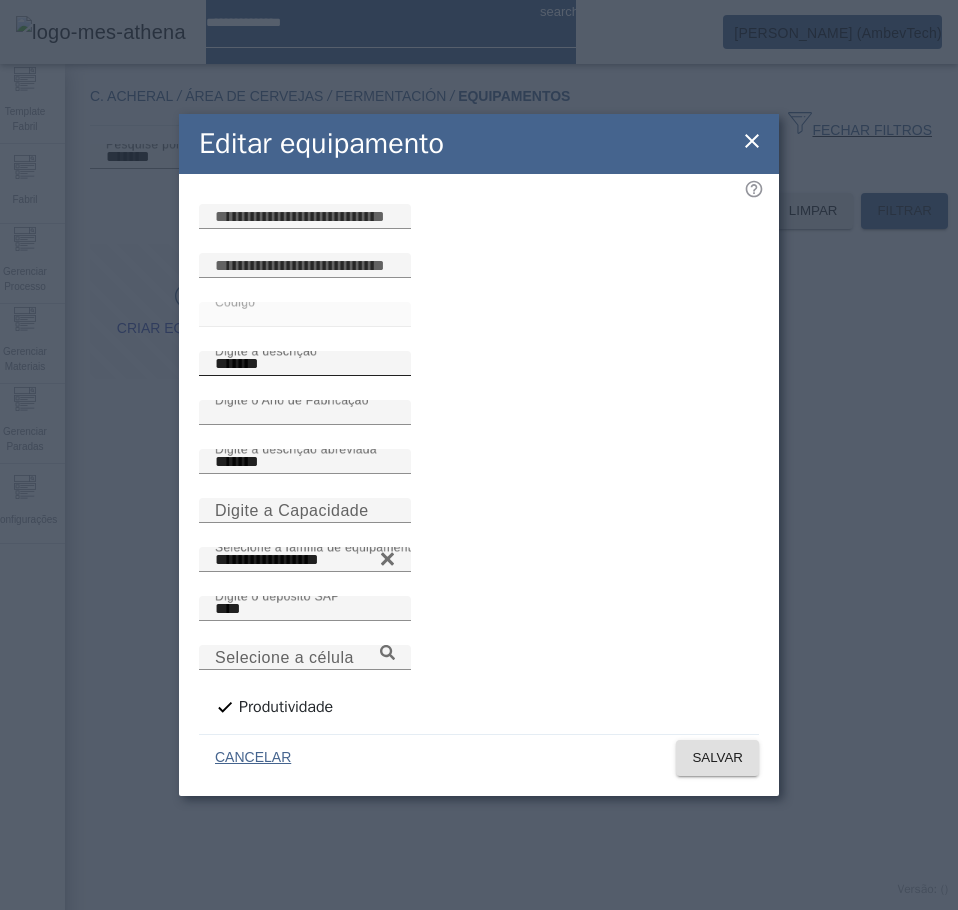 paste on "**********" 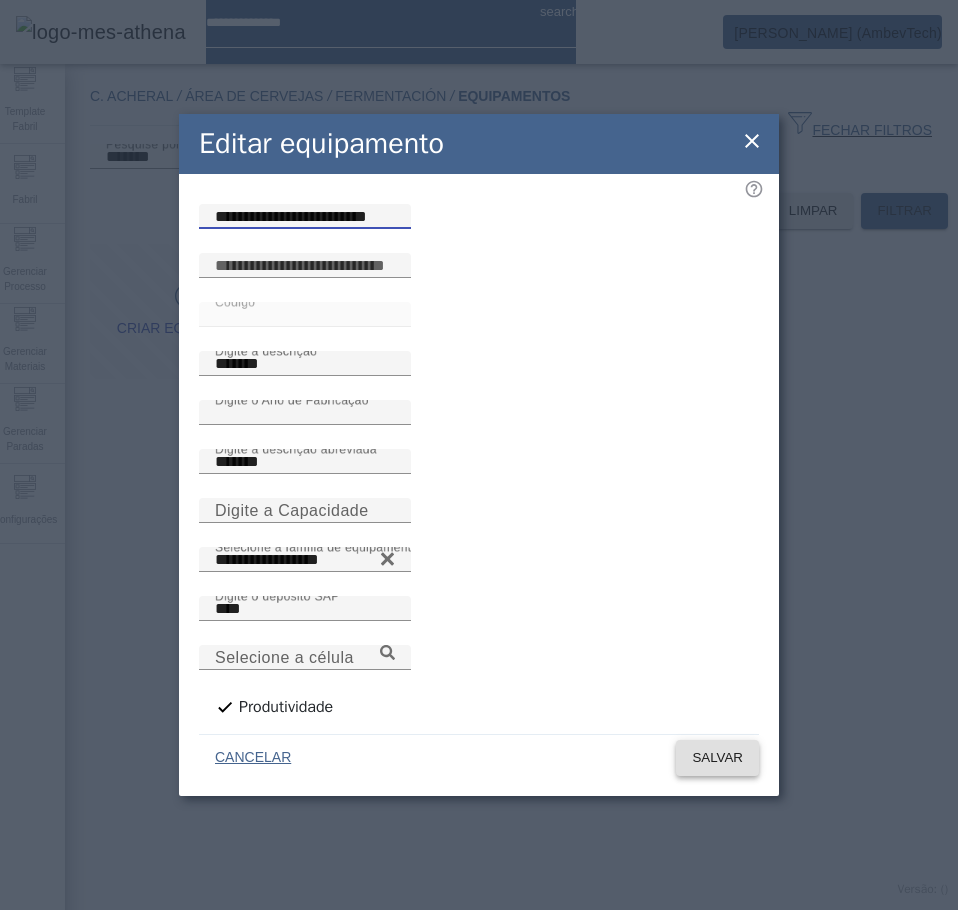 type on "**********" 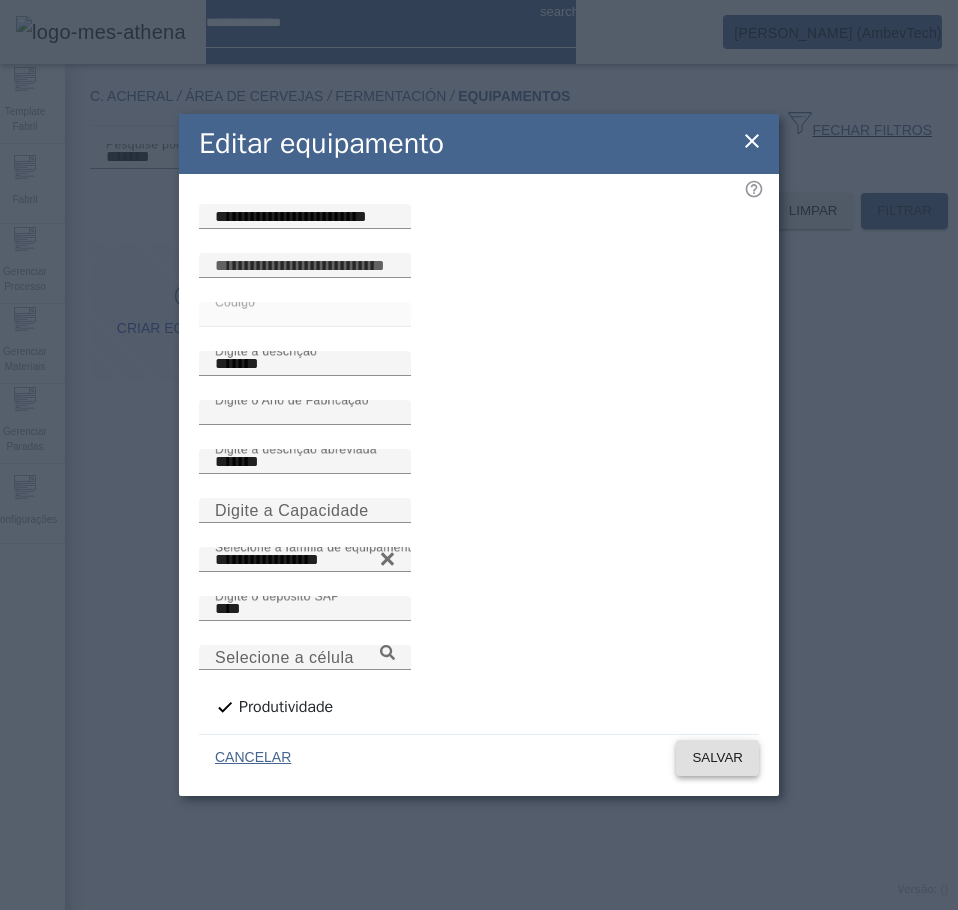 click on "SALVAR" 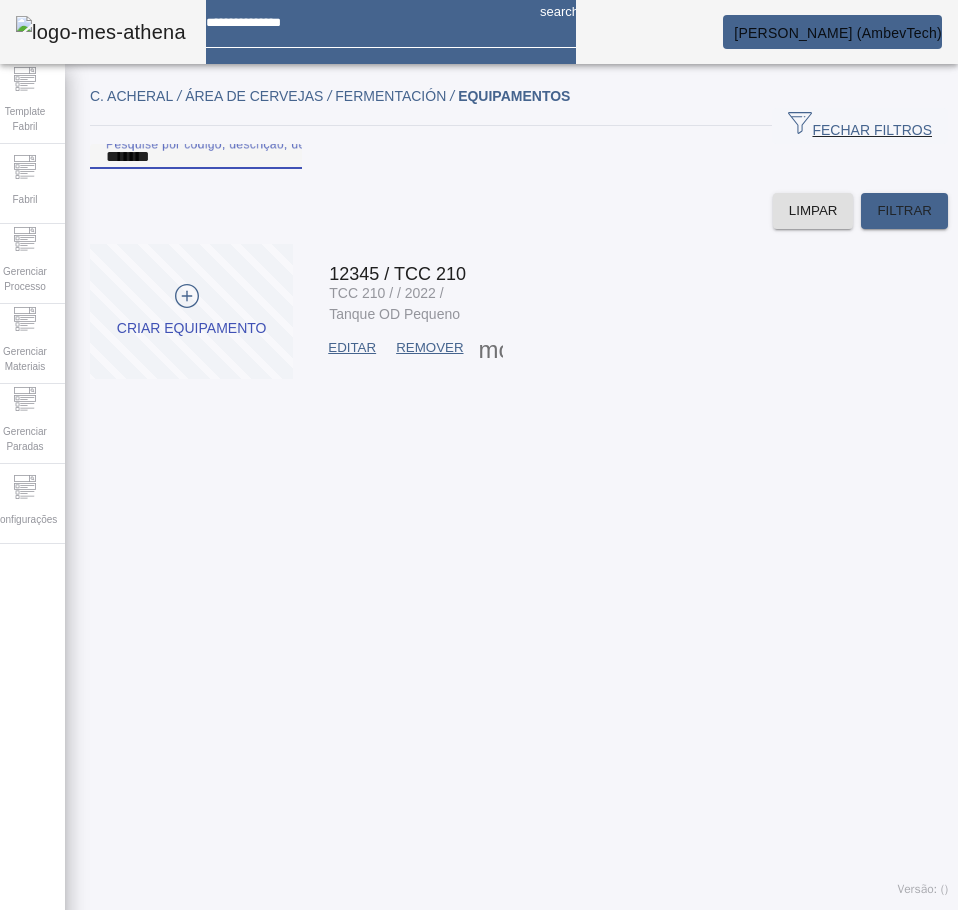 click on "*******" at bounding box center (196, 157) 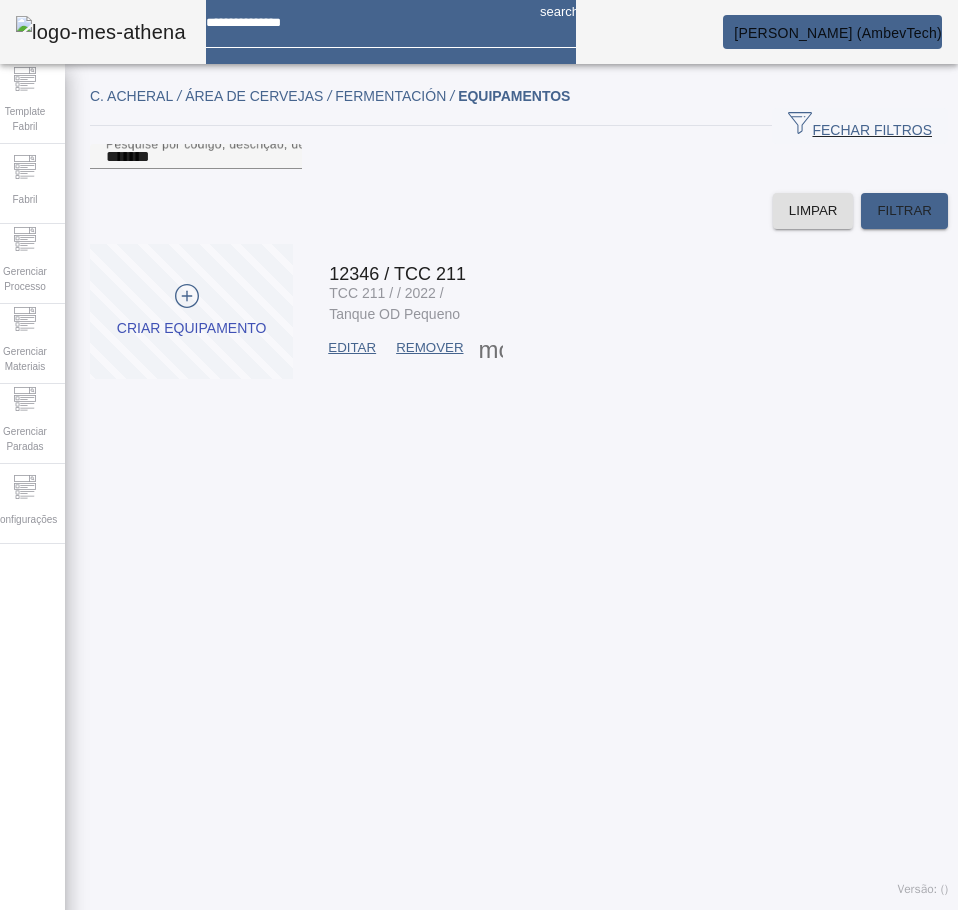 click on "EDITAR" at bounding box center [352, 348] 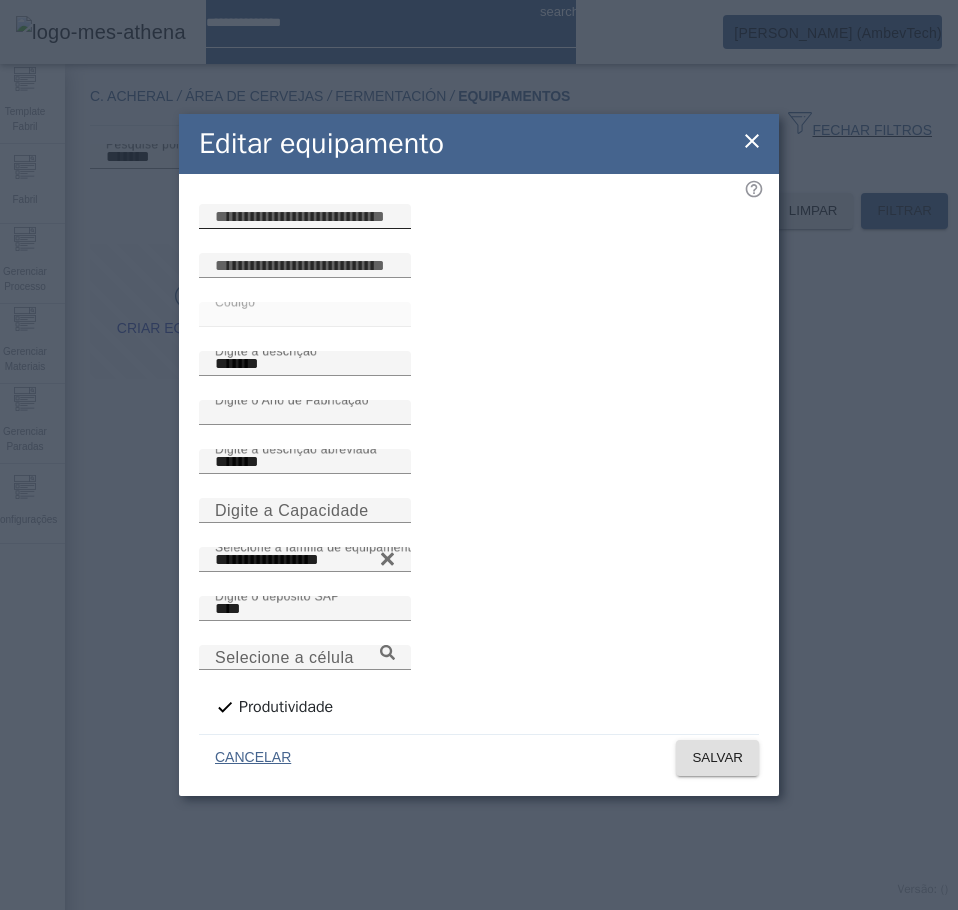 click at bounding box center [305, 217] 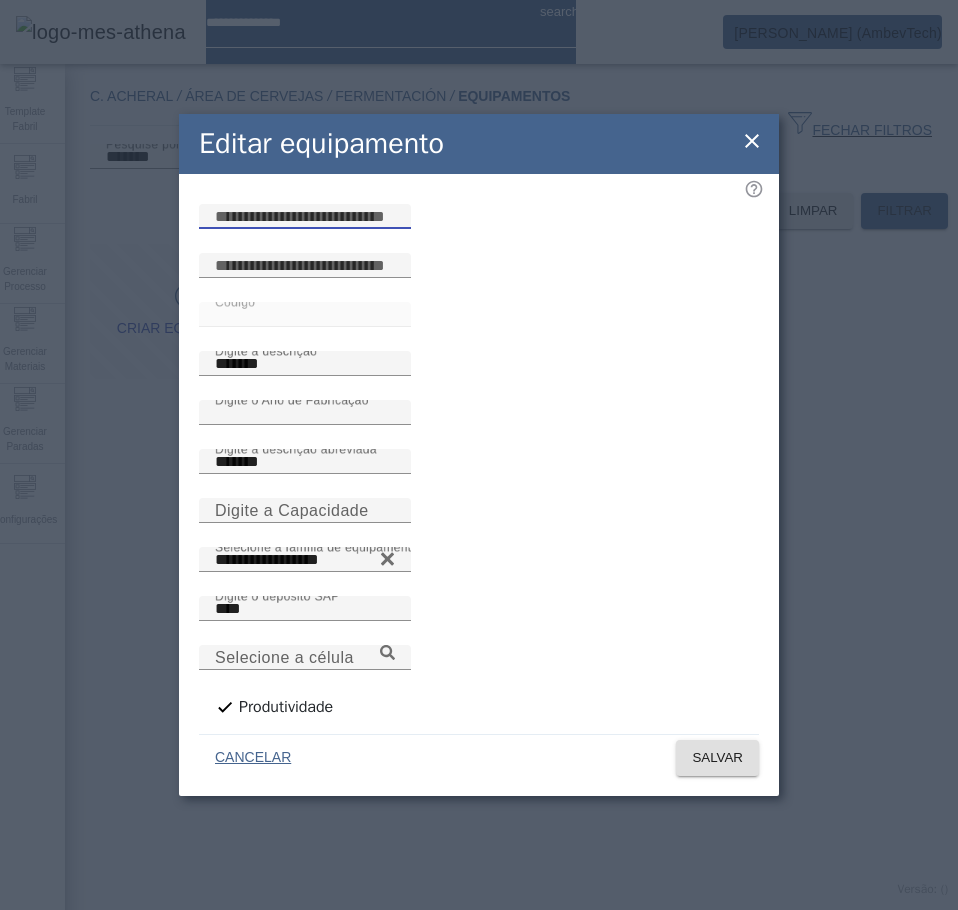 paste on "**********" 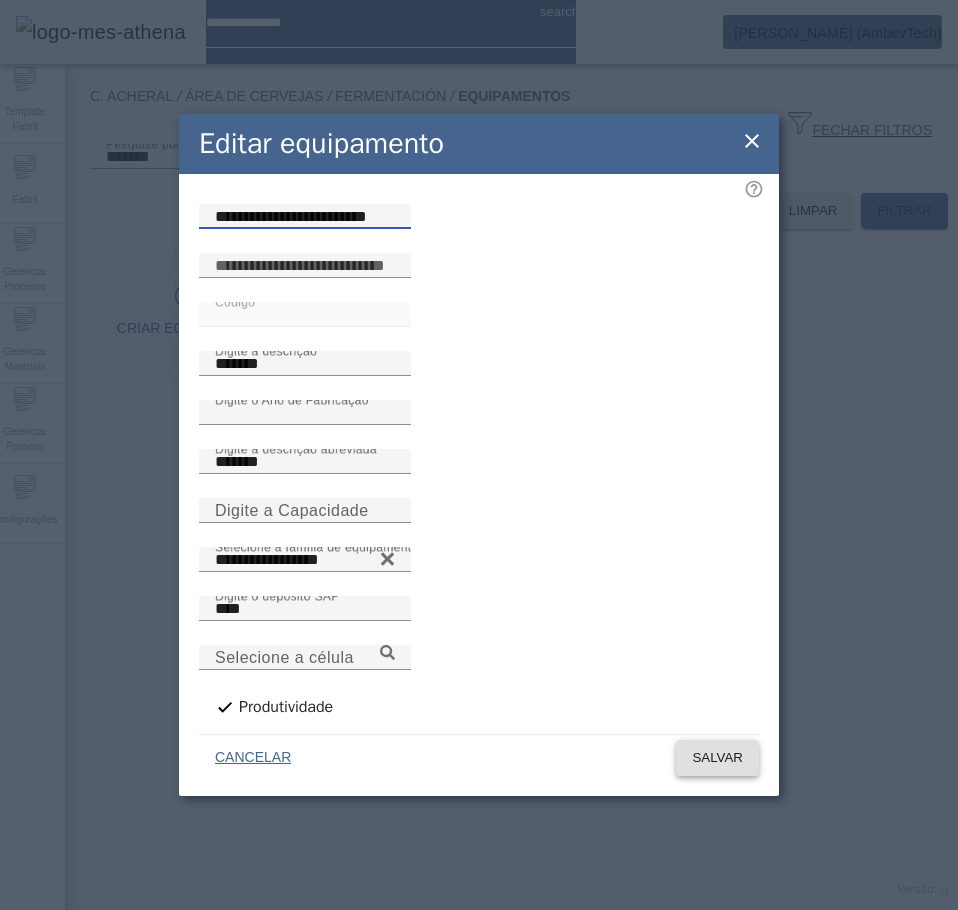 type on "**********" 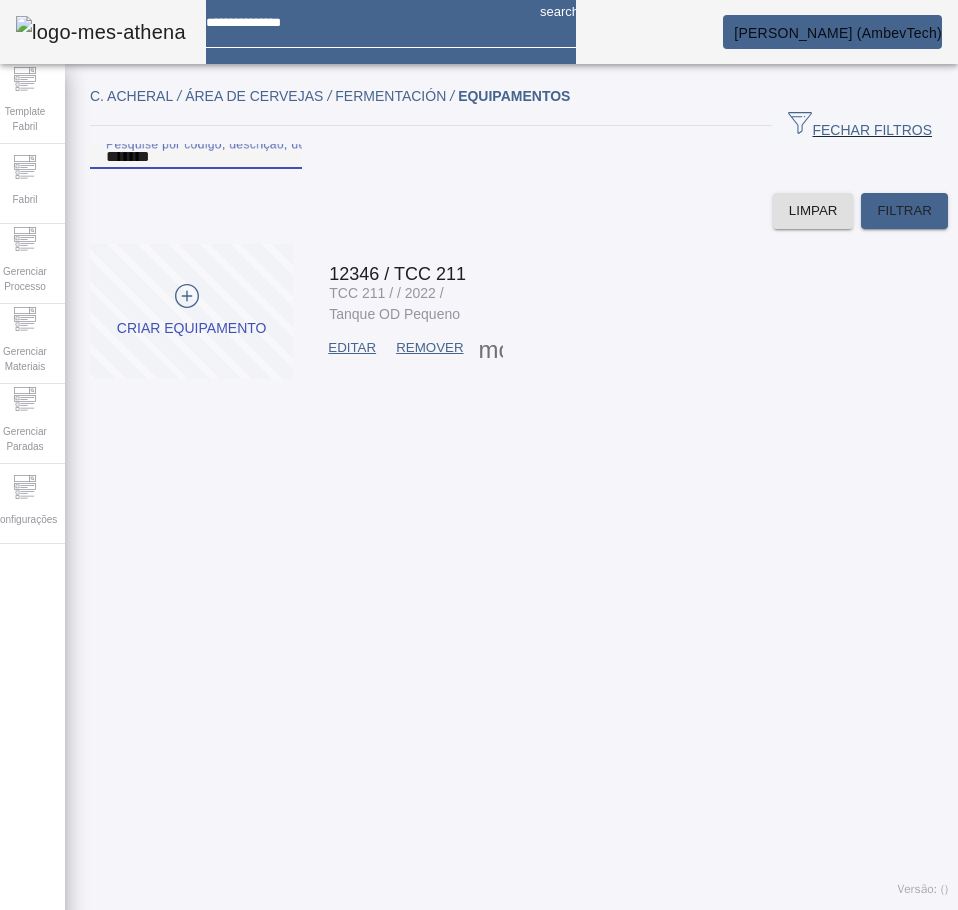 click on "*******" at bounding box center [196, 157] 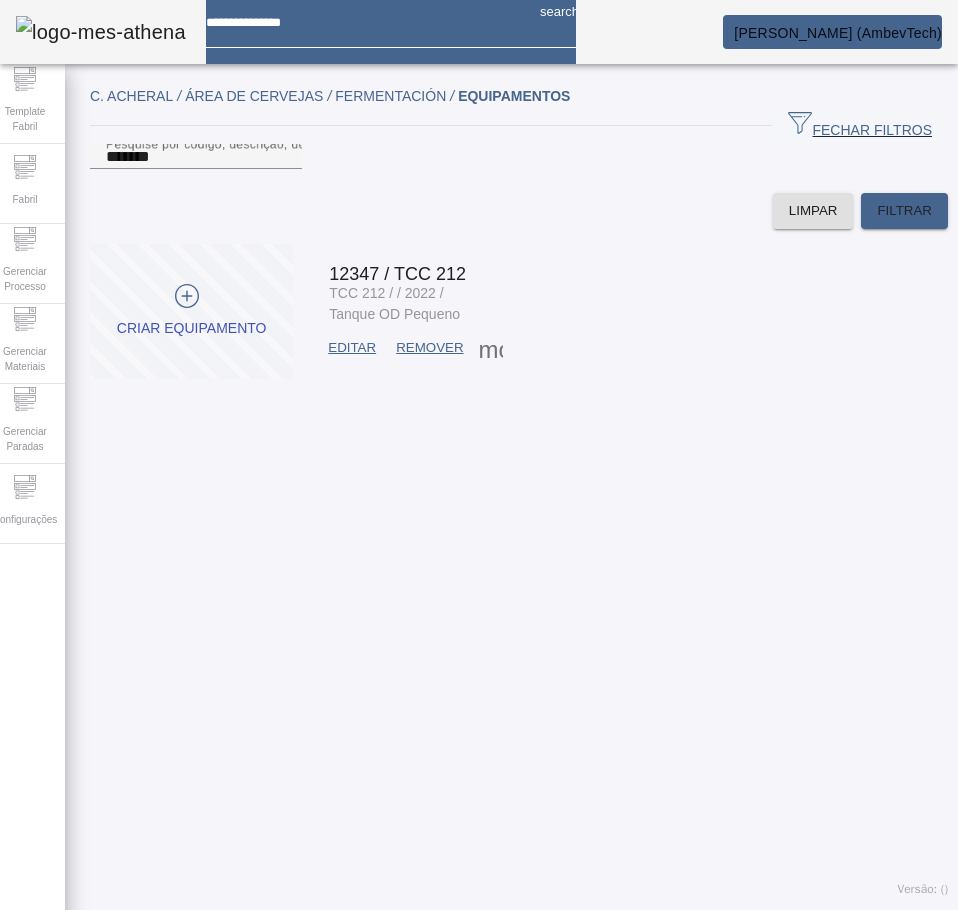 click on "EDITAR" at bounding box center (352, 348) 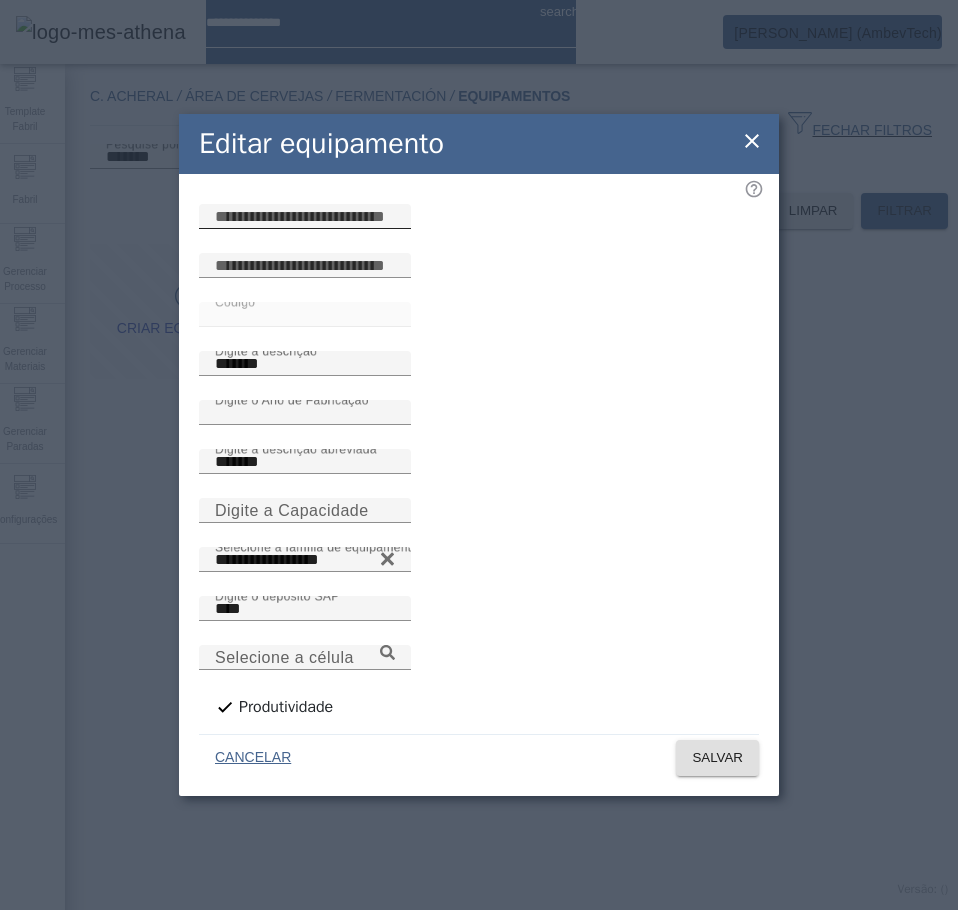 click 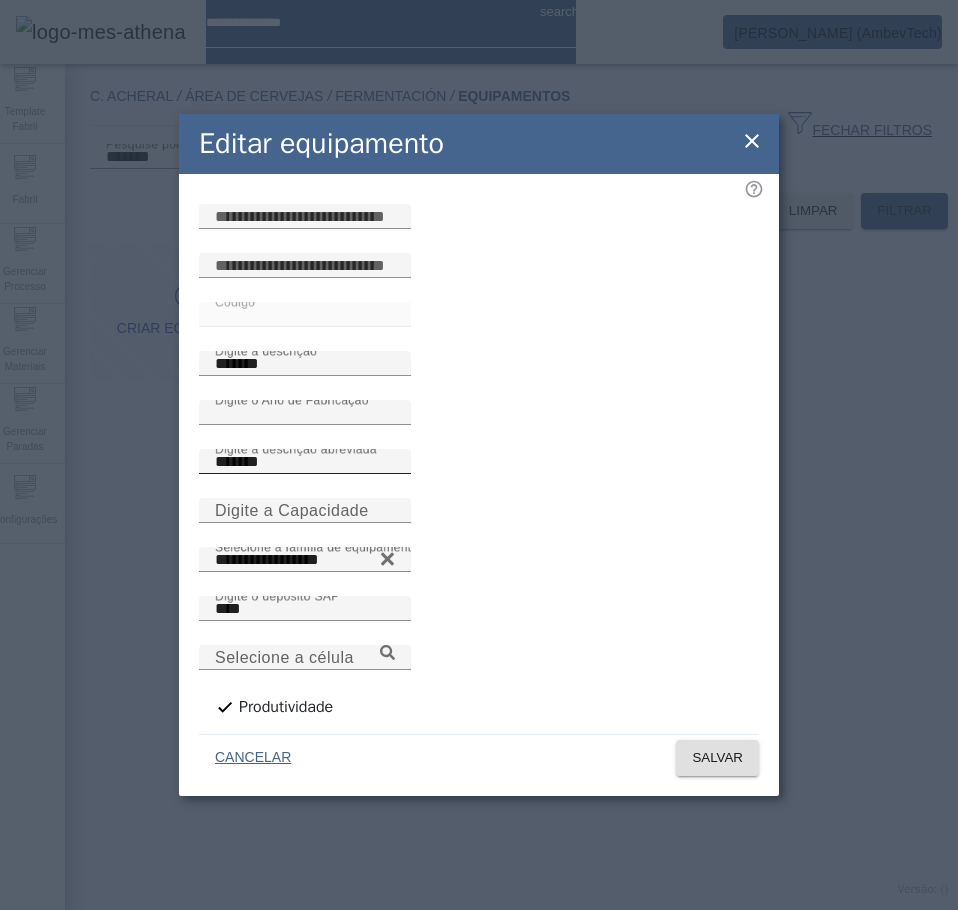 paste on "**********" 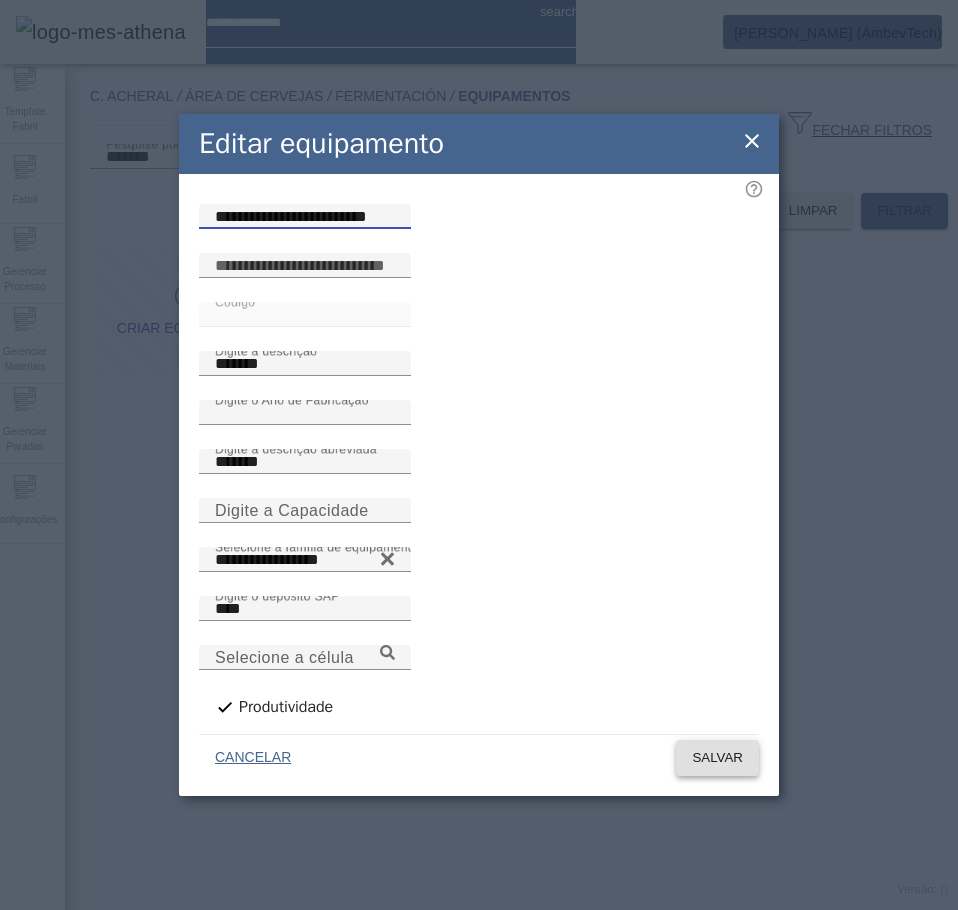 type on "**********" 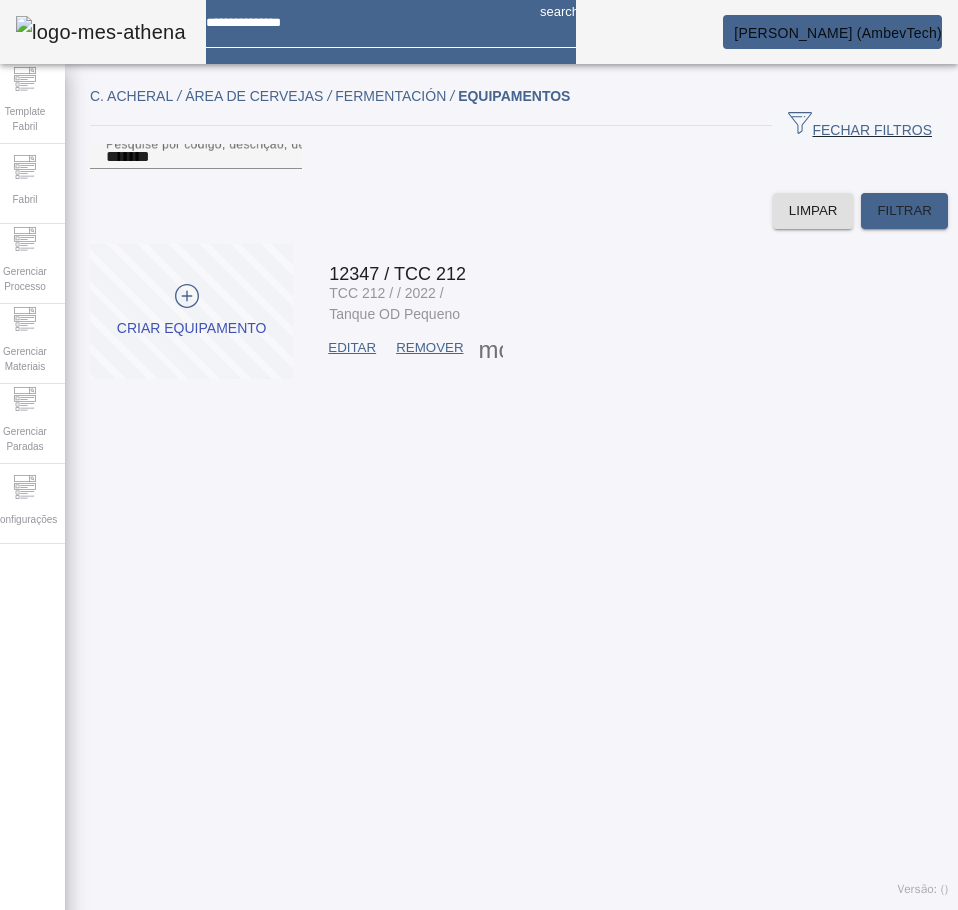 drag, startPoint x: 498, startPoint y: 521, endPoint x: 486, endPoint y: 502, distance: 22.472204 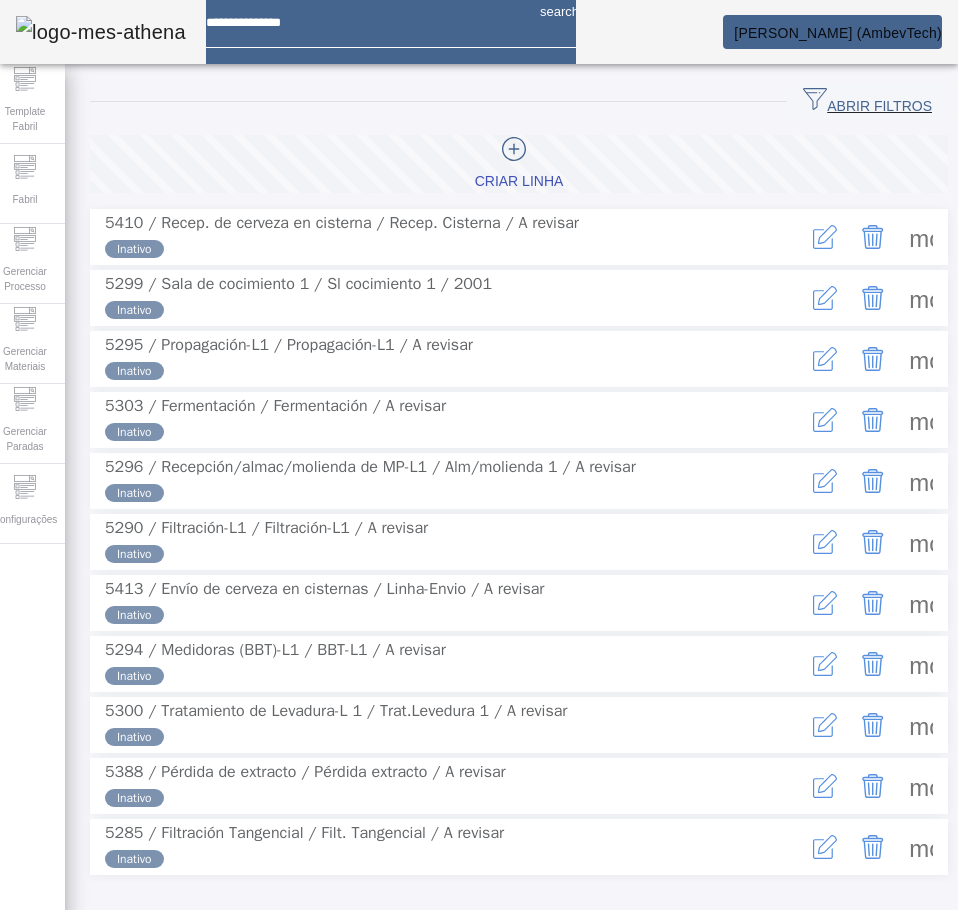 click at bounding box center [921, 359] 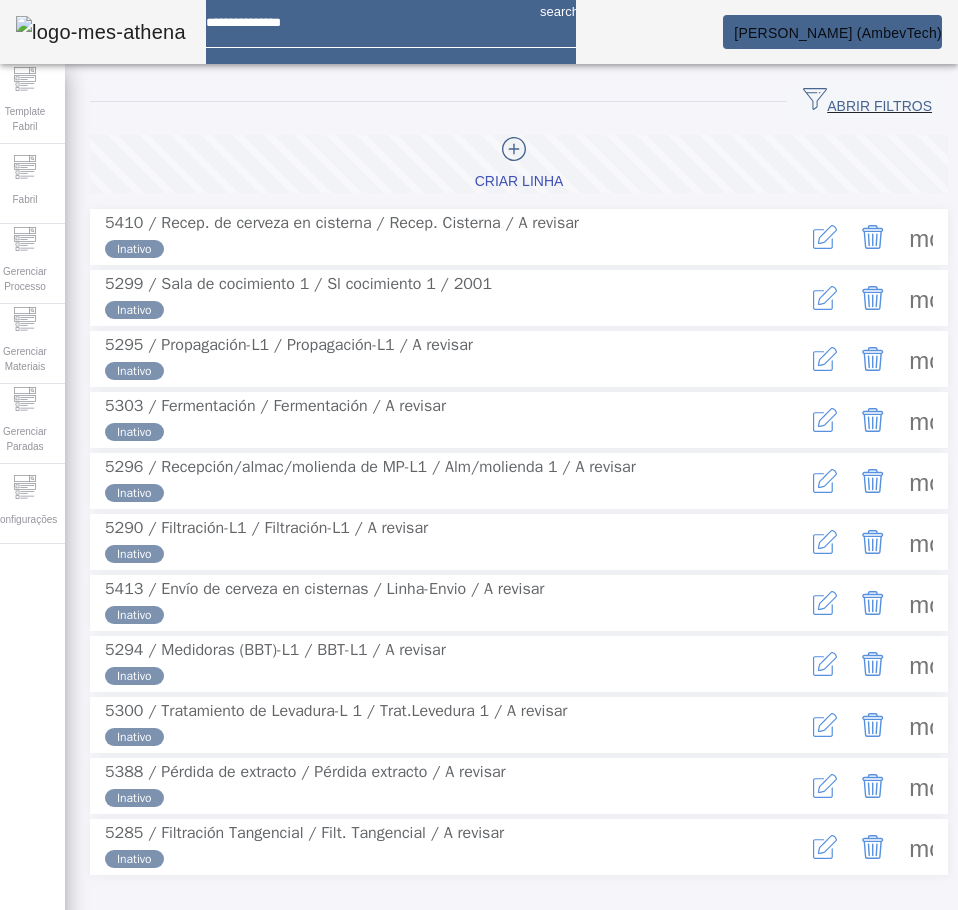 click on "EQUIPAMENTO" at bounding box center (74, 990) 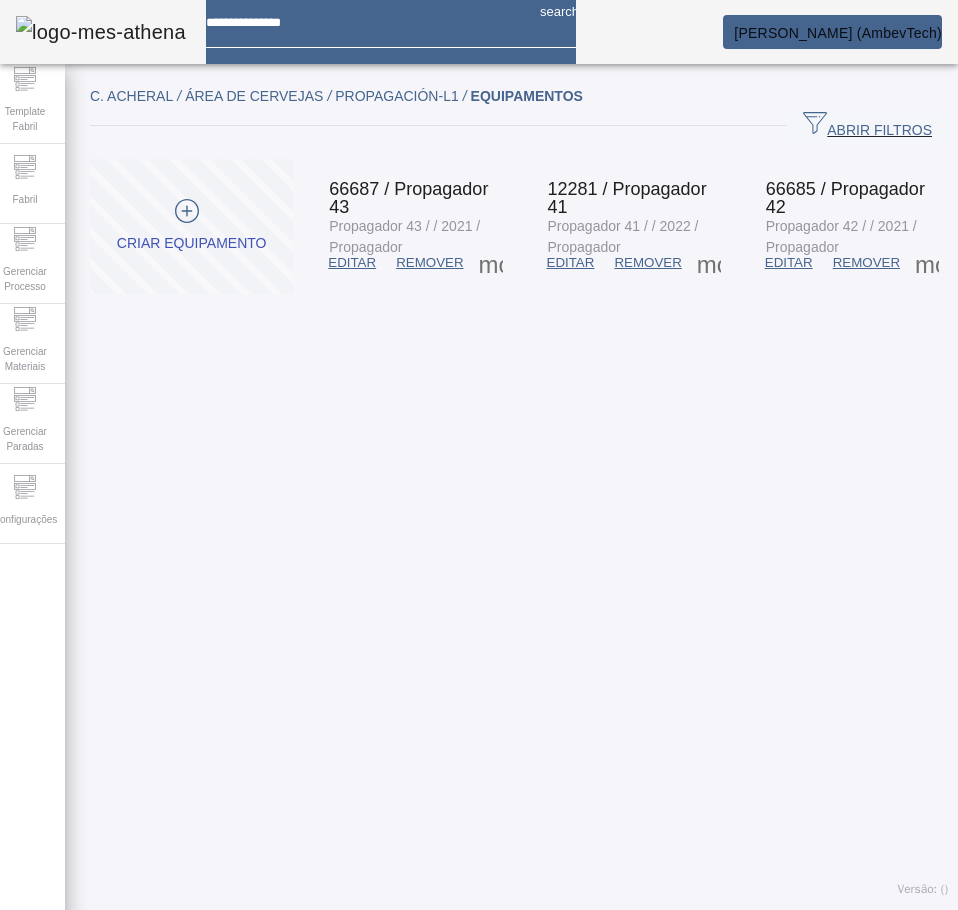 click on "EDITAR" at bounding box center (352, 263) 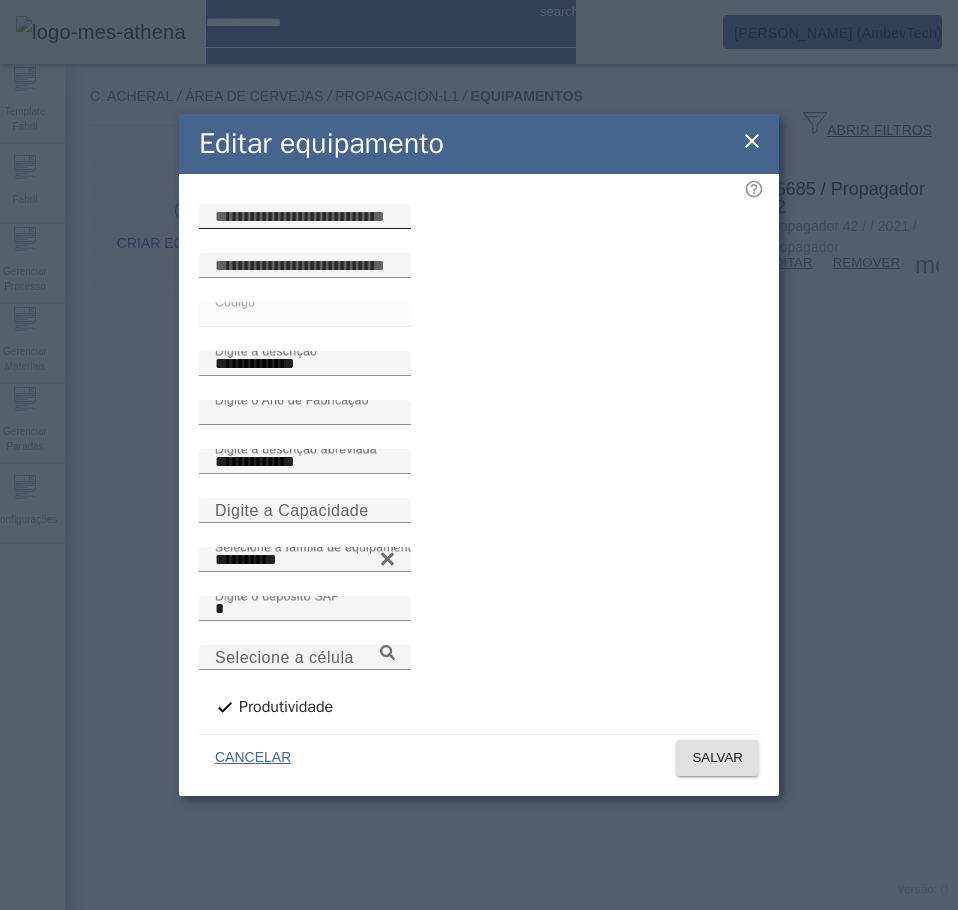 click at bounding box center [305, 217] 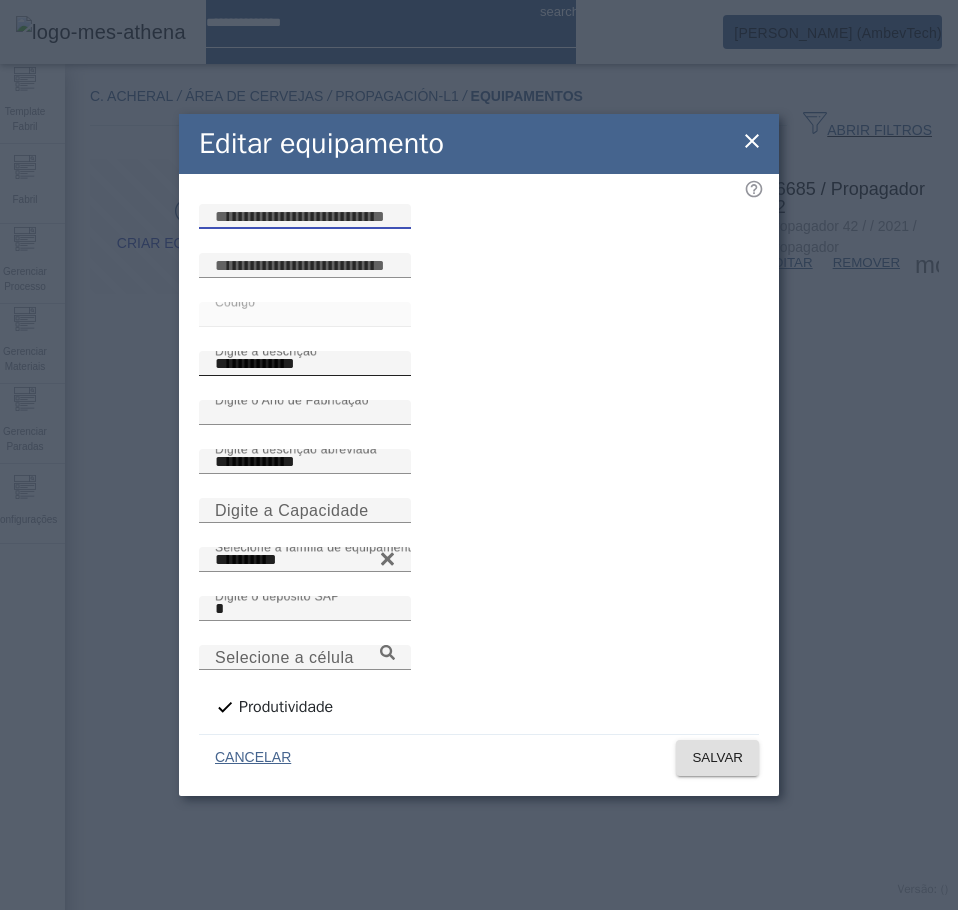 paste on "**********" 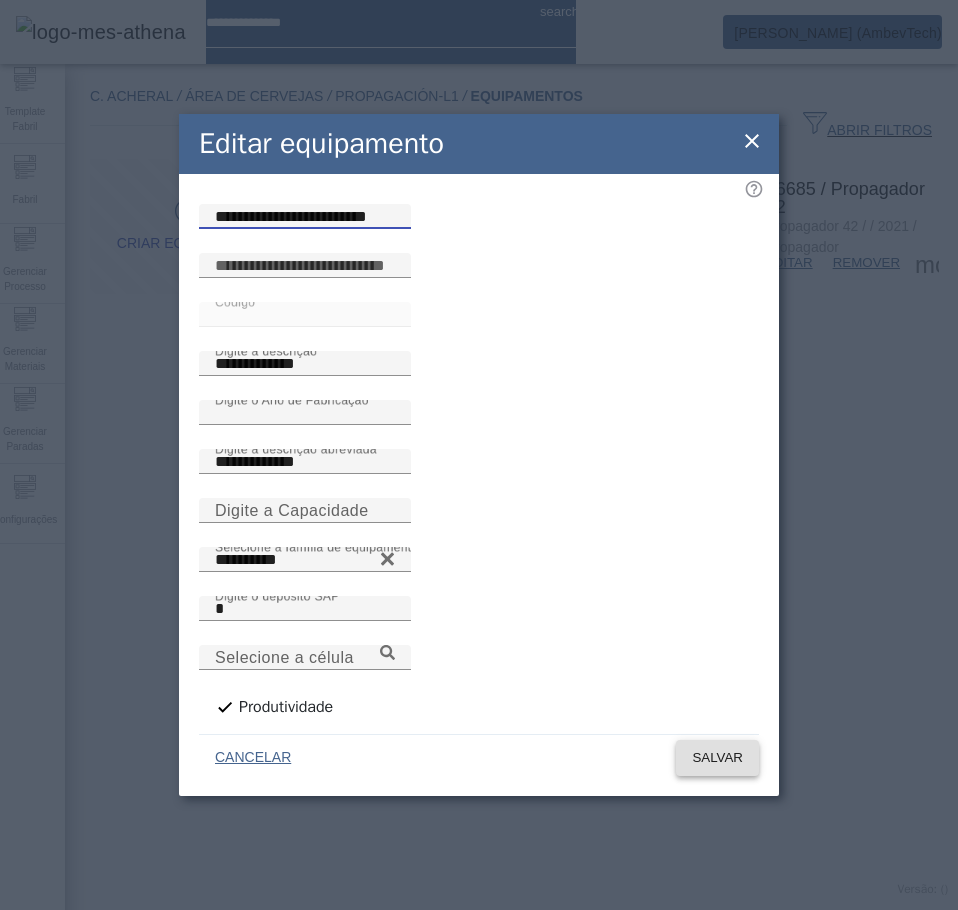 type on "**********" 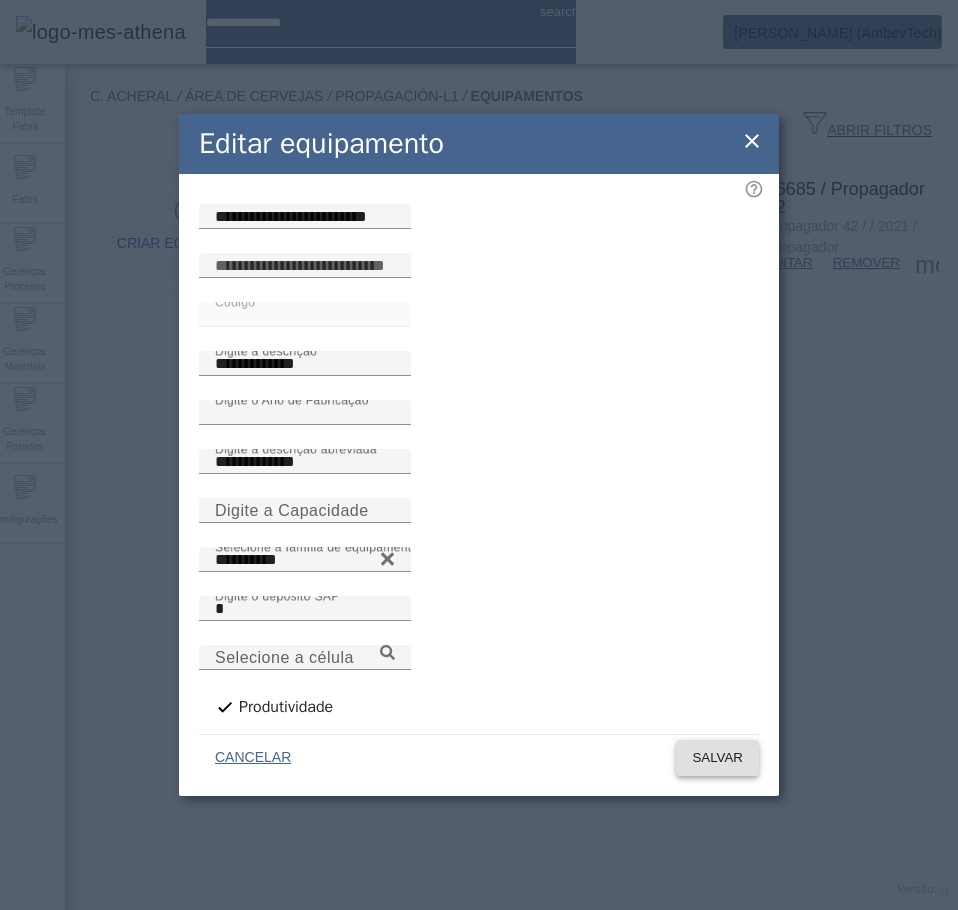 click on "SALVAR" 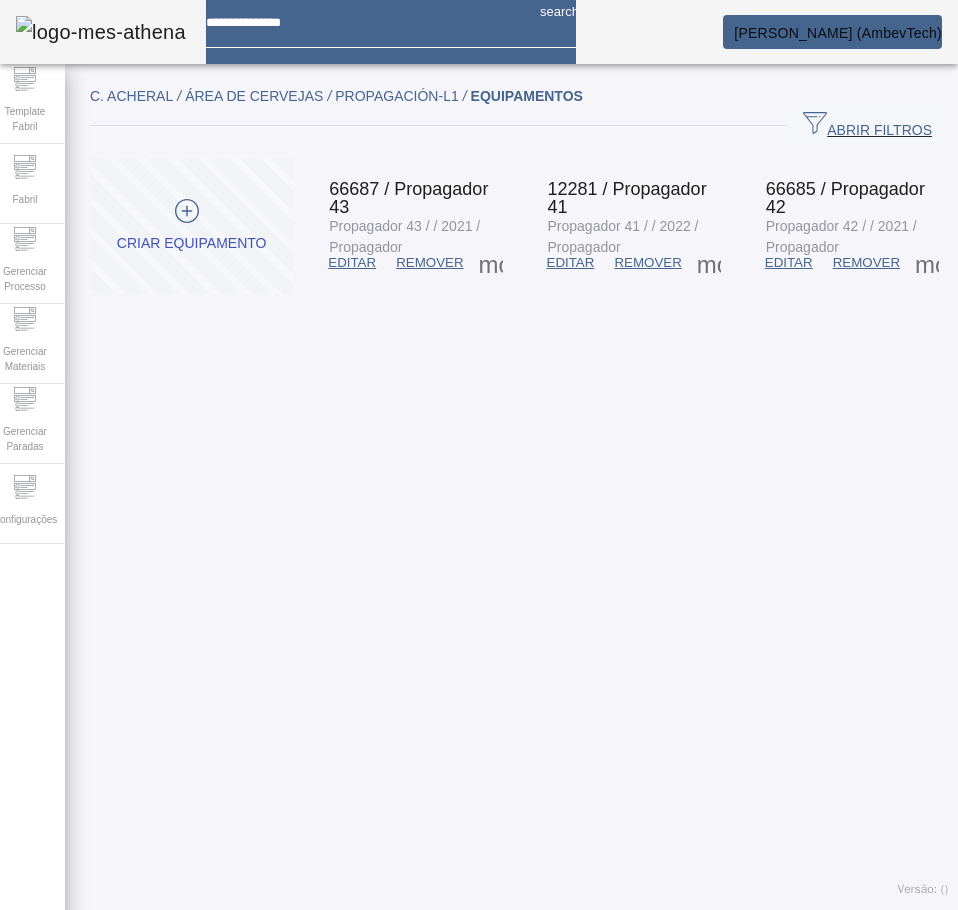 click on "EDITAR" at bounding box center [352, 263] 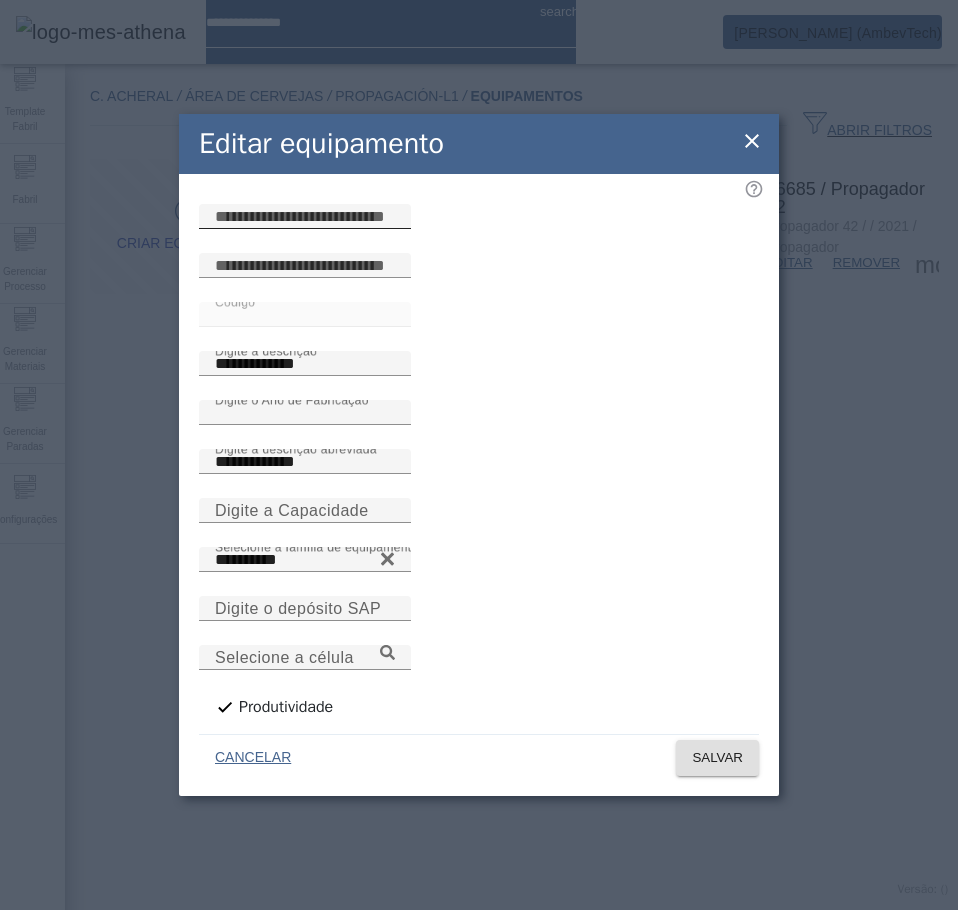 click 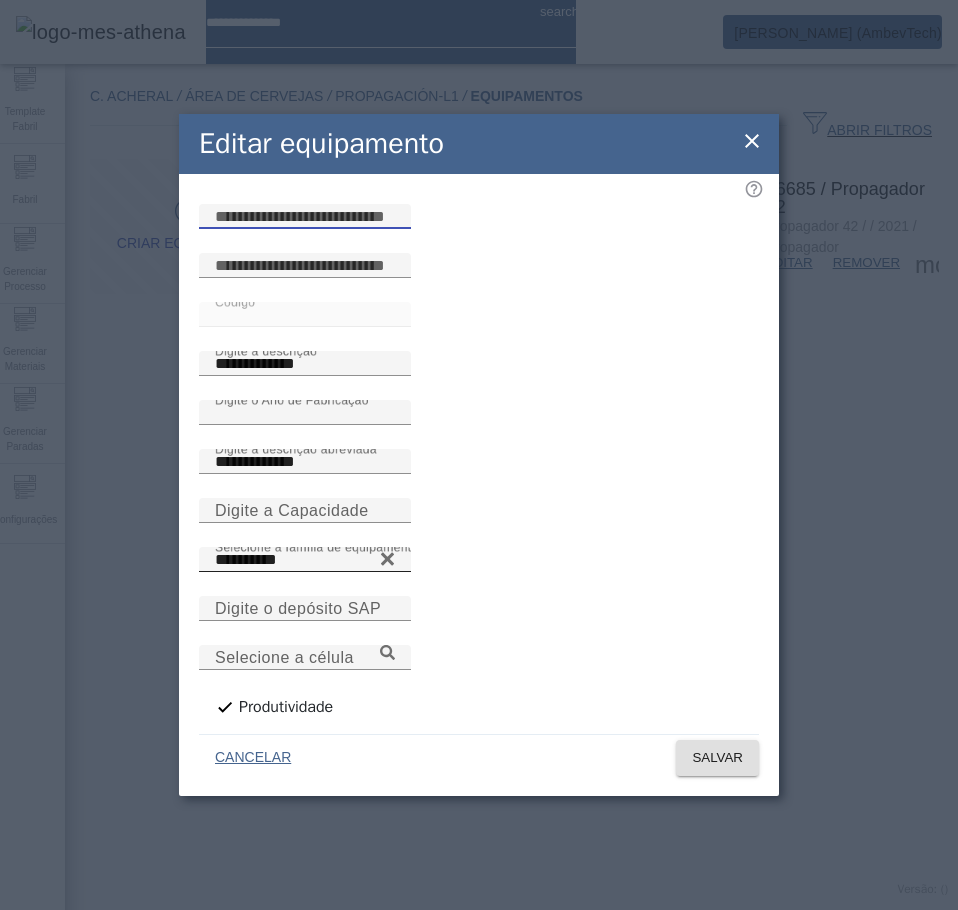 paste on "**********" 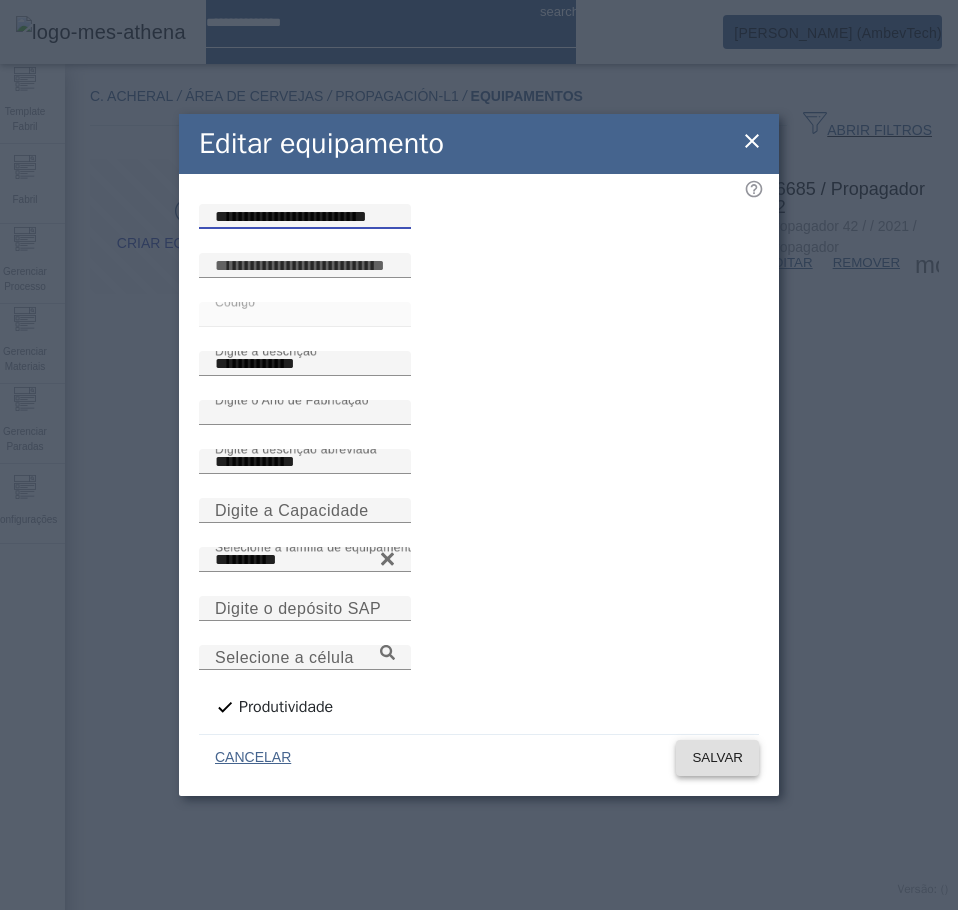 type on "**********" 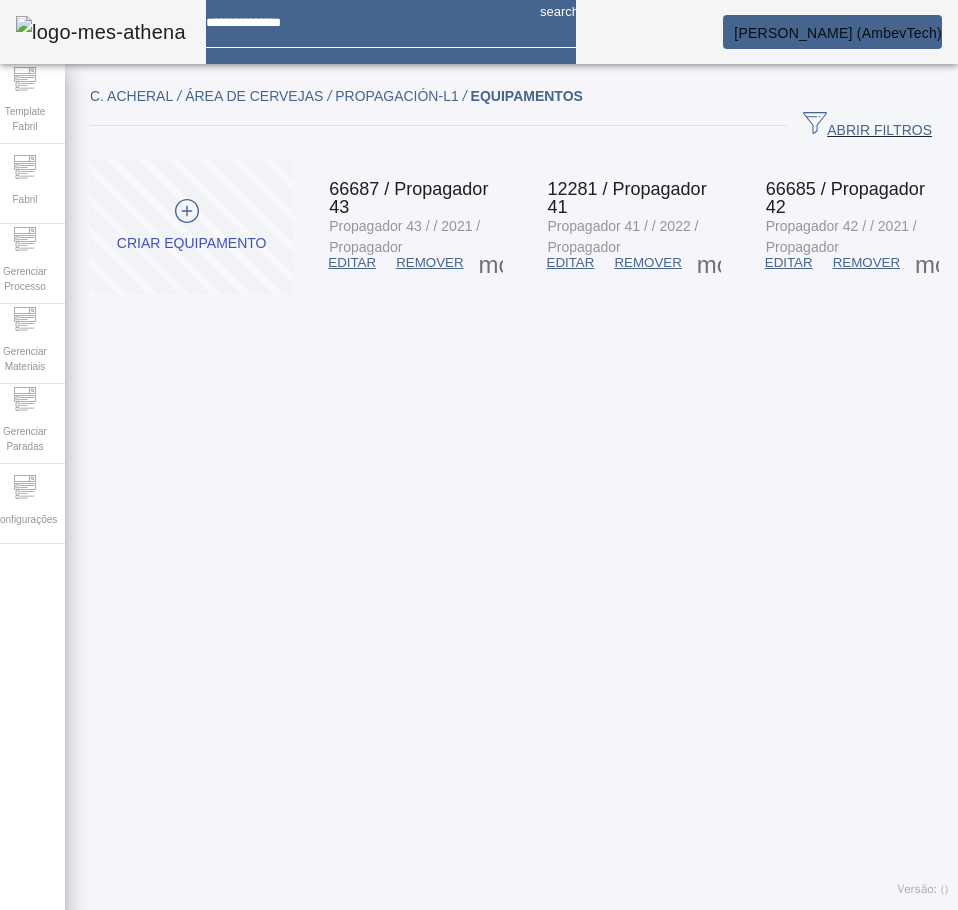 click on "EDITAR" at bounding box center [352, 263] 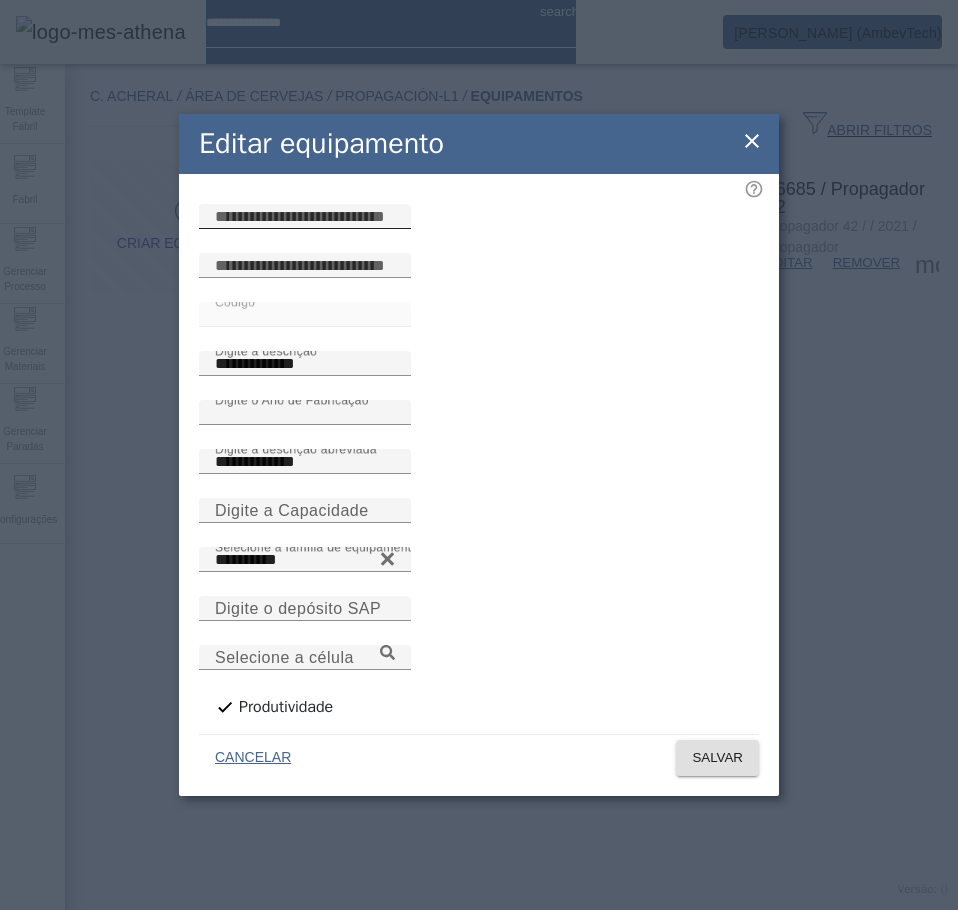click at bounding box center [305, 217] 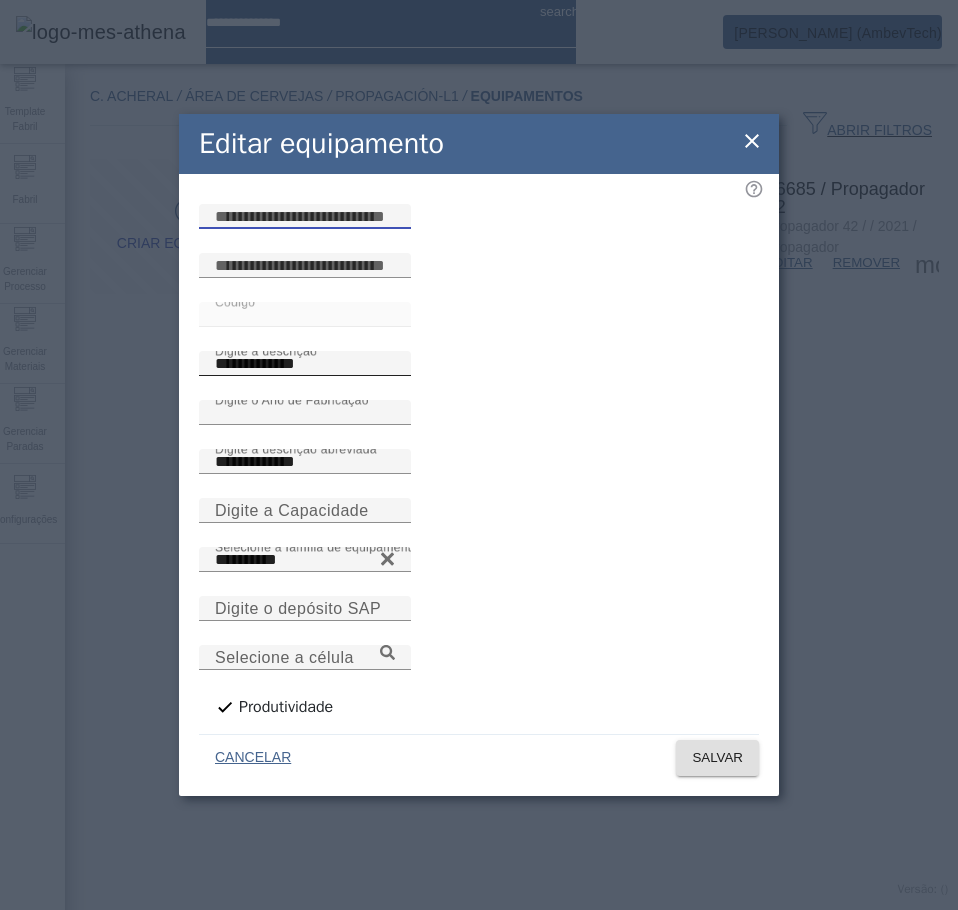 paste on "**********" 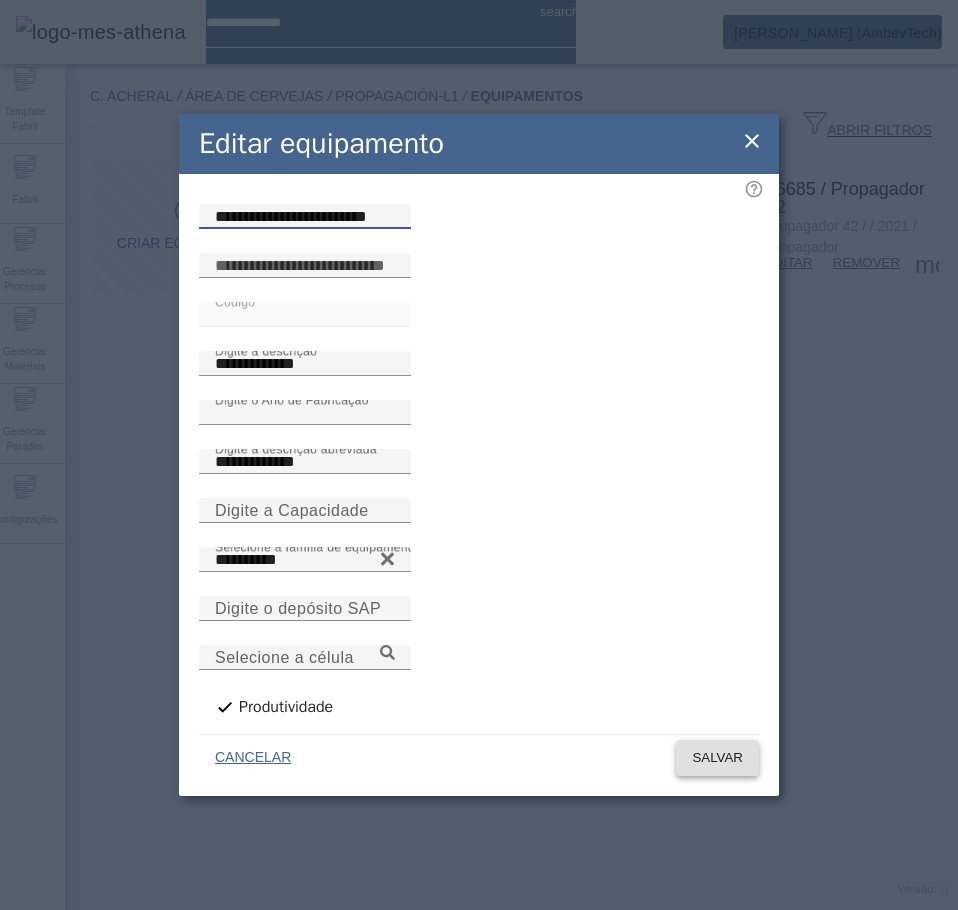 type on "**********" 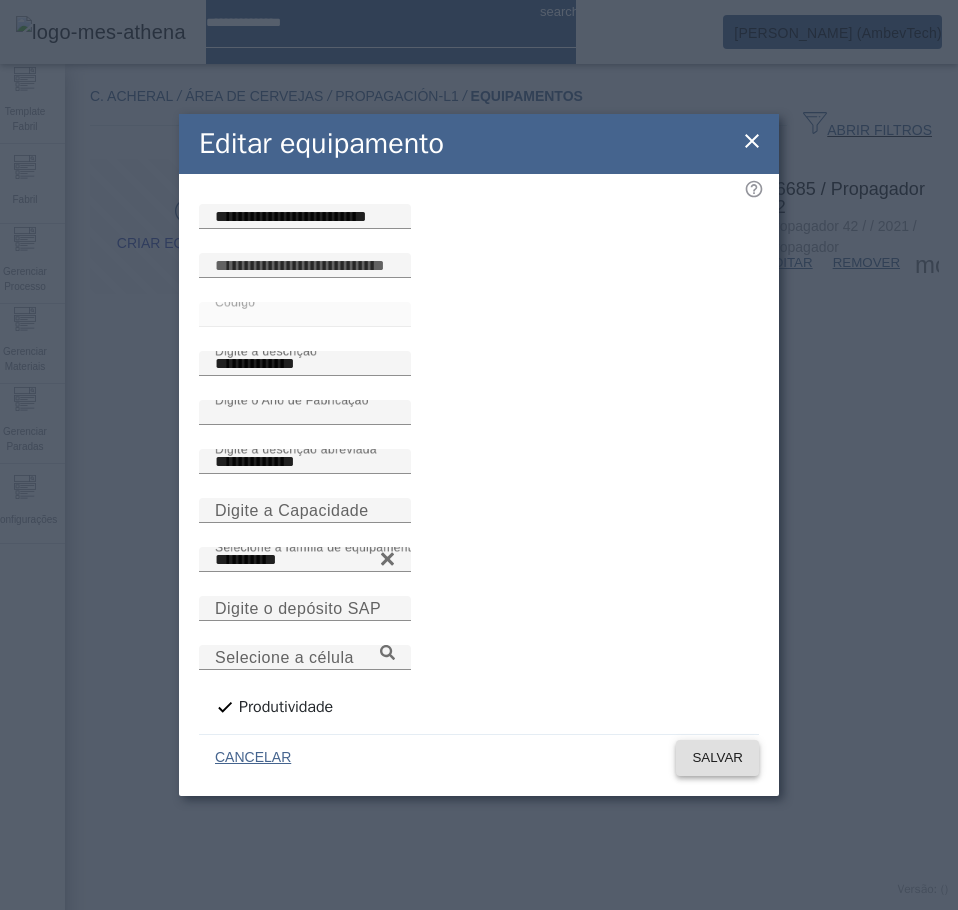 click on "SALVAR" 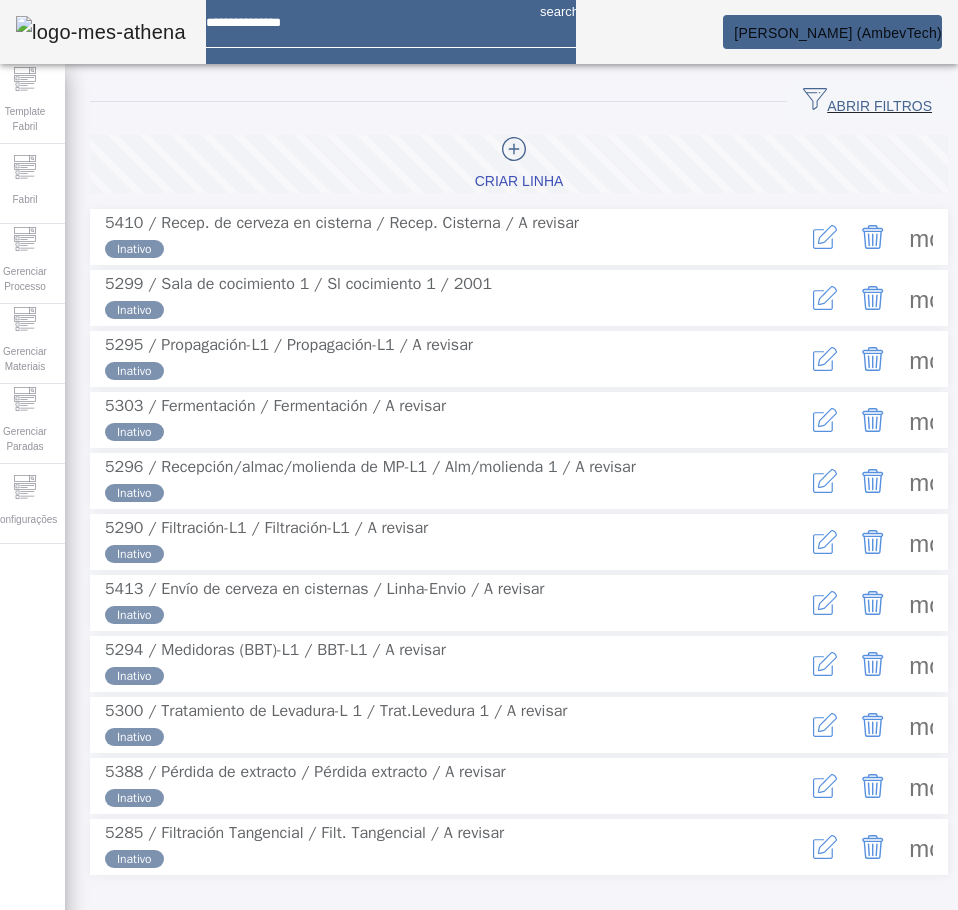 click on "ABRIR FILTROS" 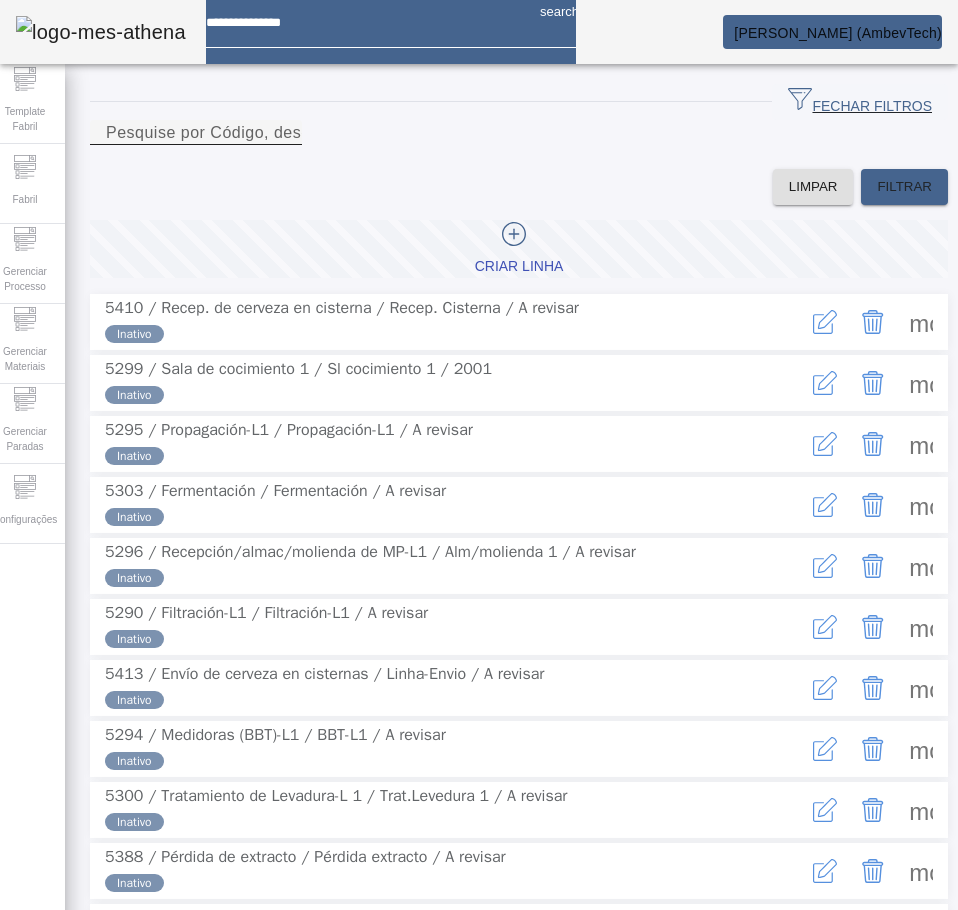 click on "Pesquise por
Código,
descrição,
descrição abreviada
ou
descrição SAP" at bounding box center (196, 133) 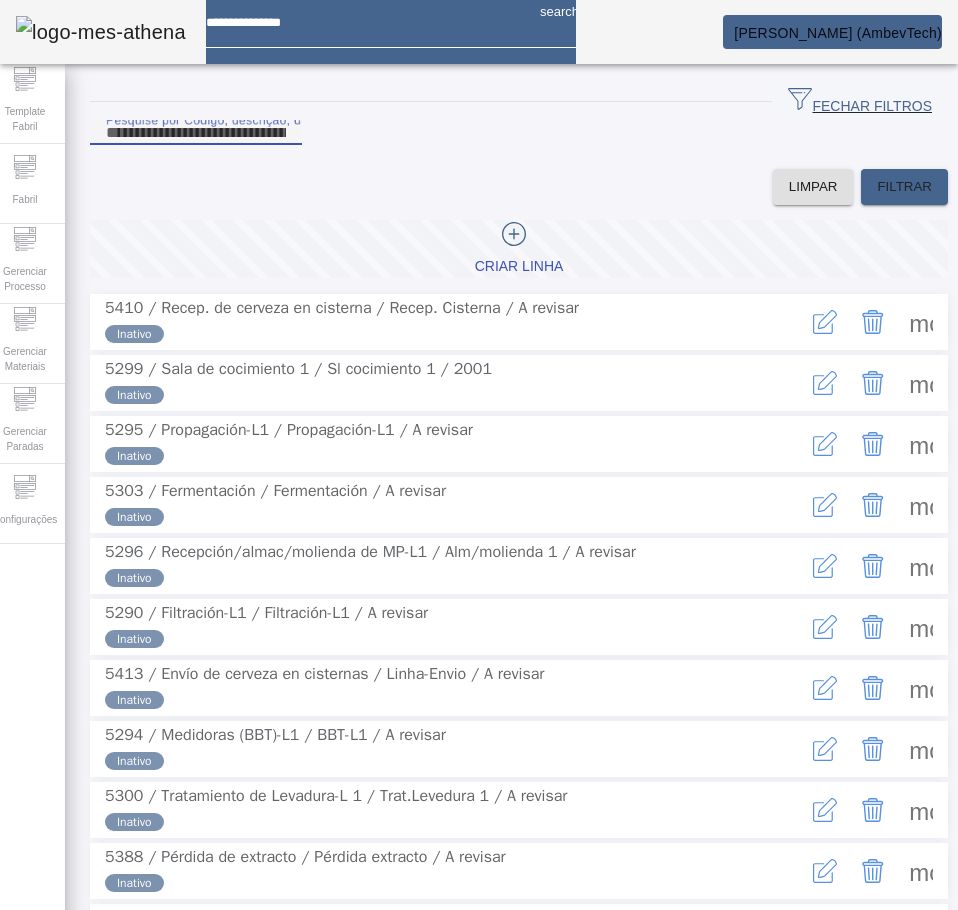 click at bounding box center (921, 627) 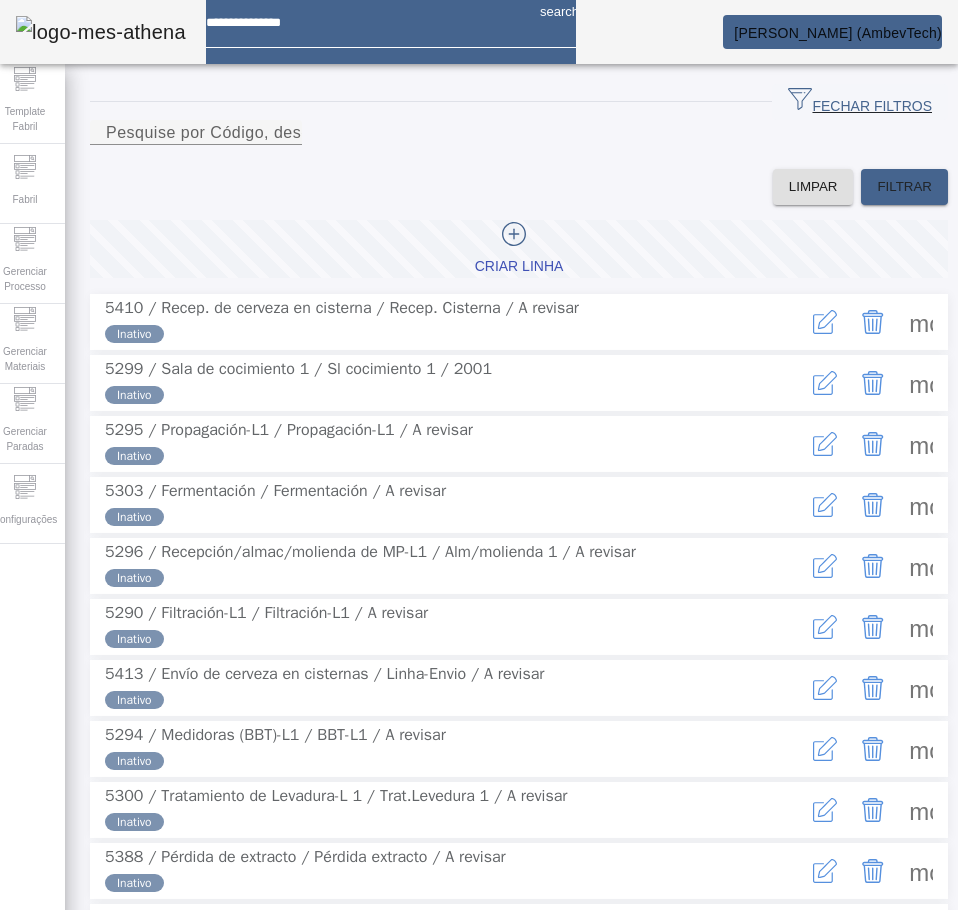 click on "EQUIPAMENTO" at bounding box center (74, 990) 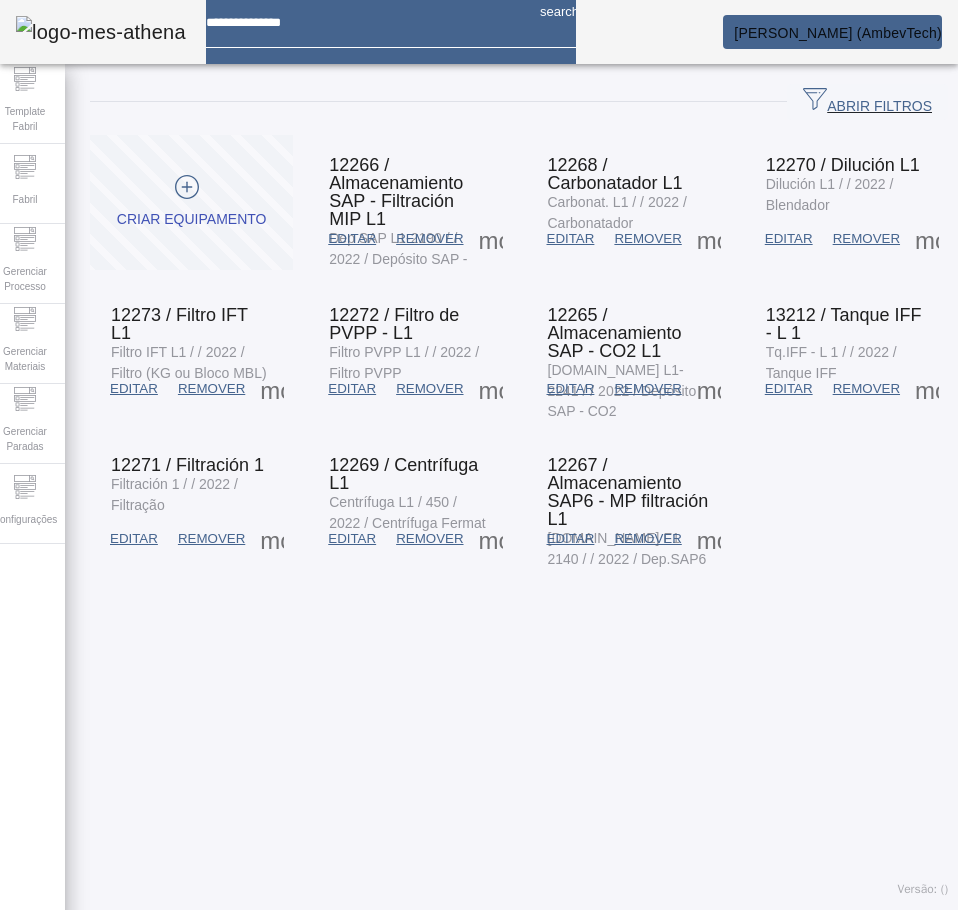 click on "EDITAR" at bounding box center [352, 239] 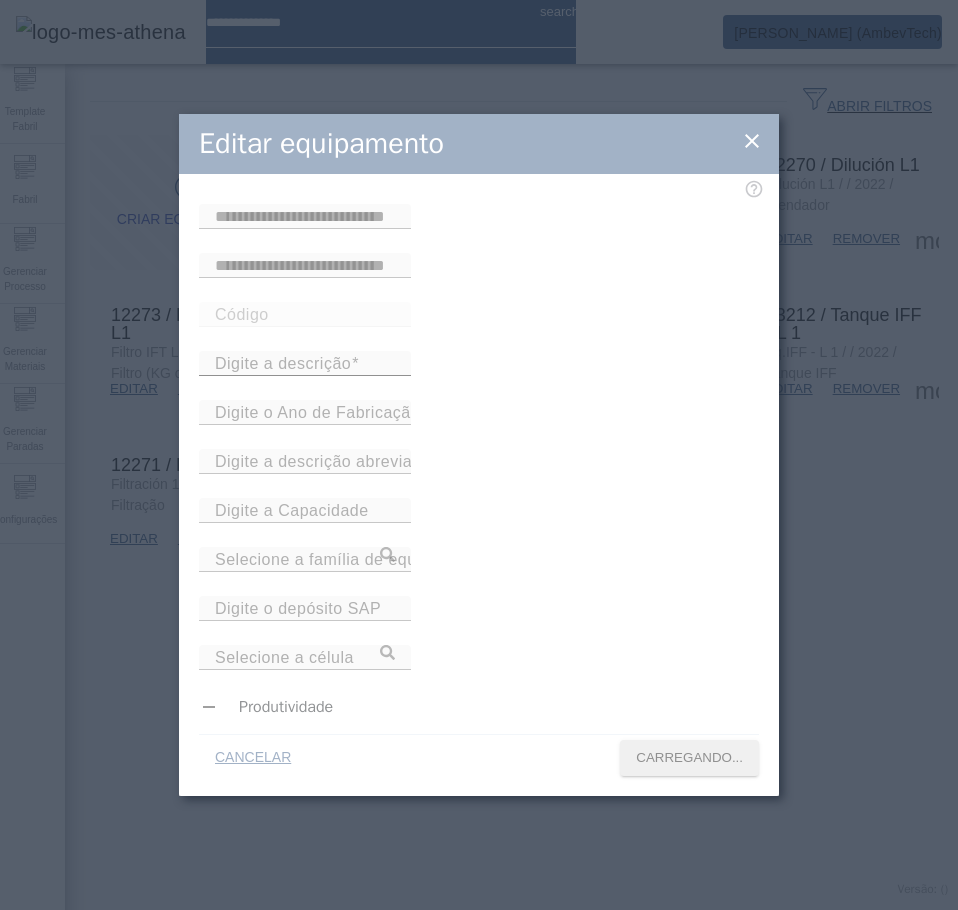 type on "*****" 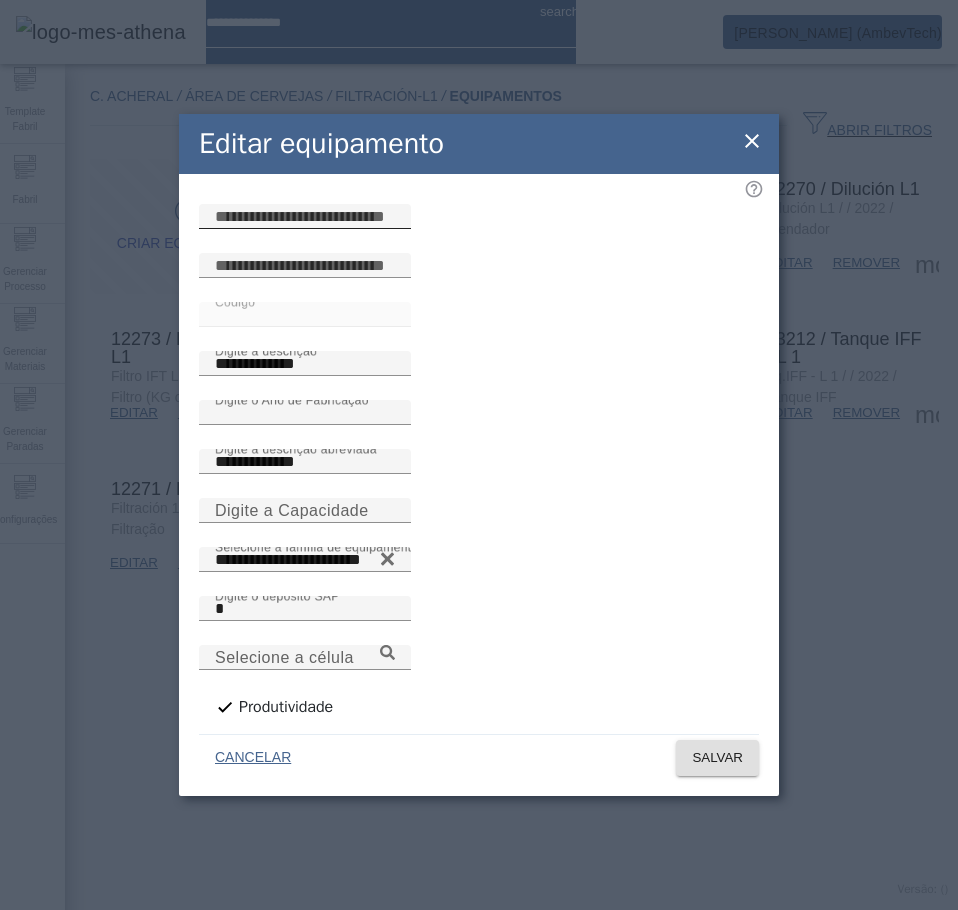 click 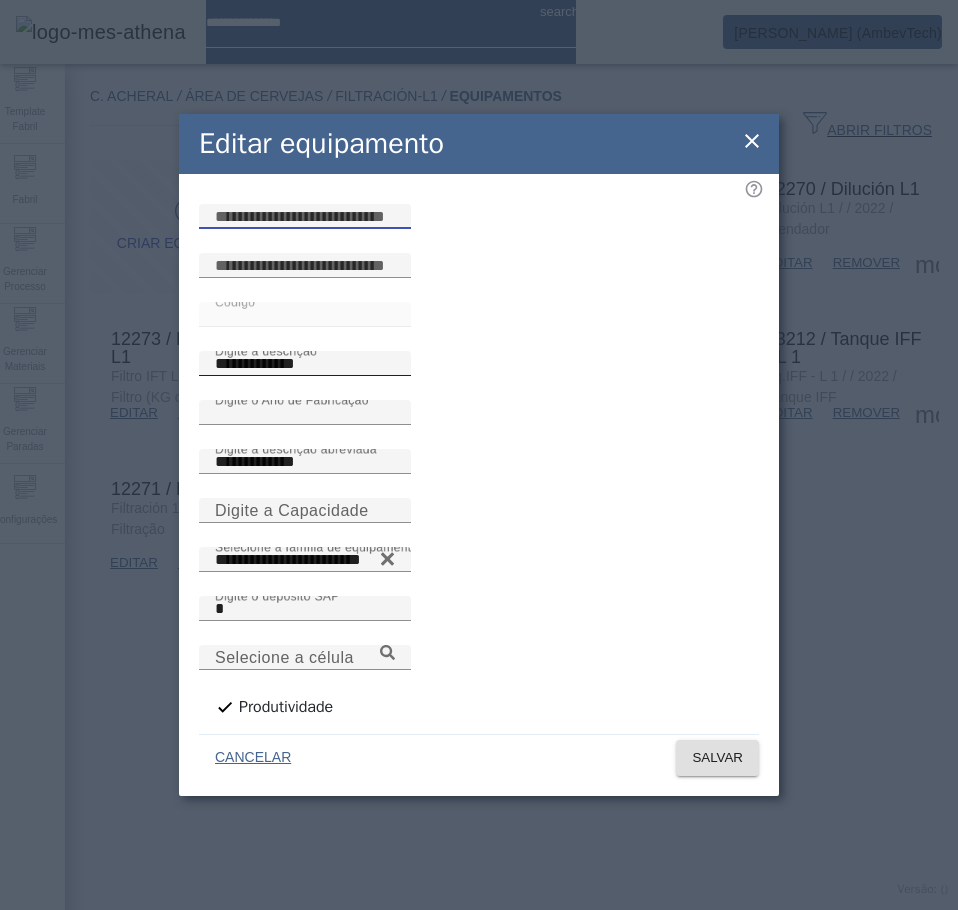 paste on "**********" 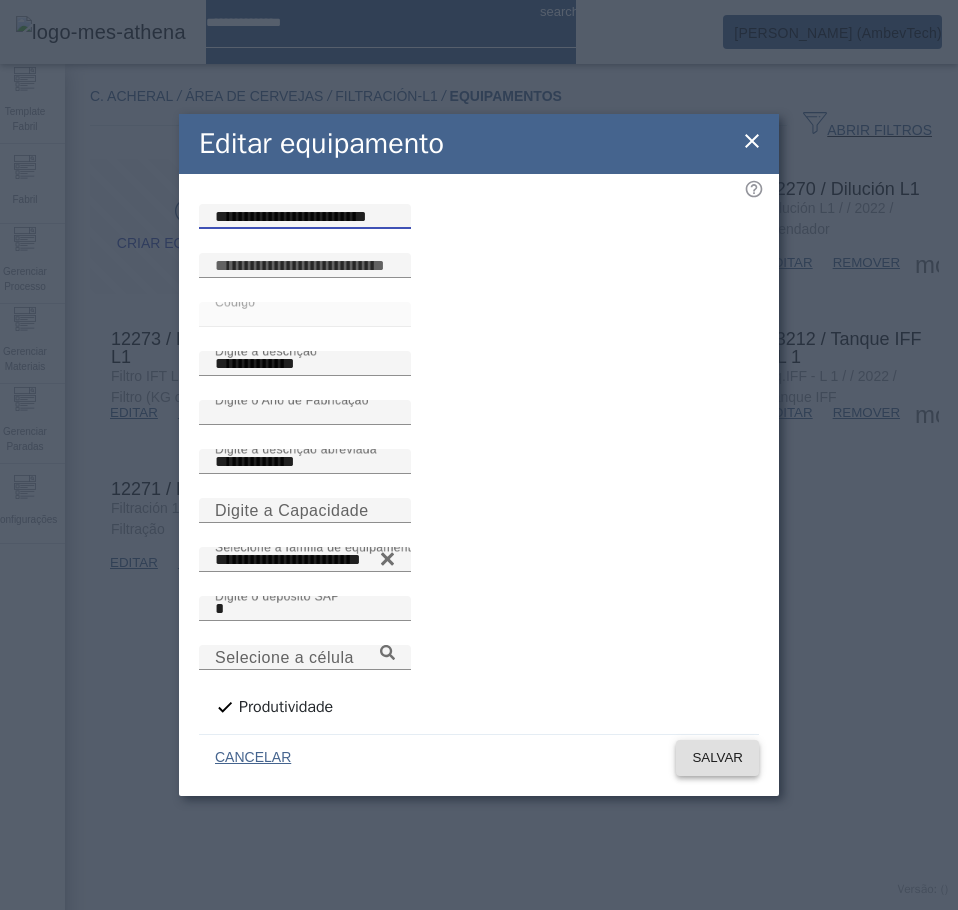 type on "**********" 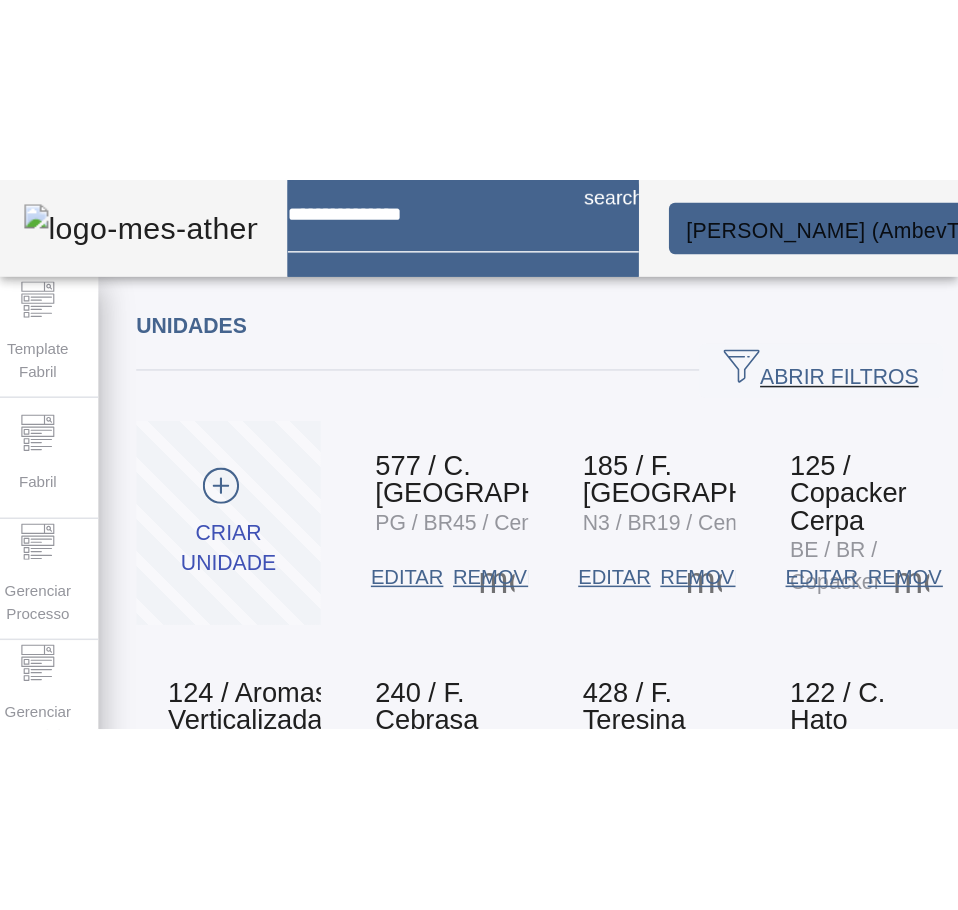 scroll, scrollTop: 0, scrollLeft: 0, axis: both 